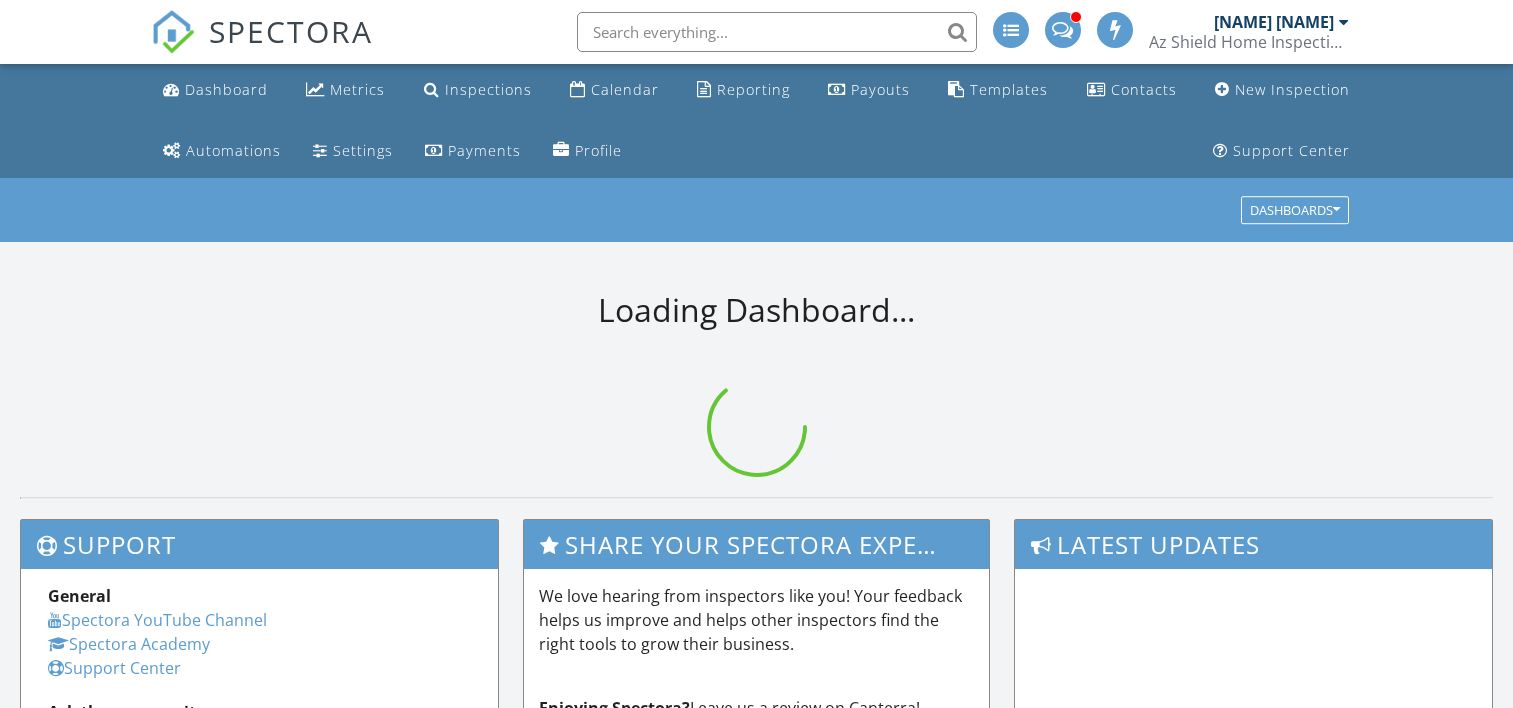 scroll, scrollTop: 0, scrollLeft: 0, axis: both 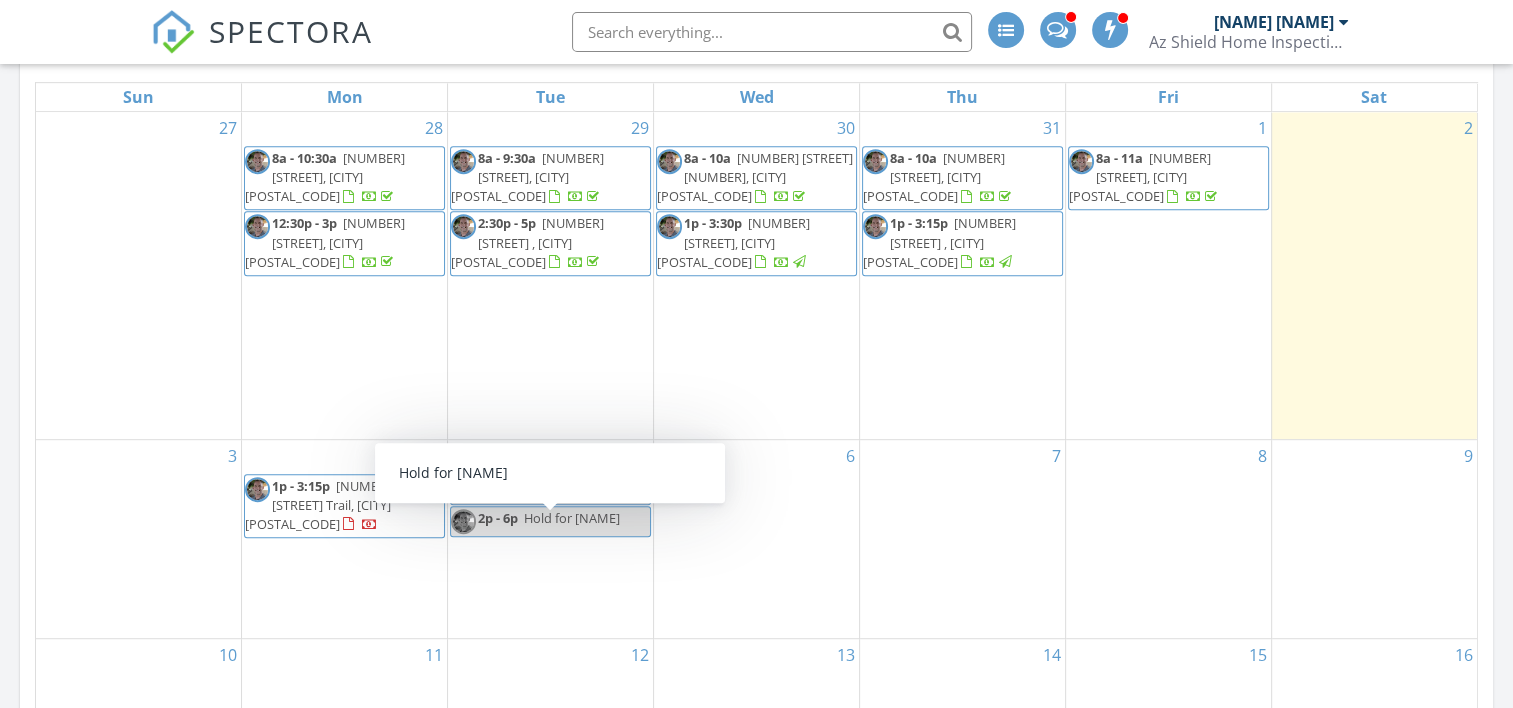 click on "2p - 6p
Hold for Jared" at bounding box center (535, 521) 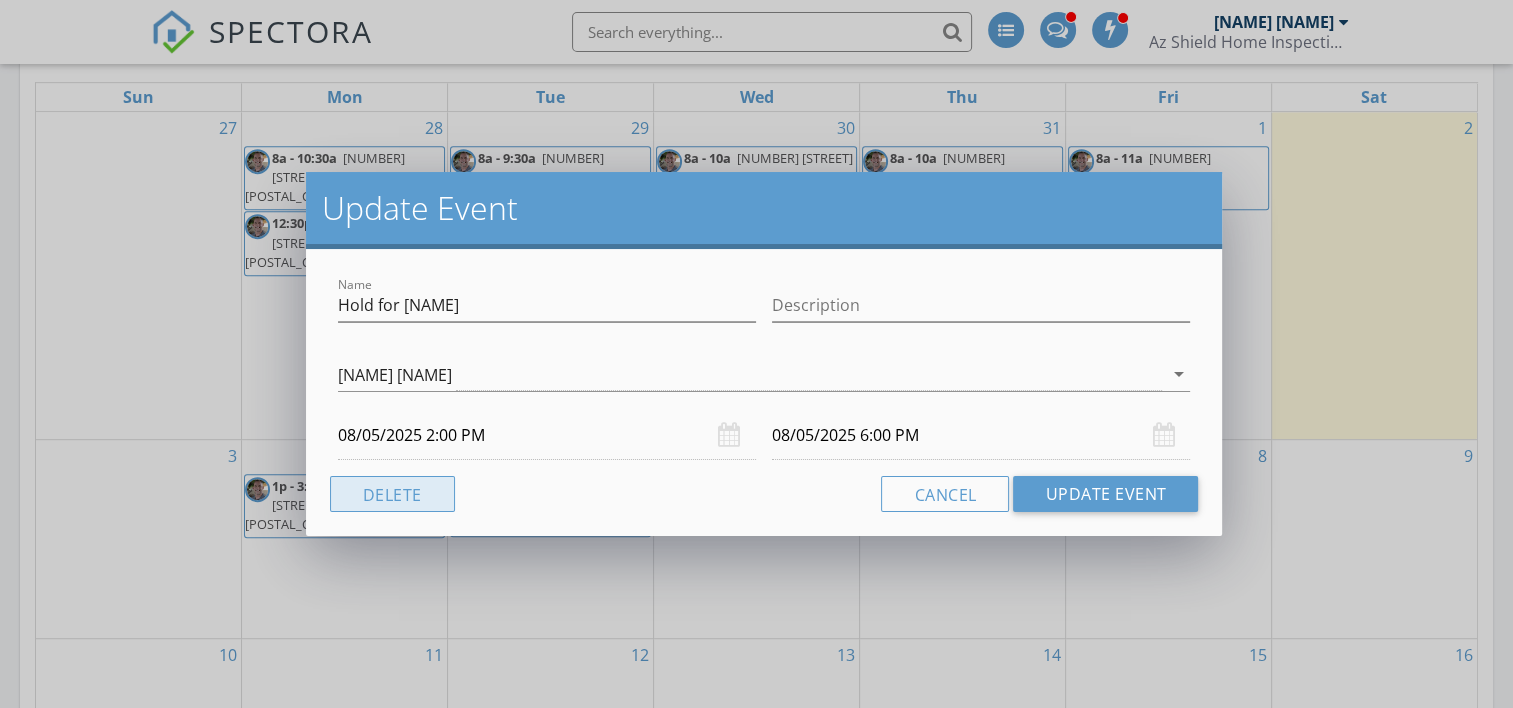 click on "Delete" at bounding box center (392, 494) 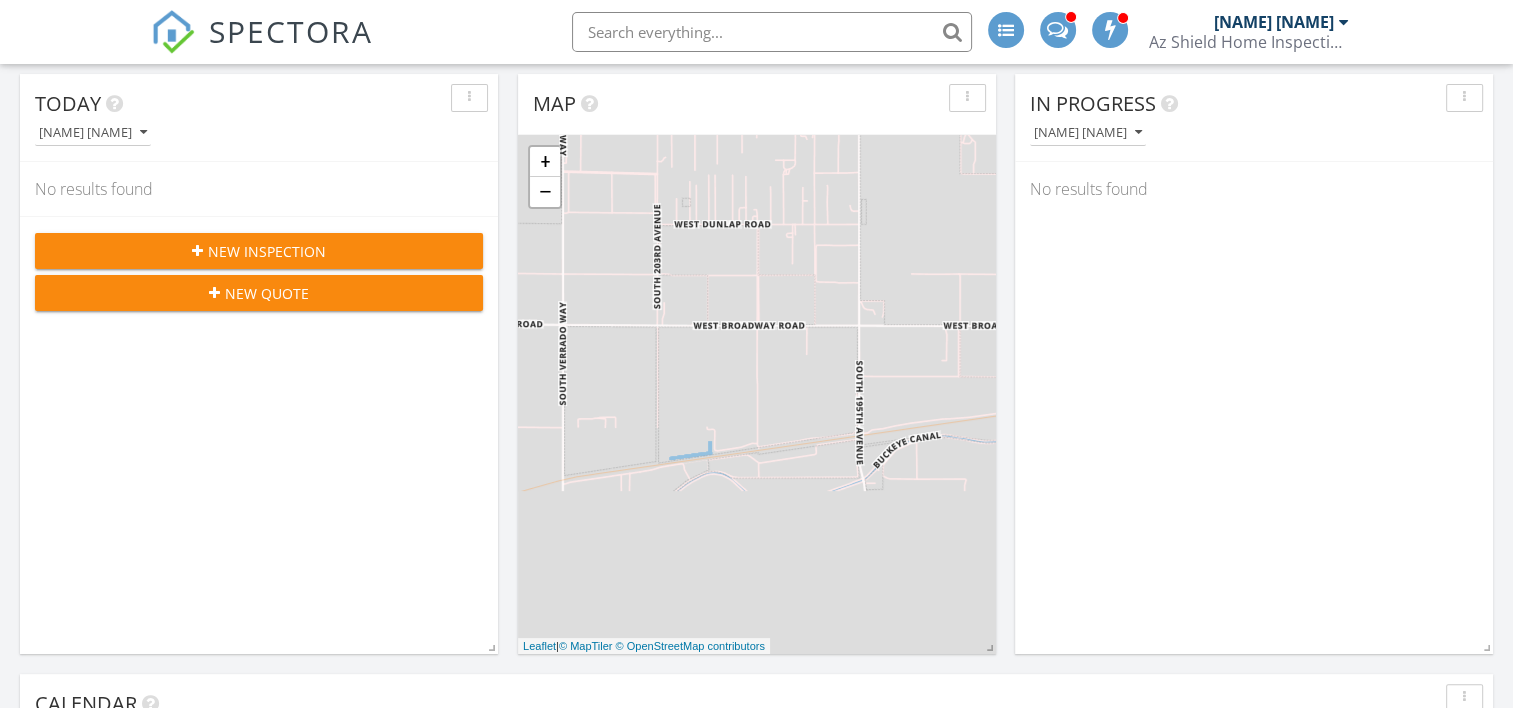 scroll, scrollTop: 100, scrollLeft: 0, axis: vertical 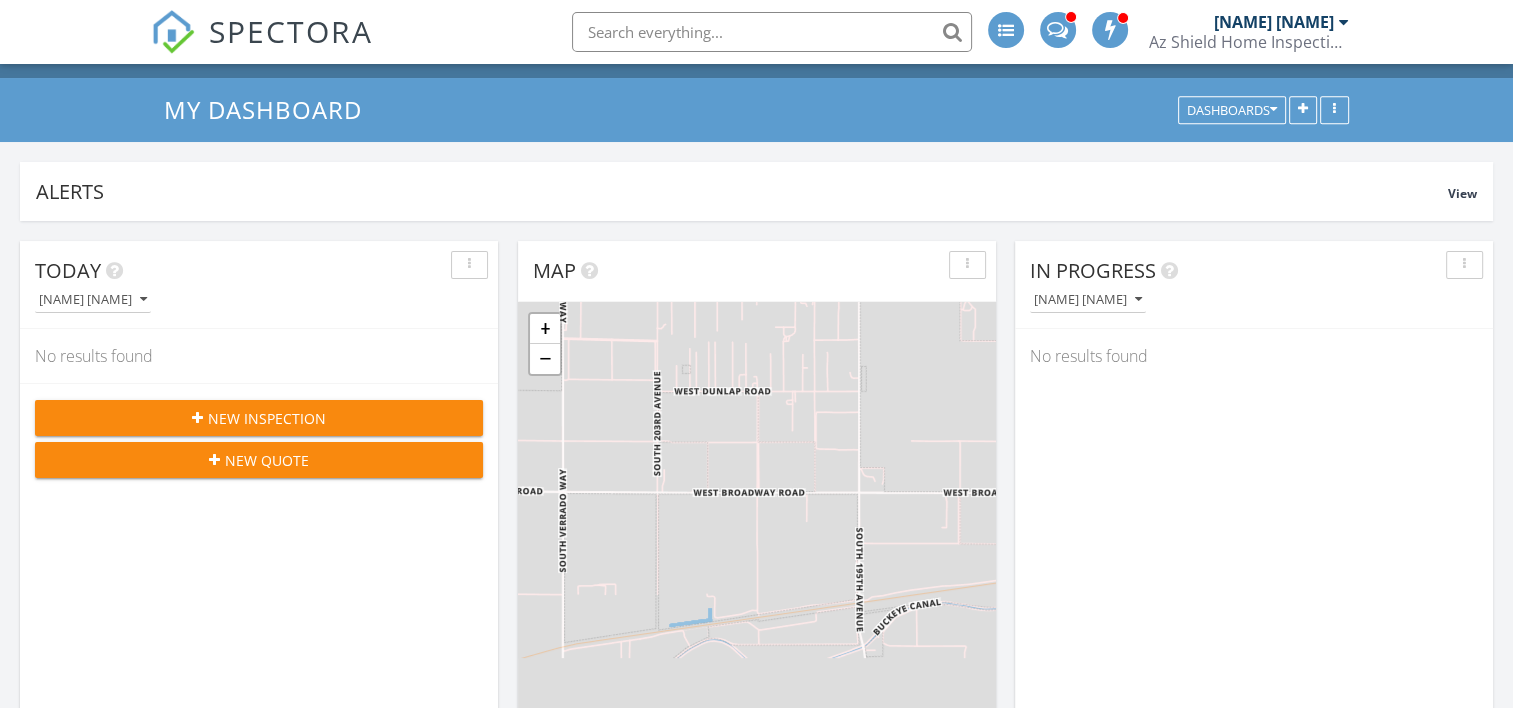 click on "New Inspection" at bounding box center (267, 418) 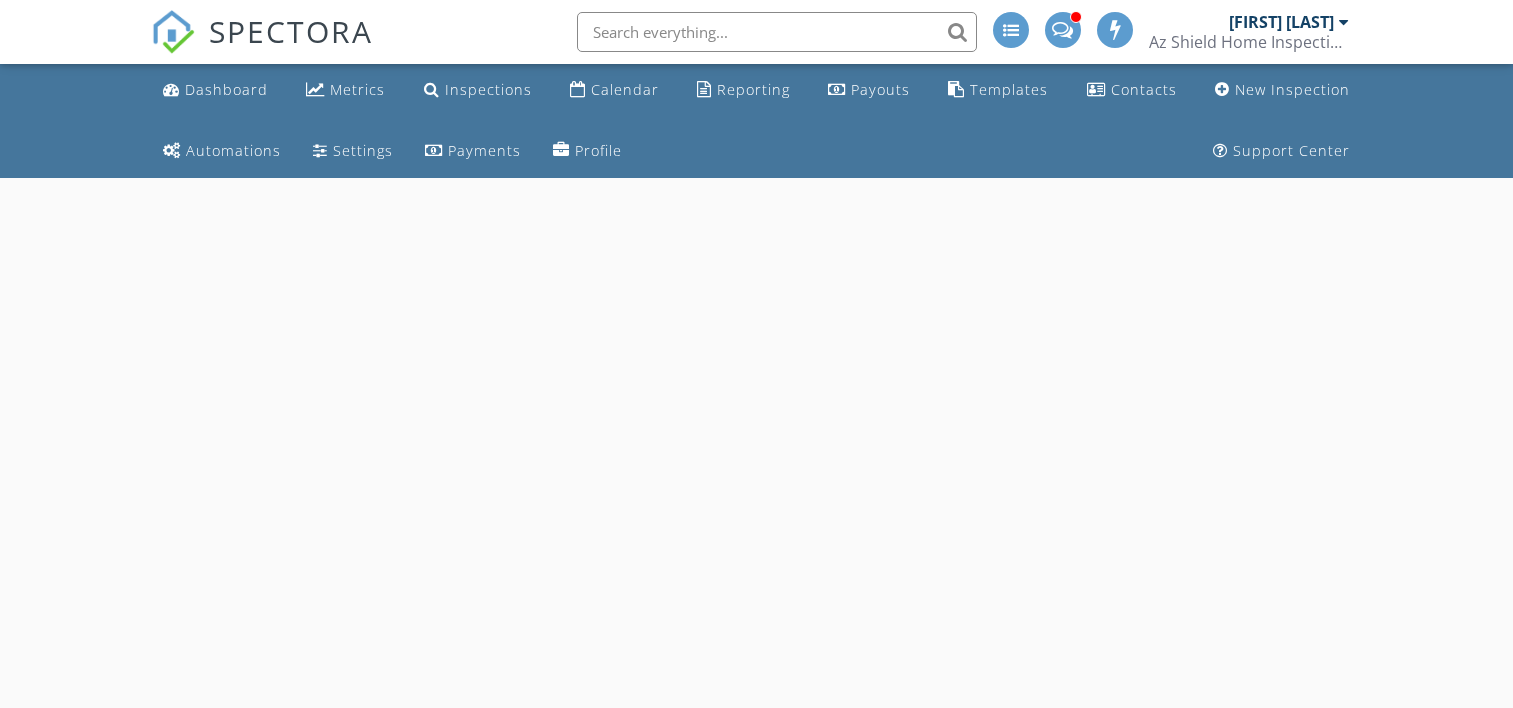 scroll, scrollTop: 0, scrollLeft: 0, axis: both 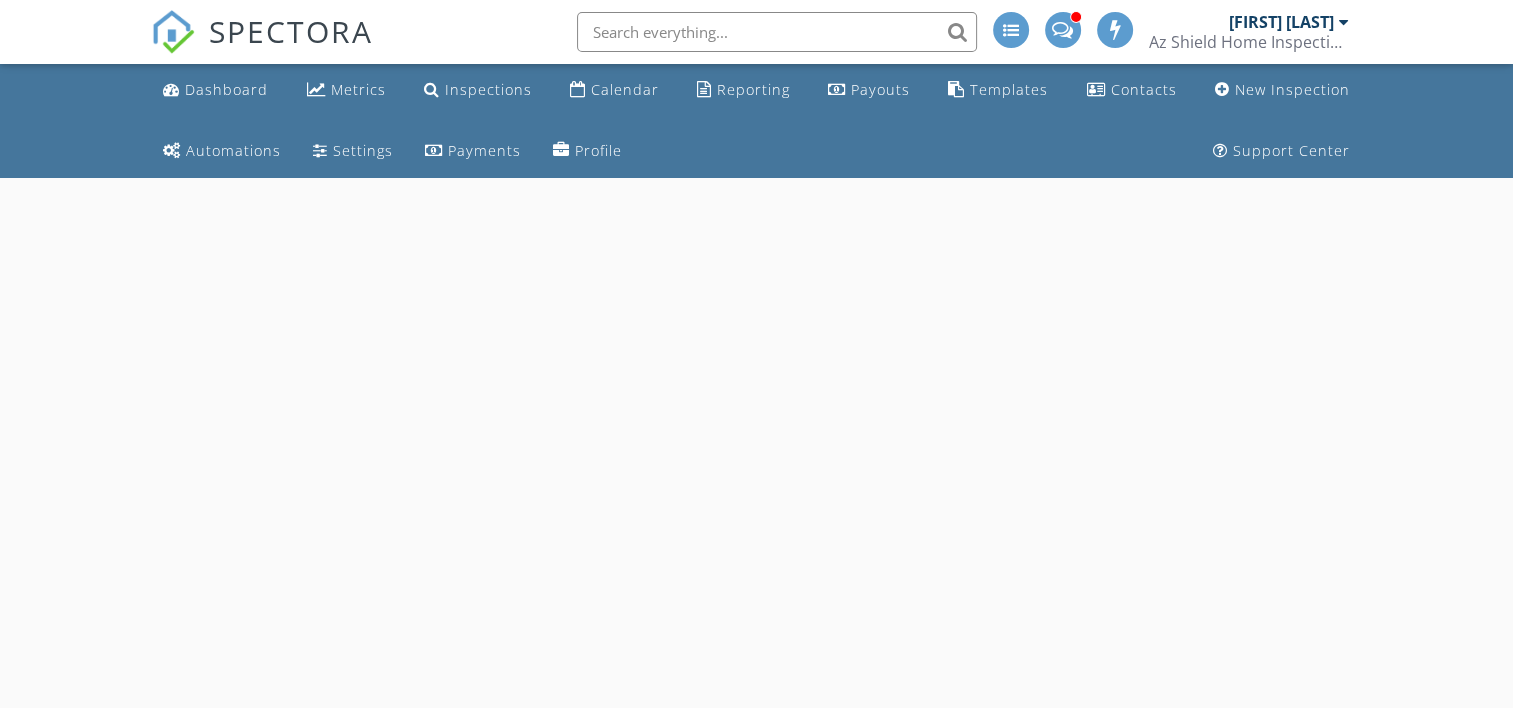 select on "7" 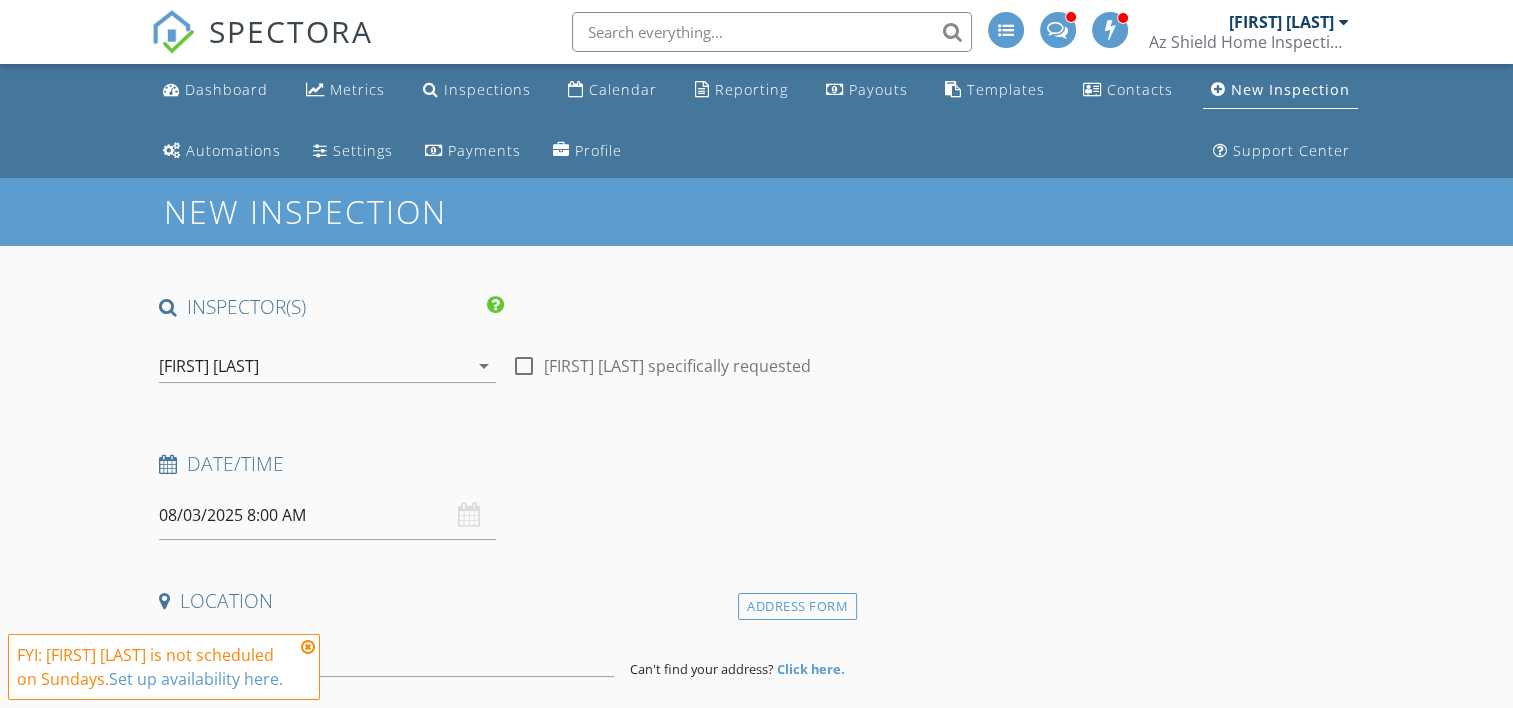 click on "08/03/2025 8:00 AM" at bounding box center [327, 515] 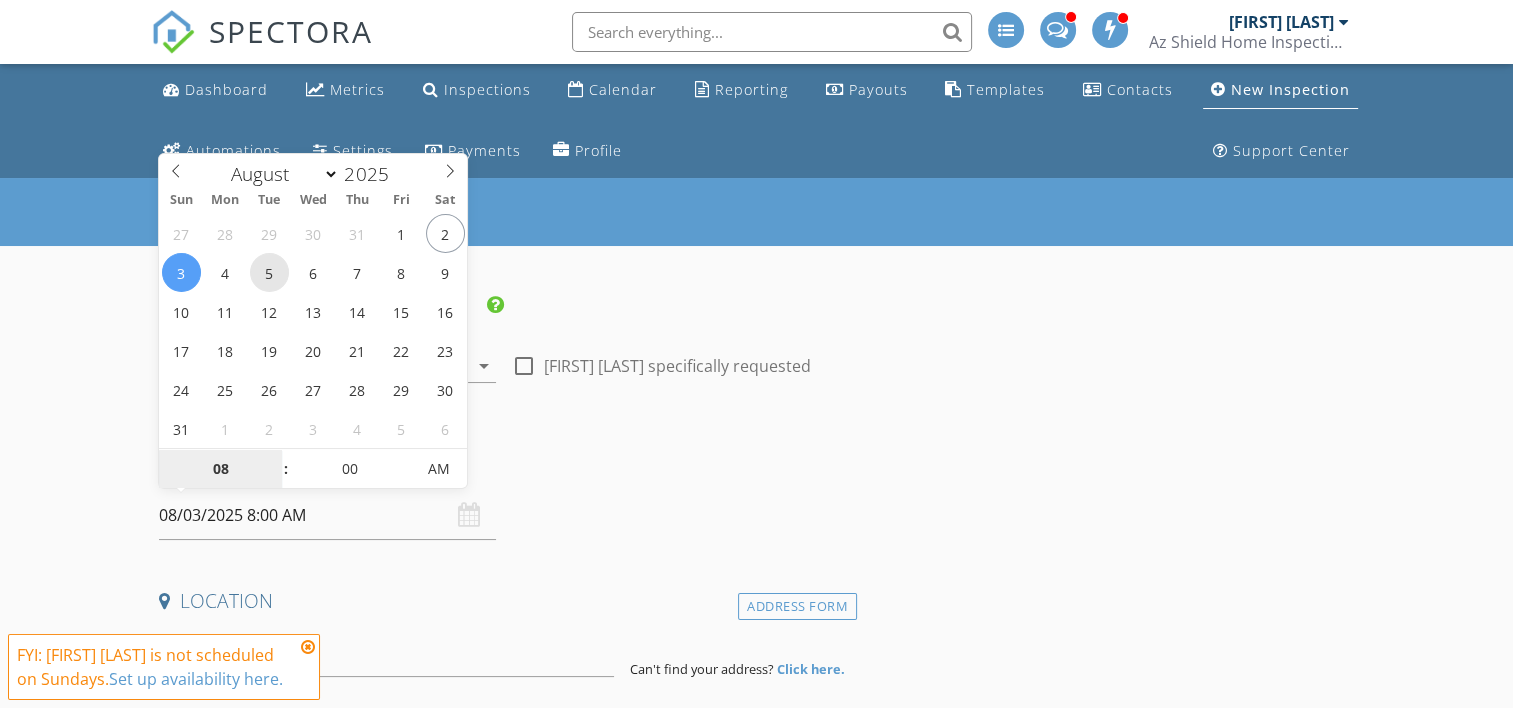 type on "08/05/2025 8:00 AM" 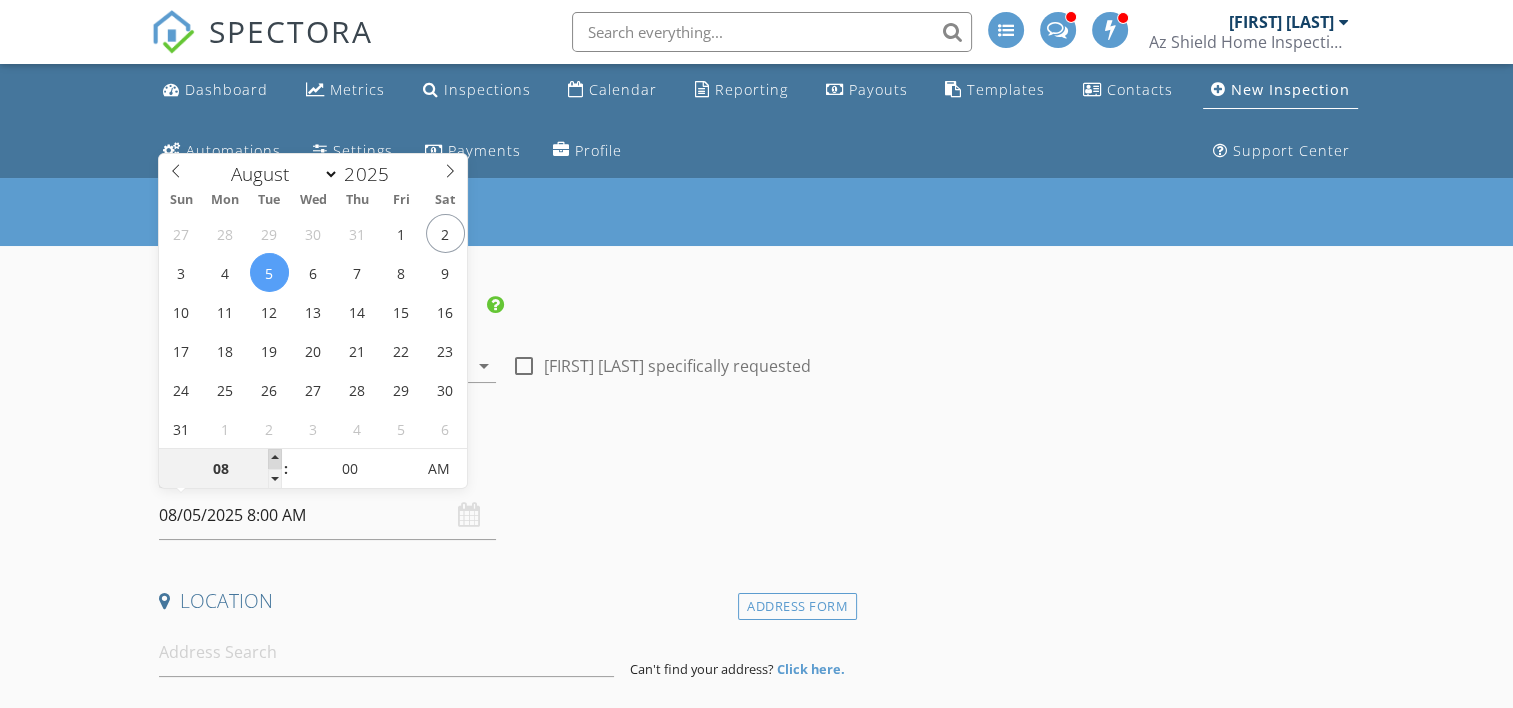 type on "09" 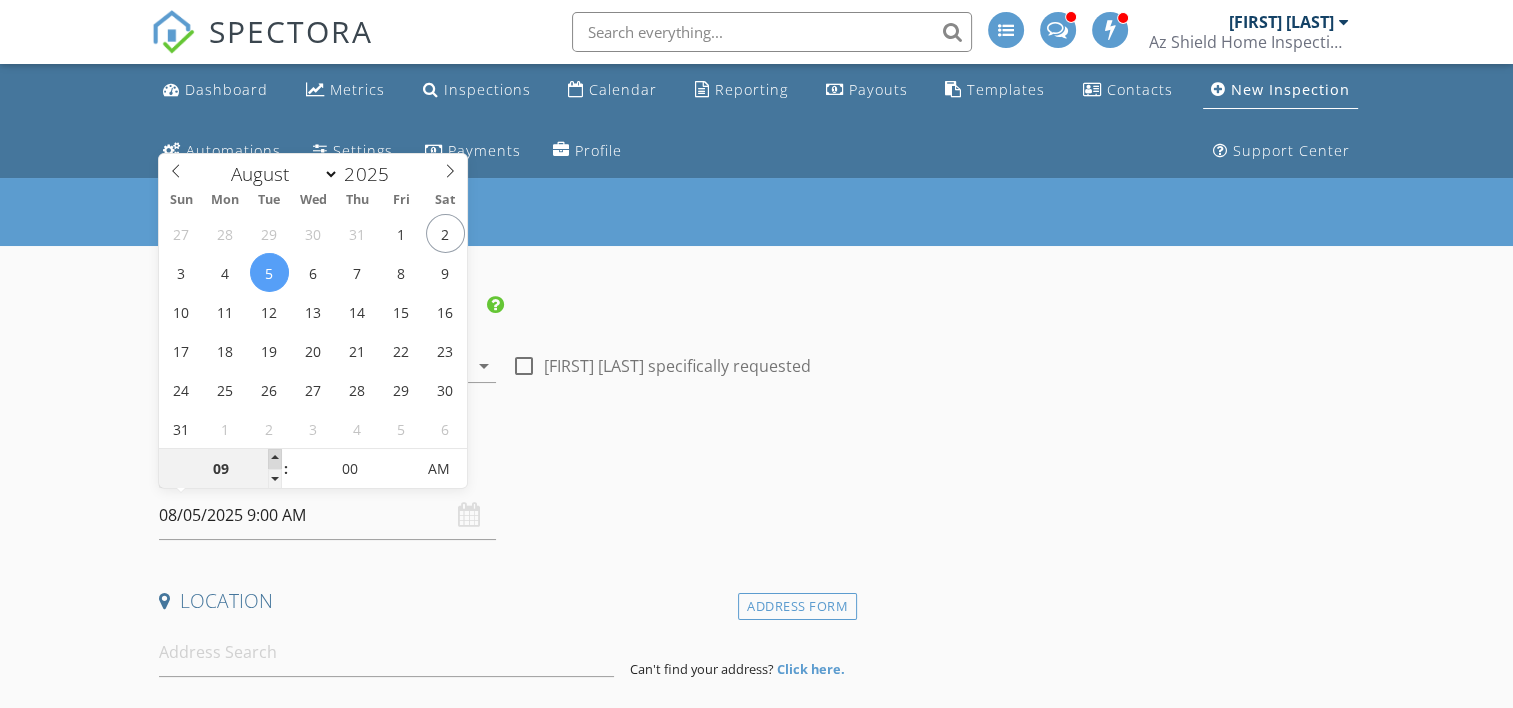 click at bounding box center [275, 459] 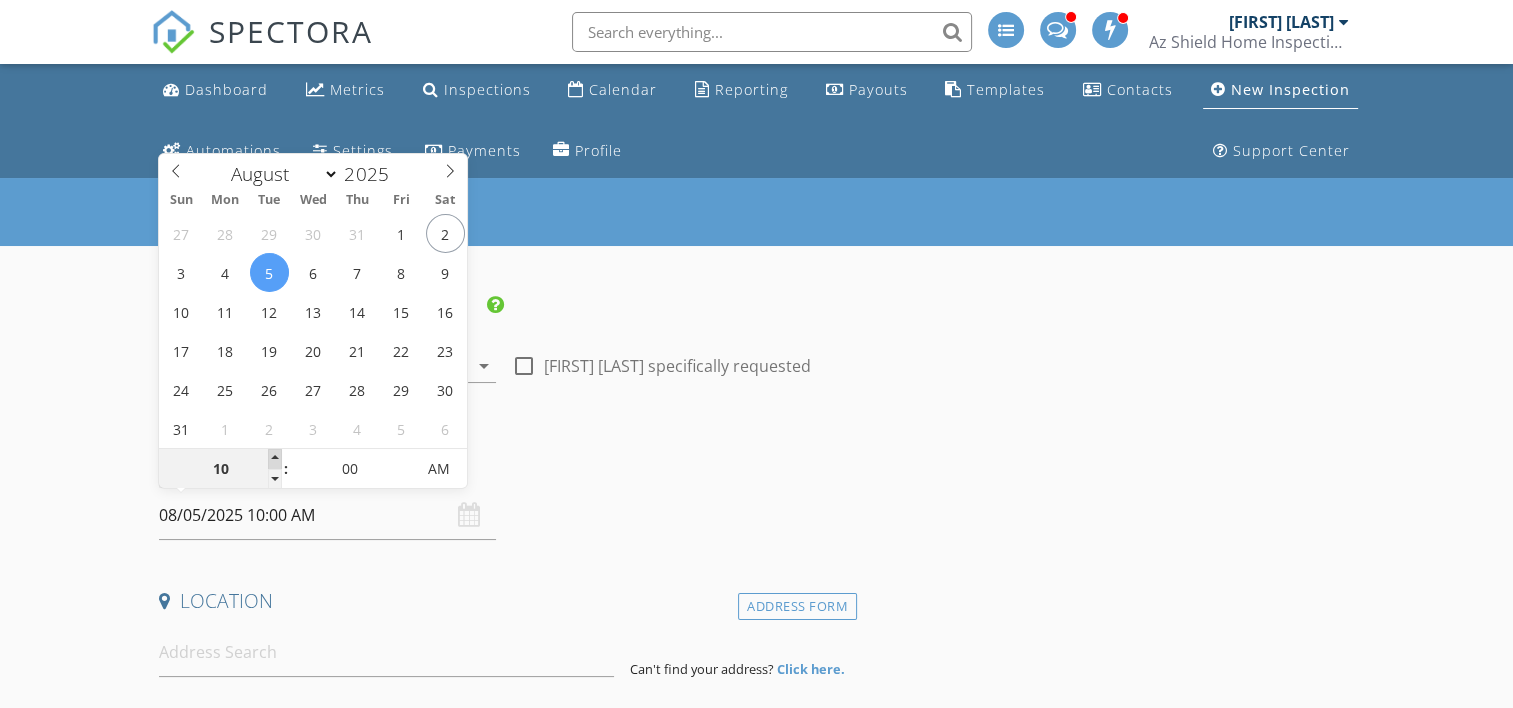 click at bounding box center (275, 459) 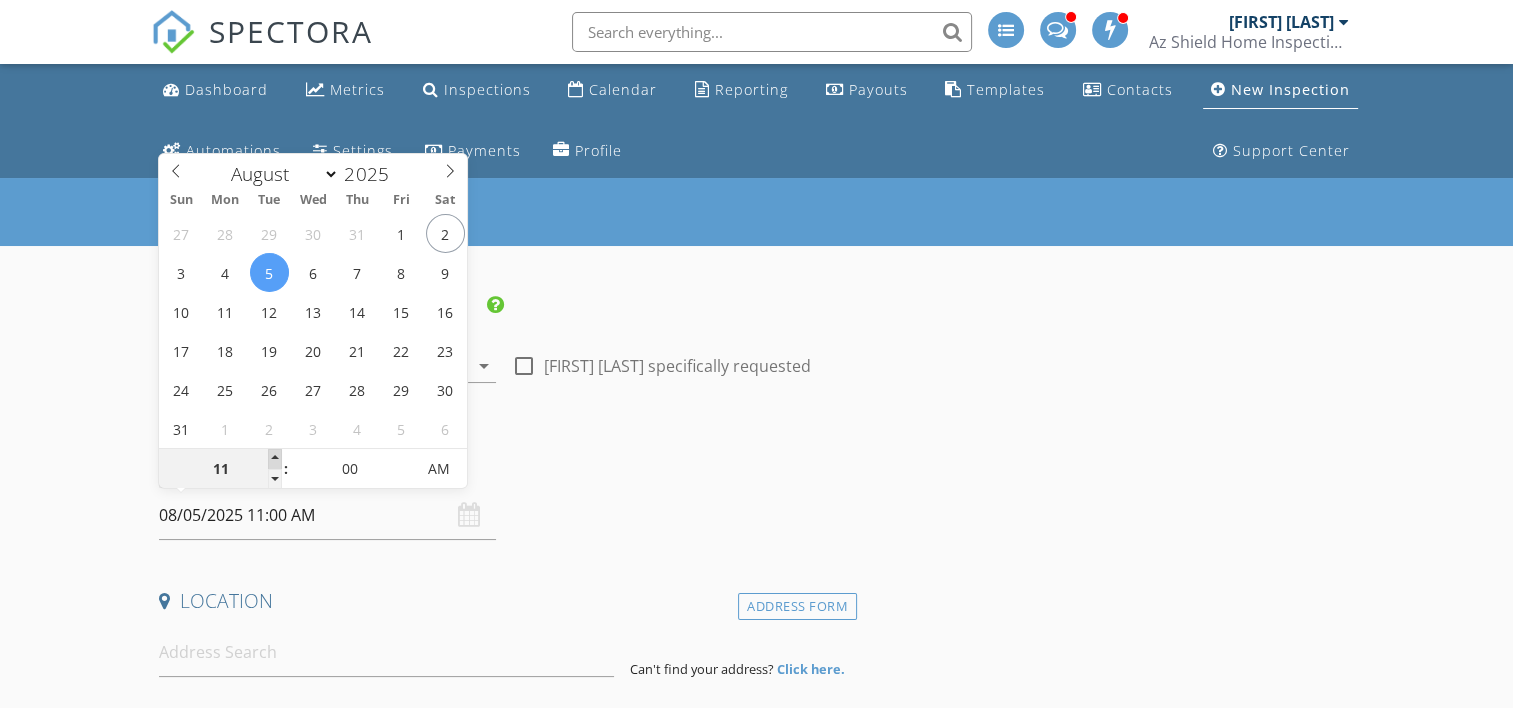 click at bounding box center (275, 459) 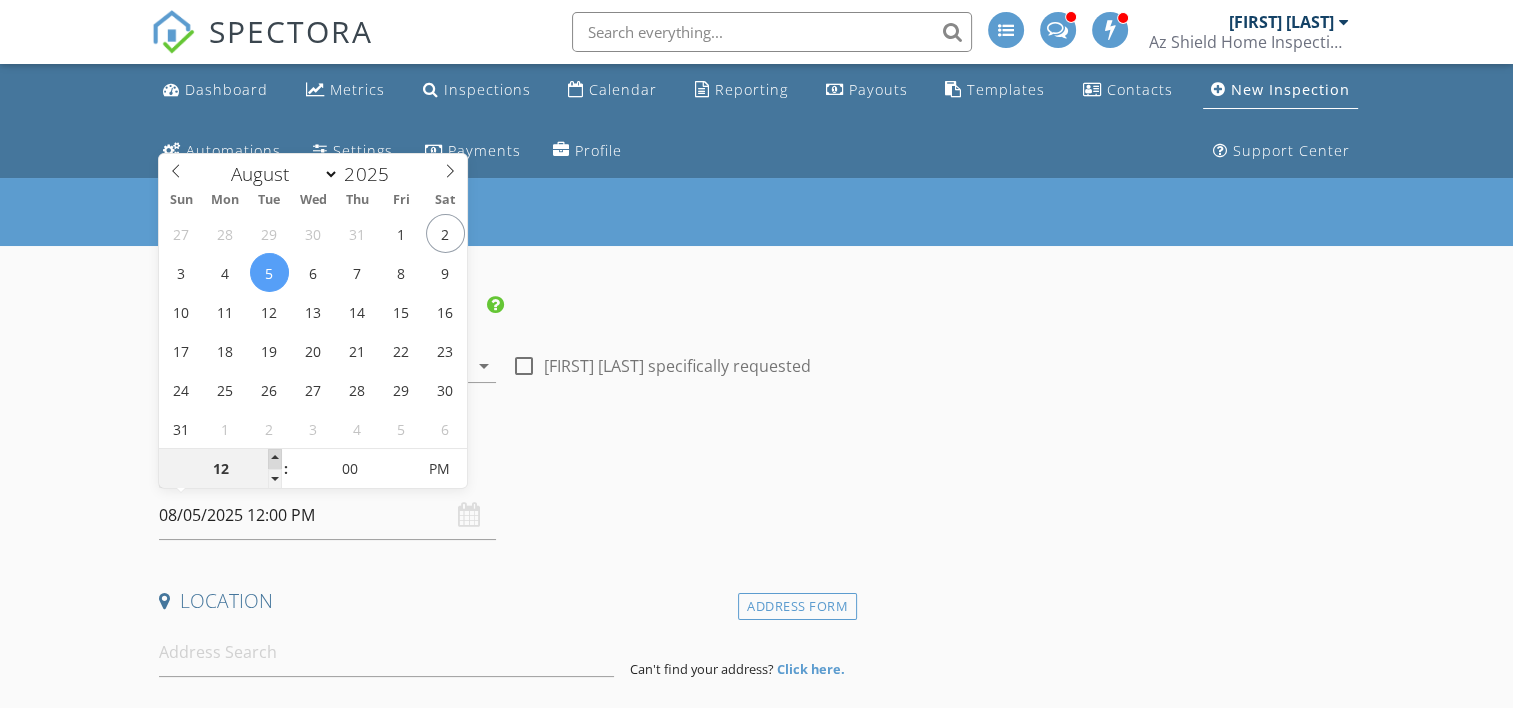 click at bounding box center [275, 459] 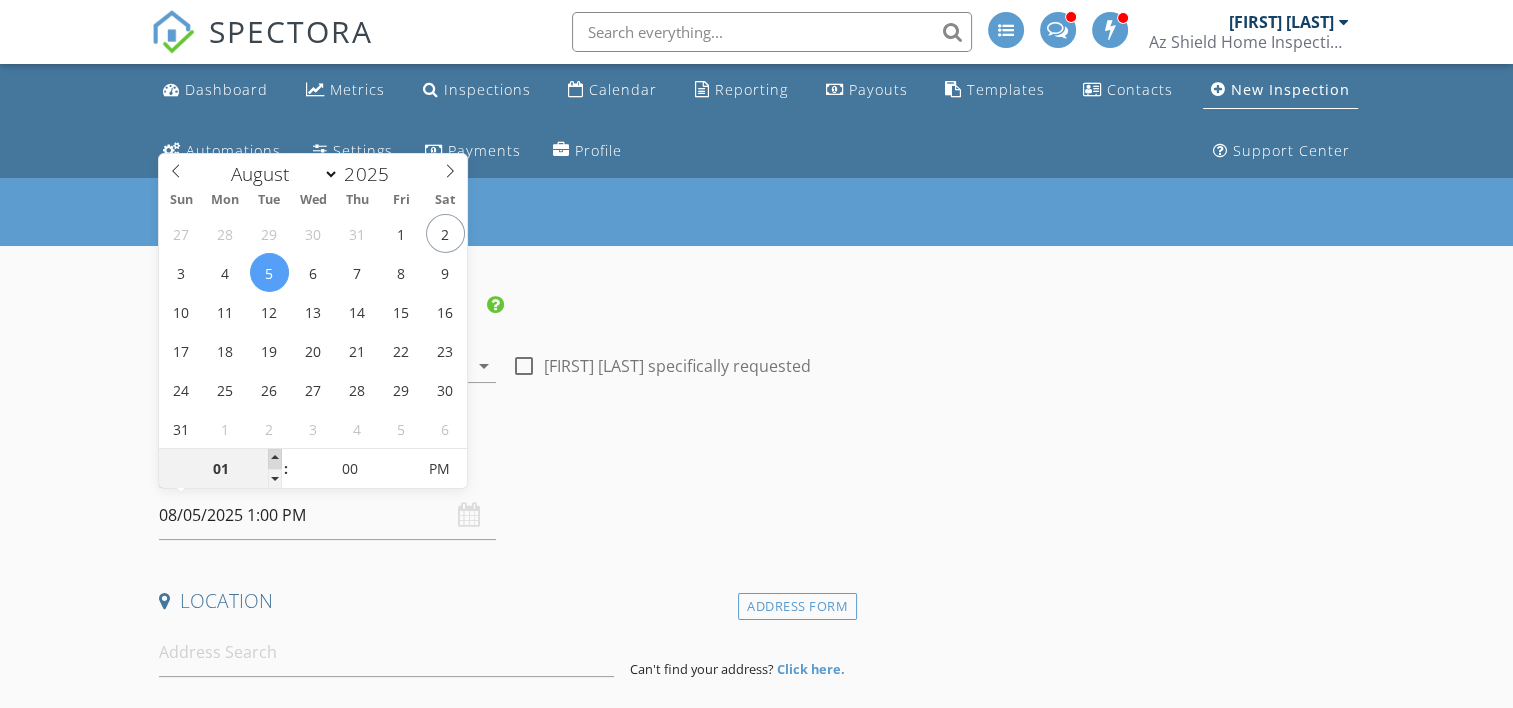 click at bounding box center (275, 459) 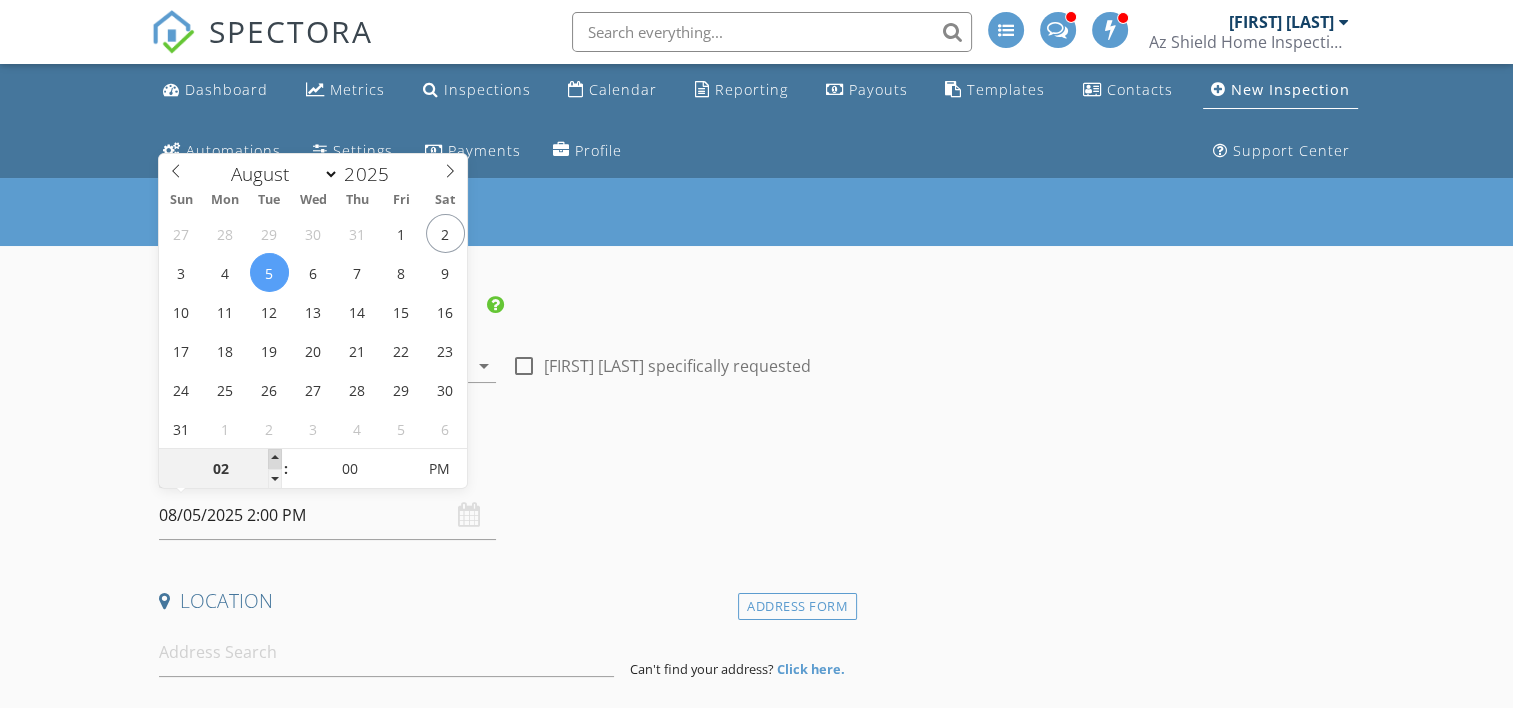 click at bounding box center (275, 459) 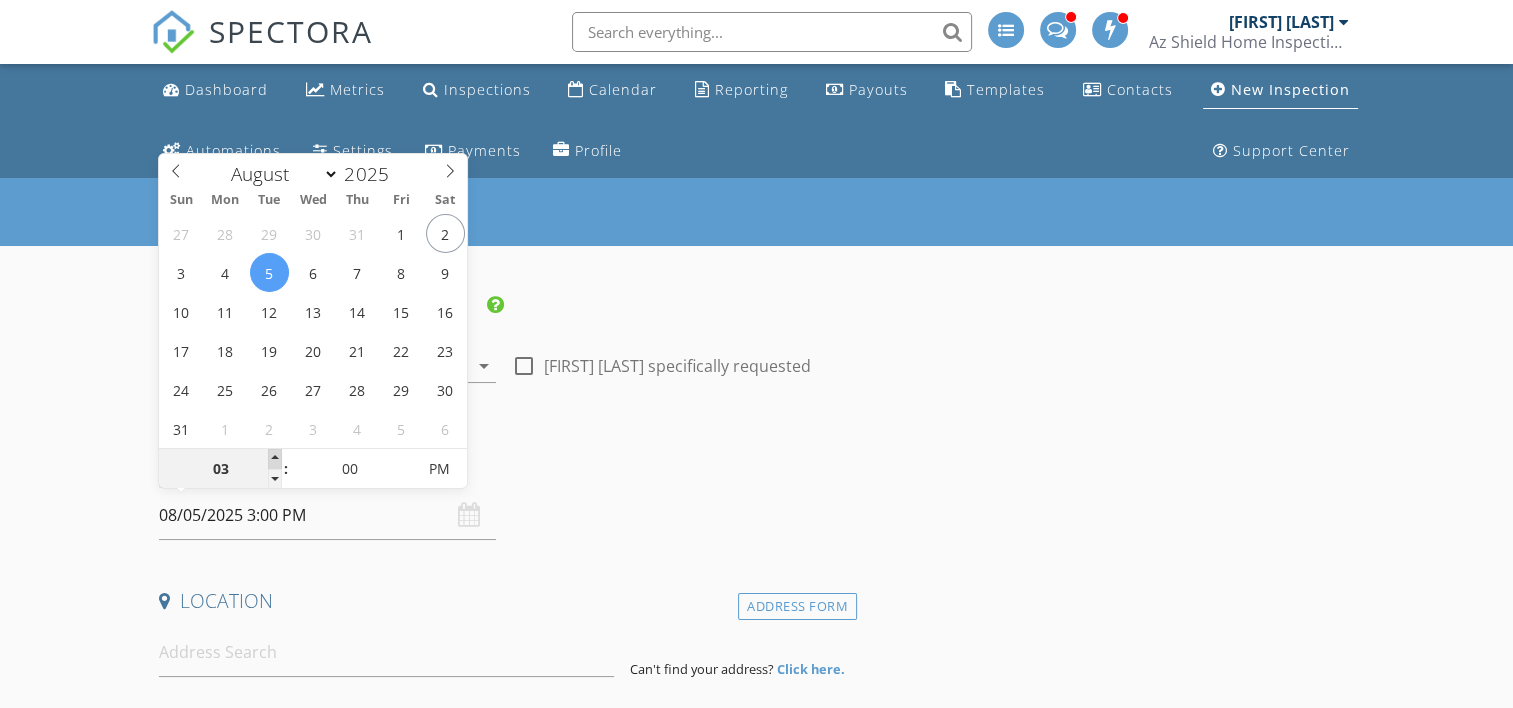 click at bounding box center [275, 459] 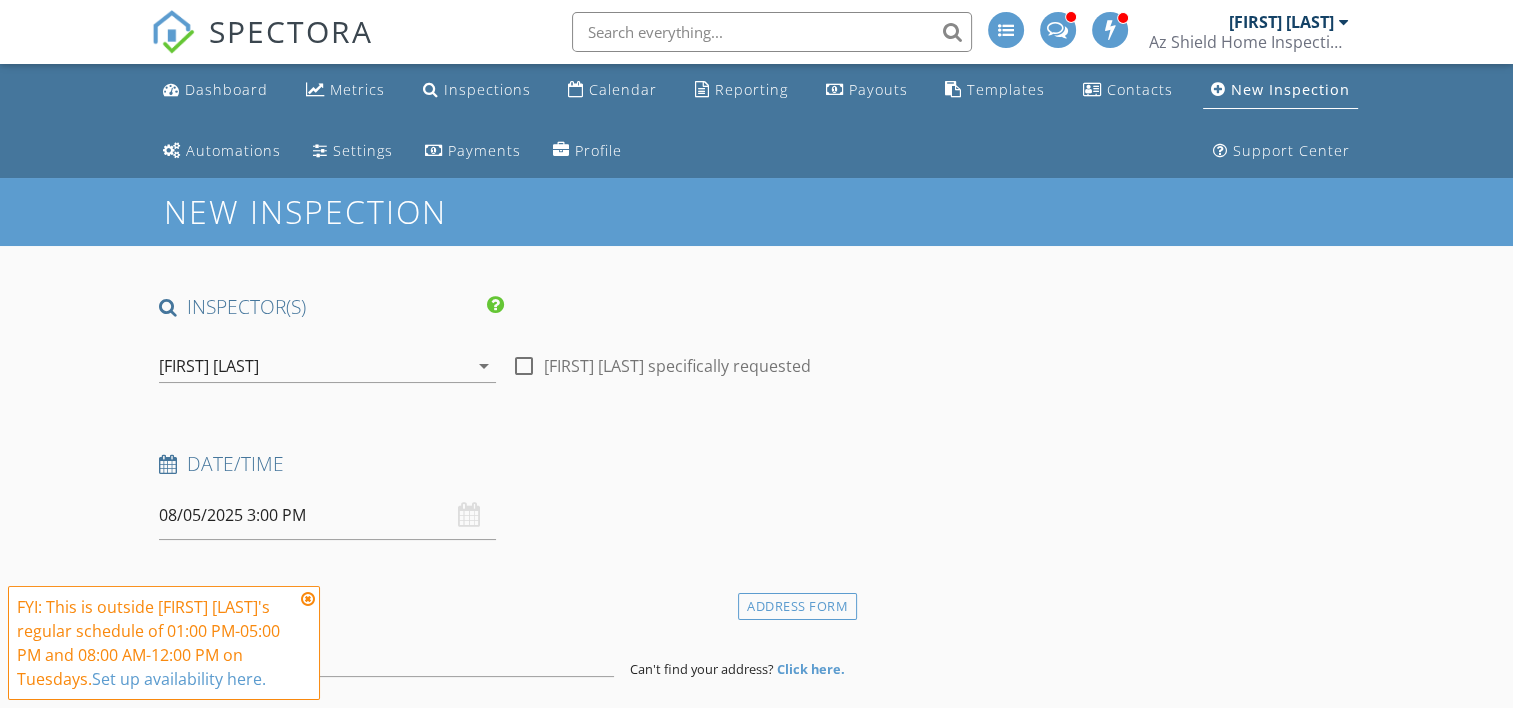 click at bounding box center [308, 599] 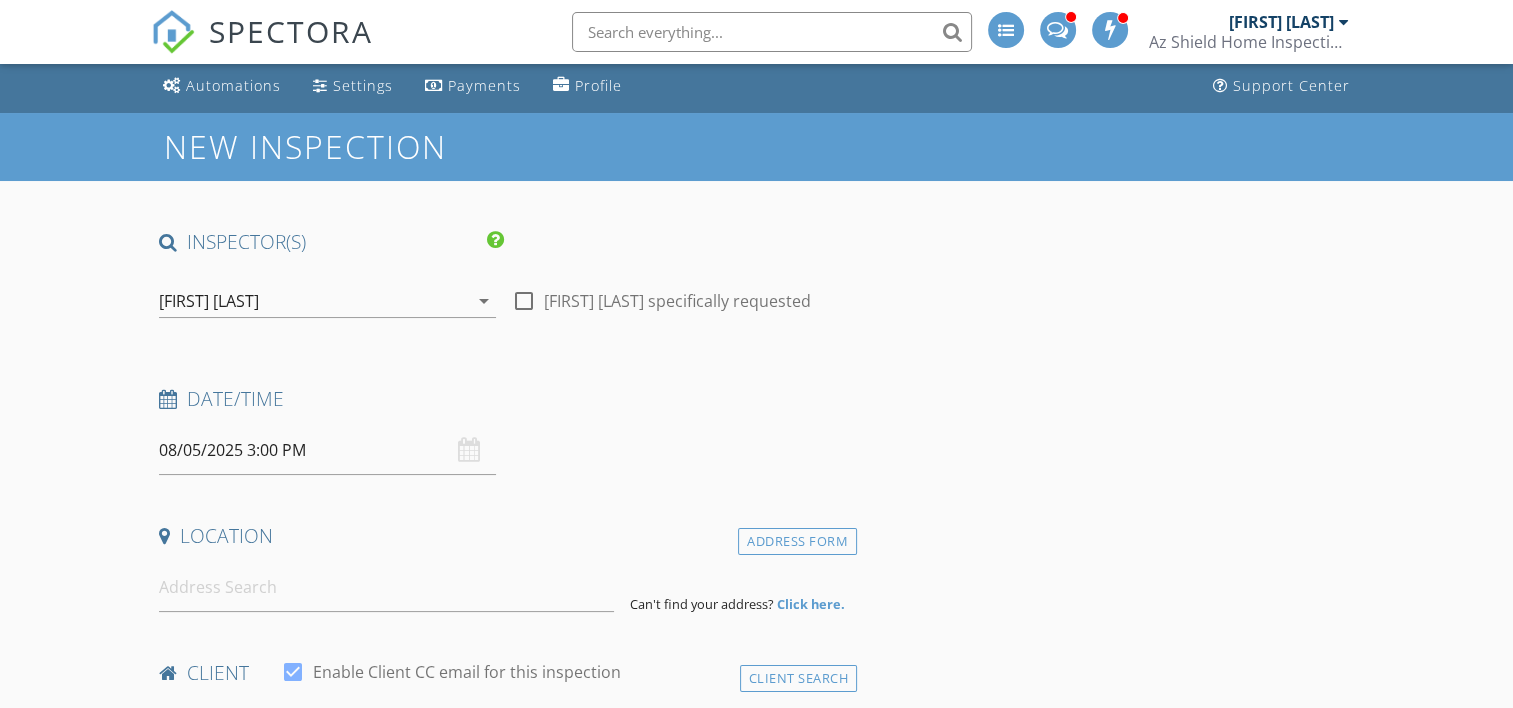 scroll, scrollTop: 100, scrollLeft: 0, axis: vertical 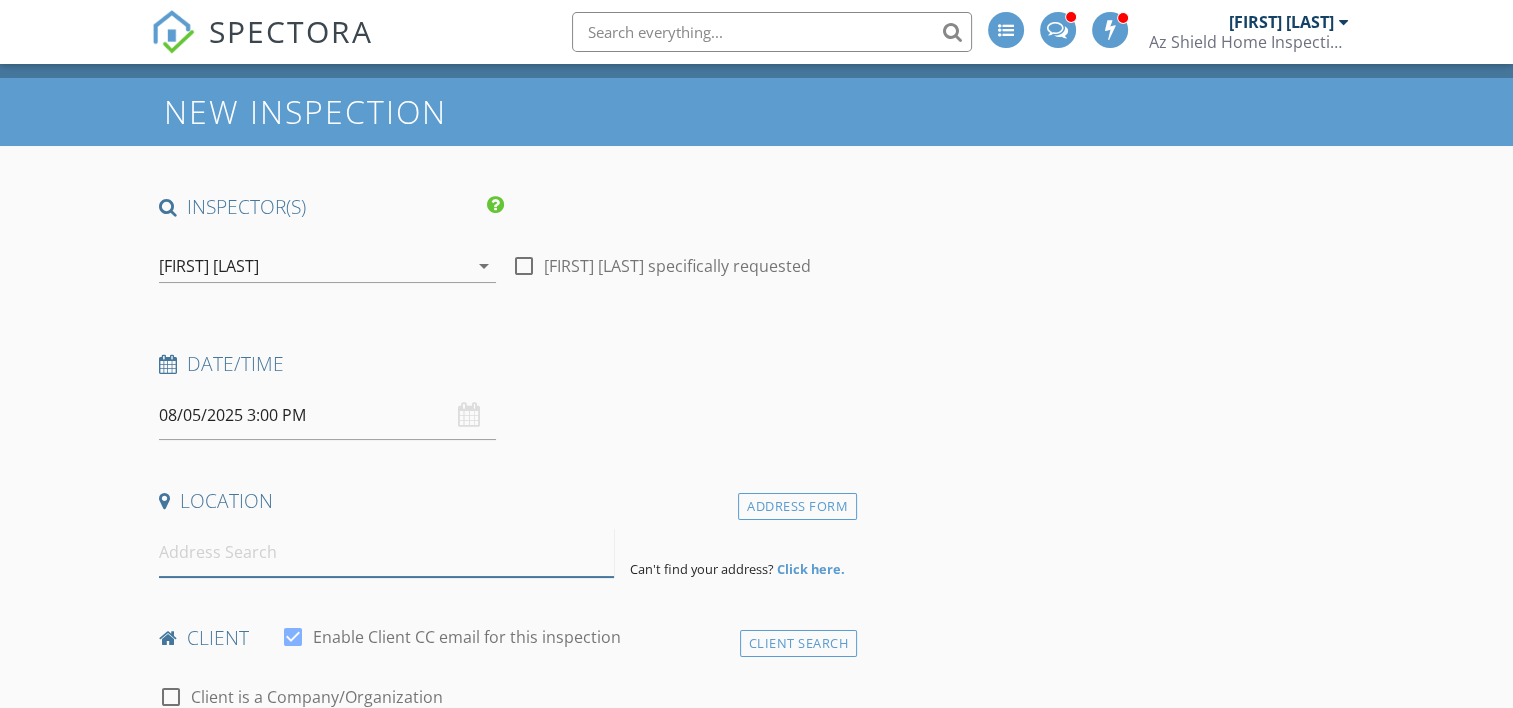 click at bounding box center [386, 552] 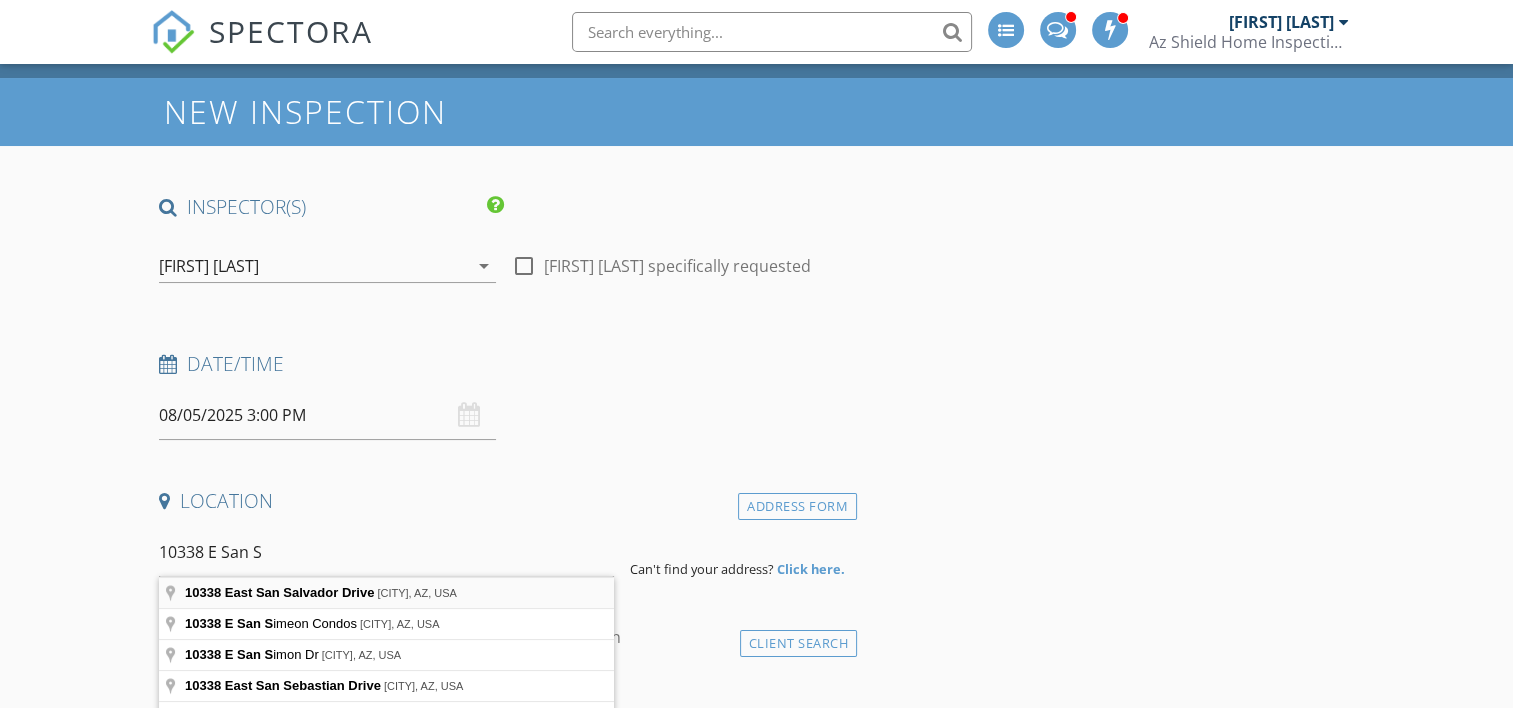 type on "10338 East San Salvador Drive, Scottsdale, AZ, USA" 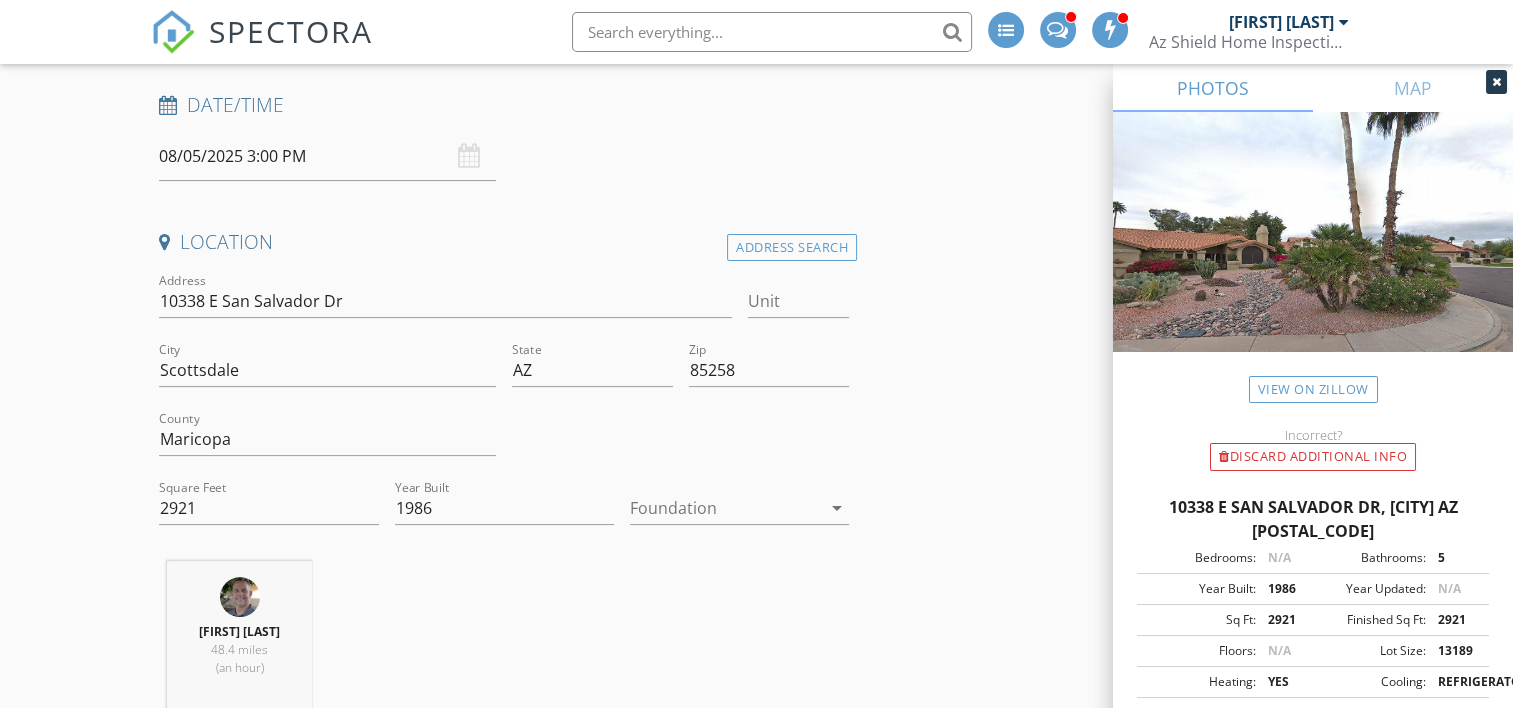 scroll, scrollTop: 400, scrollLeft: 0, axis: vertical 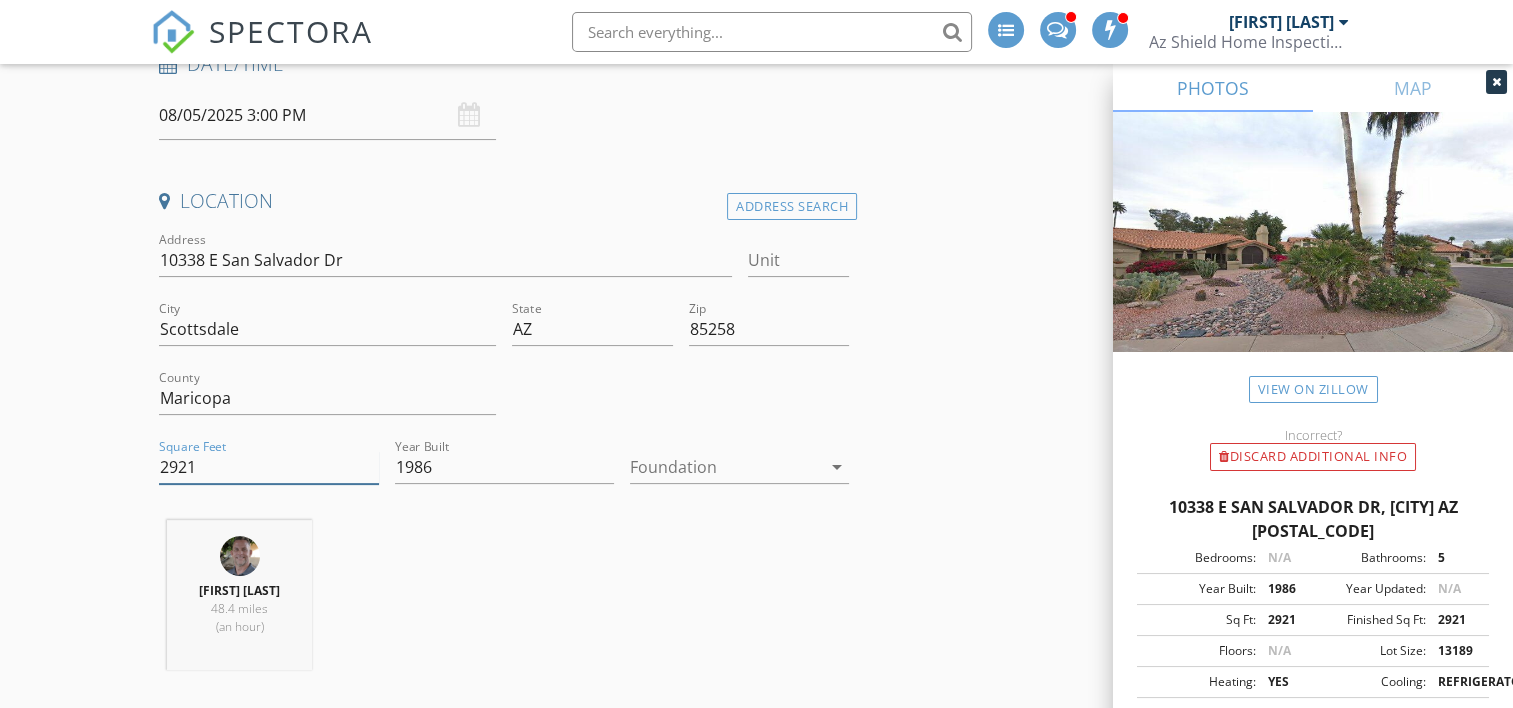 drag, startPoint x: 301, startPoint y: 467, endPoint x: 99, endPoint y: 474, distance: 202.12125 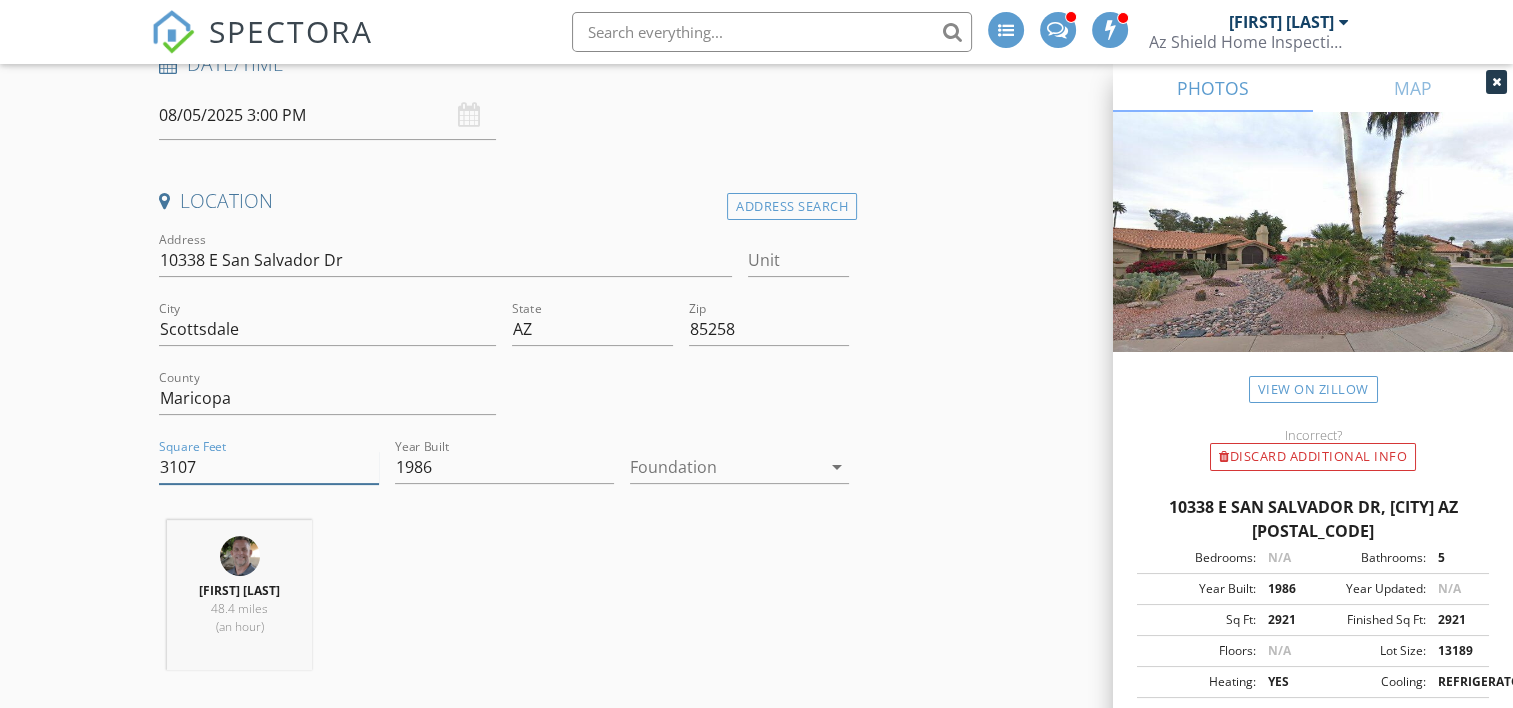 type on "3107" 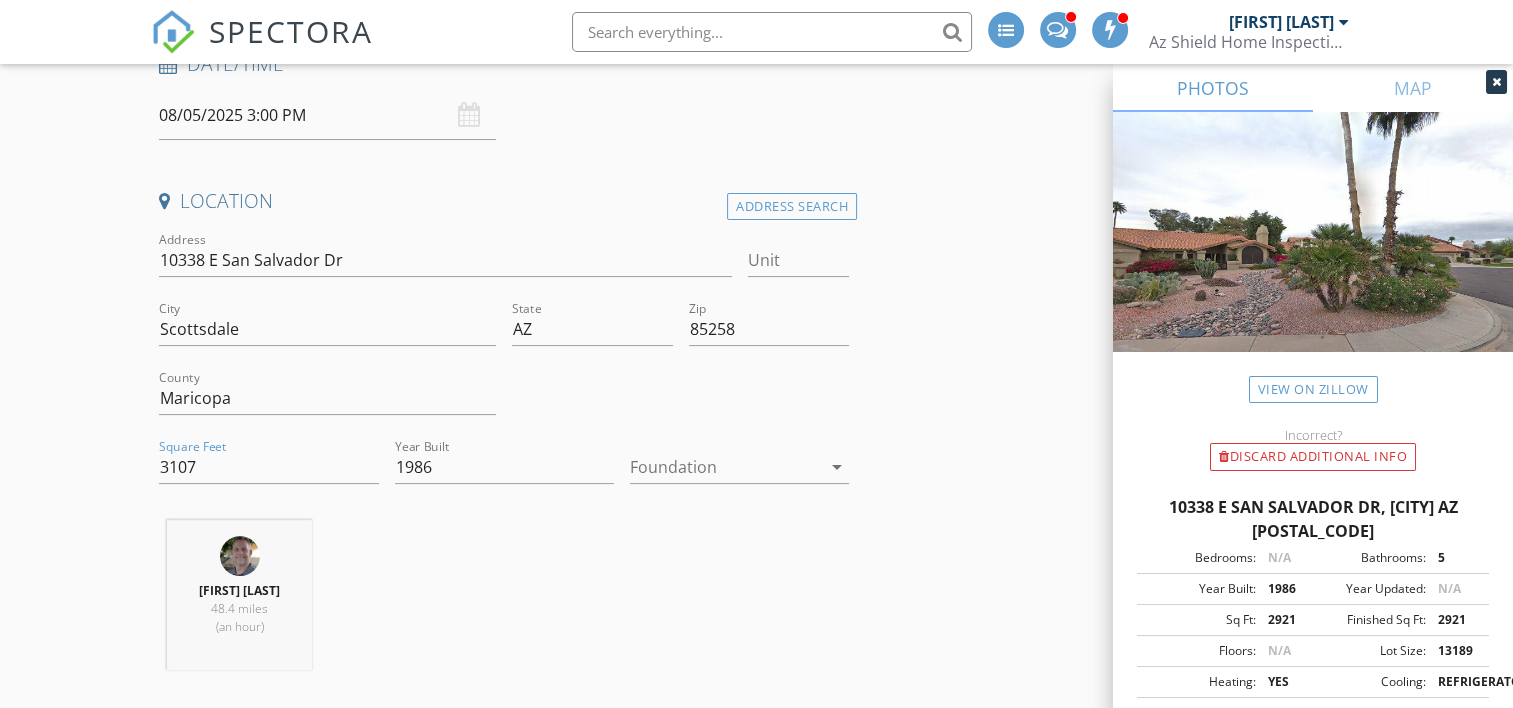 click on "Doug Groshong     48.4 miles     (an hour)" at bounding box center (504, 603) 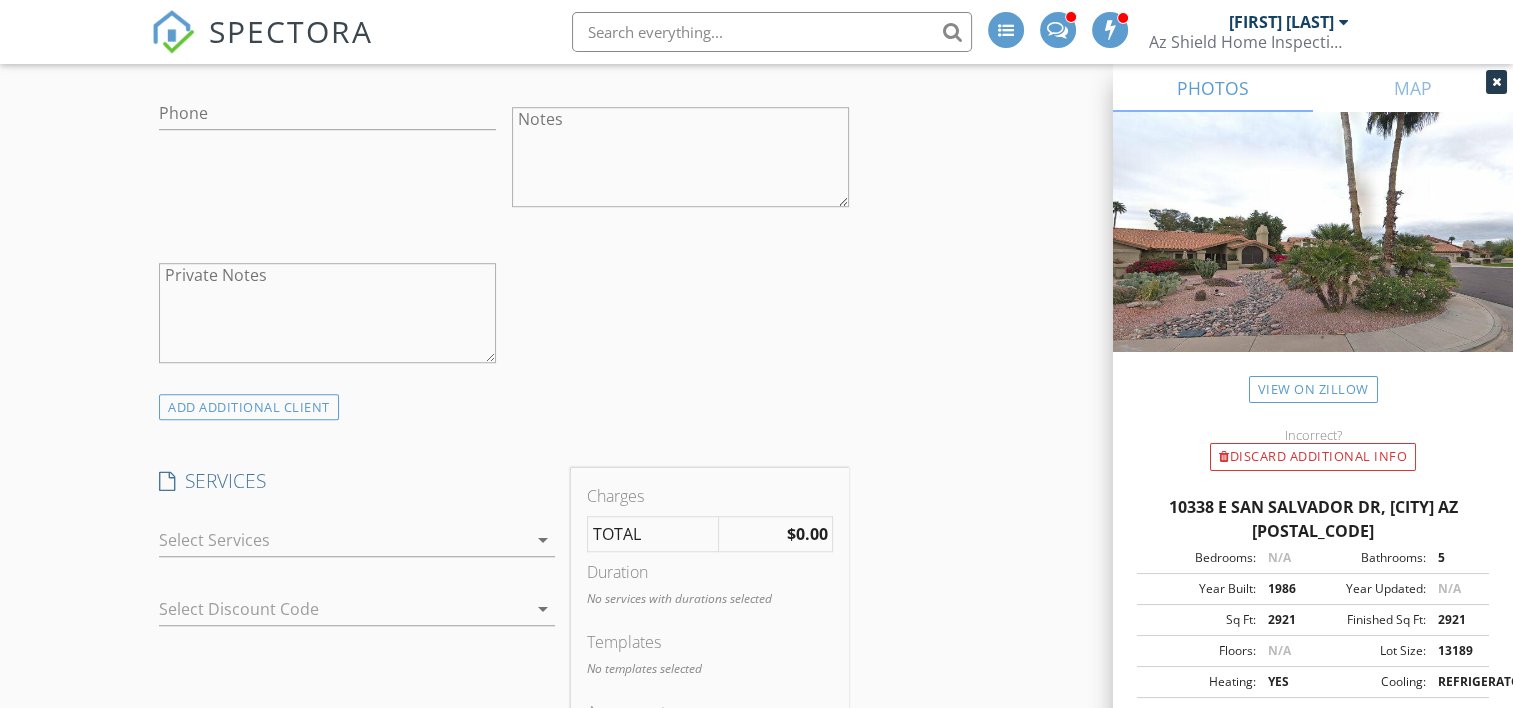 scroll, scrollTop: 1500, scrollLeft: 0, axis: vertical 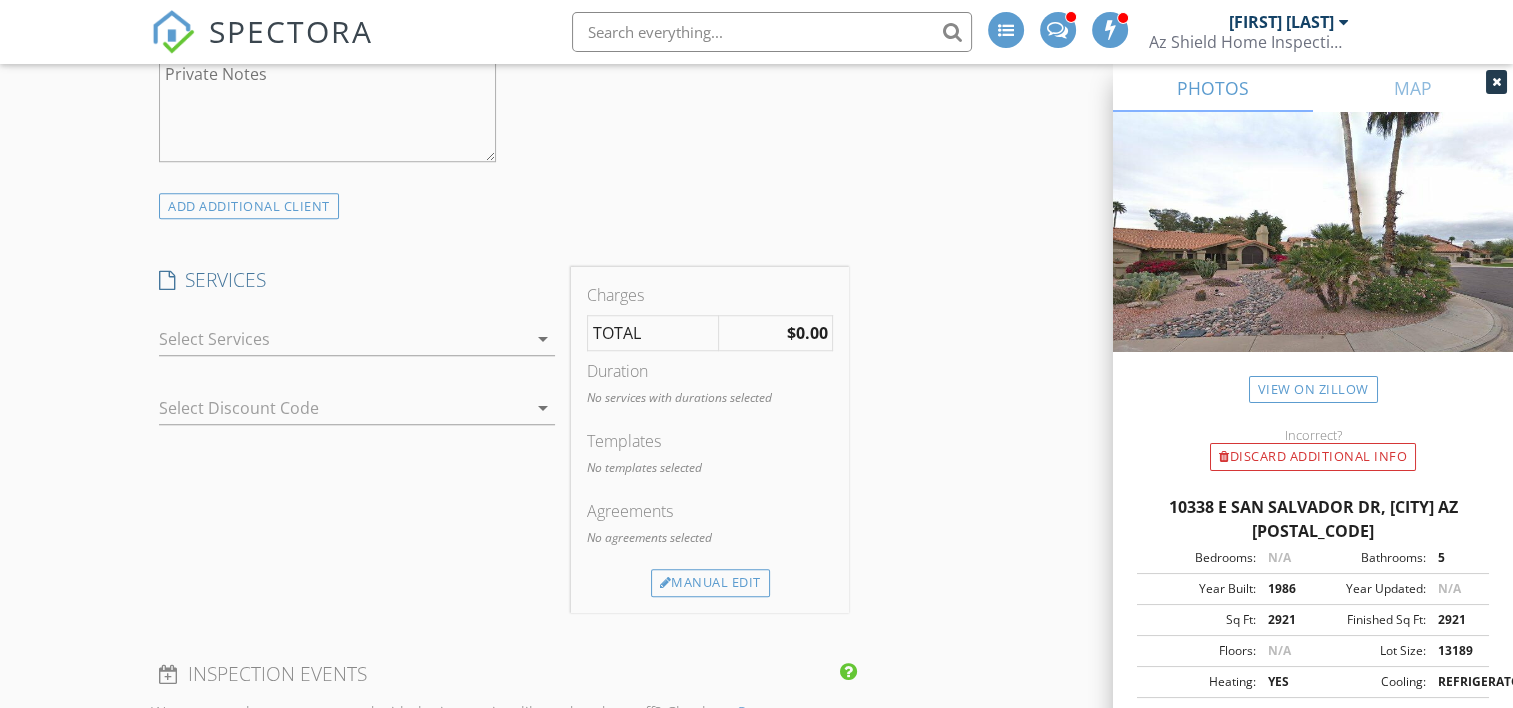 click at bounding box center [343, 339] 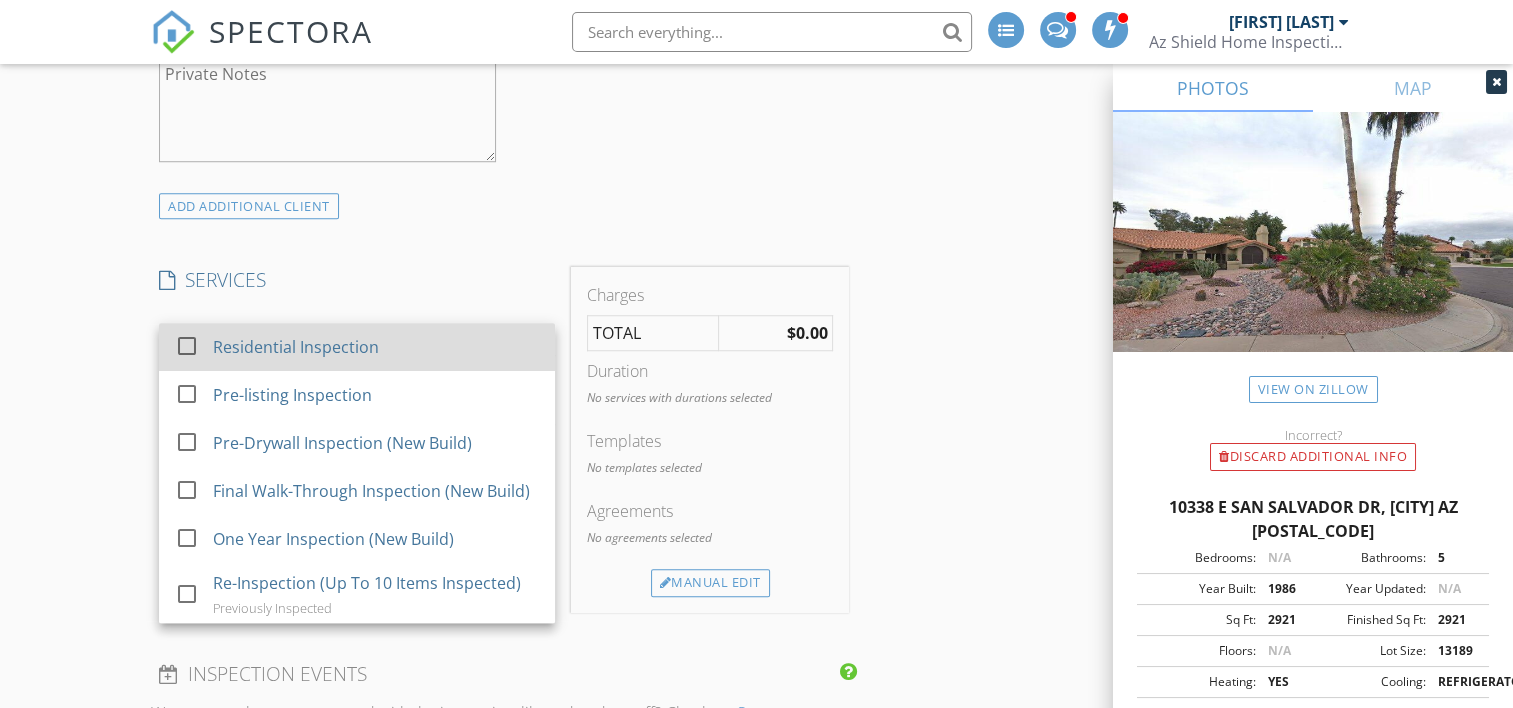 click on "Residential Inspection" at bounding box center (377, 347) 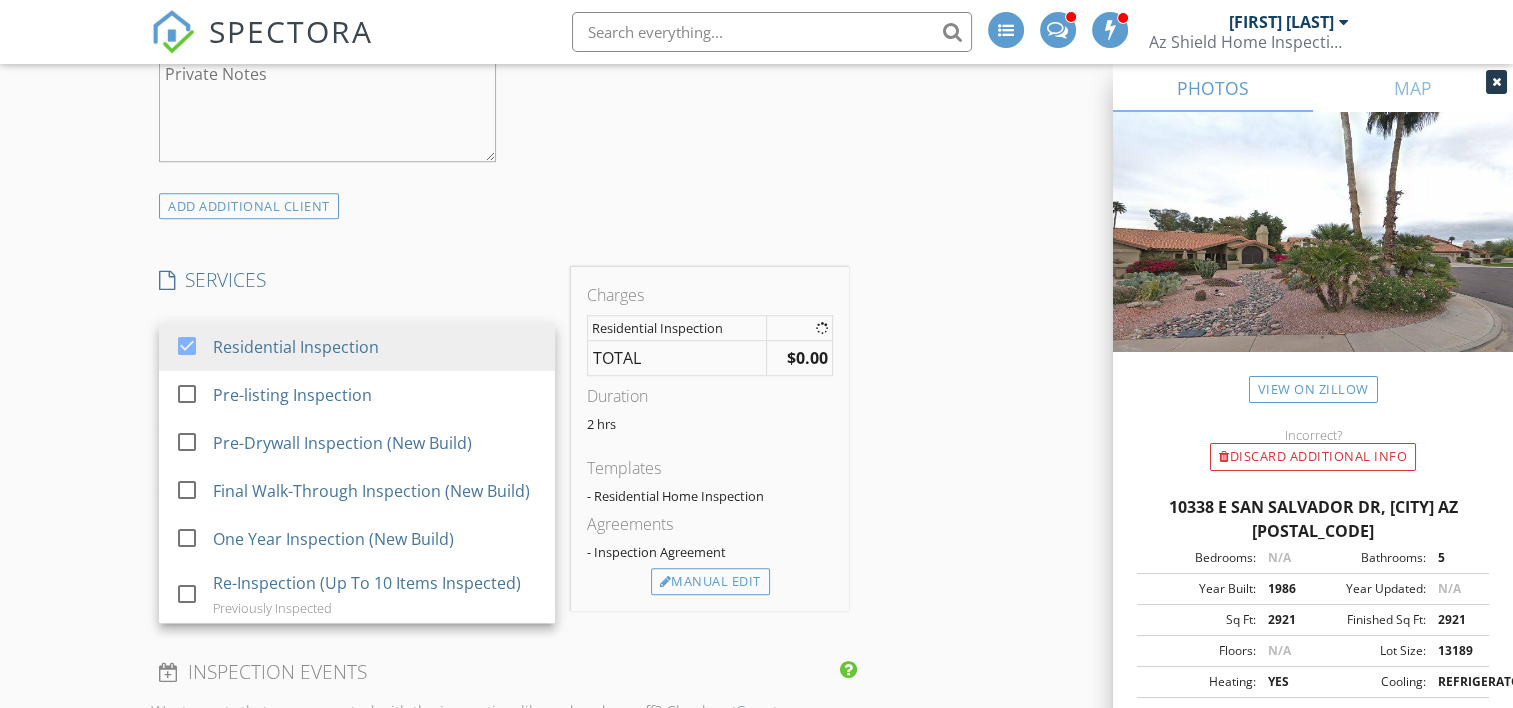 click on "New Inspection
INSPECTOR(S)
check_box   Doug Groshong   PRIMARY   Doug Groshong arrow_drop_down   check_box_outline_blank Doug Groshong specifically requested
Date/Time
08/05/2025 3:00 PM
Location
Address Search       Address 10338 E San Salvador Dr   Unit   City Scottsdale   State AZ   Zip 85258   County Maricopa     Square Feet 3107   Year Built 1986   Foundation arrow_drop_down     Doug Groshong     48.4 miles     (an hour)
client
check_box Enable Client CC email for this inspection   Client Search     check_box_outline_blank Client is a Company/Organization     First Name   Last Name   Email   CC Email   Phone           Notes   Private Notes
ADD ADDITIONAL client
SERVICES
check_box   Residential Inspection   check_box_outline_blank   Pre-listing Inspection" at bounding box center (756, 596) 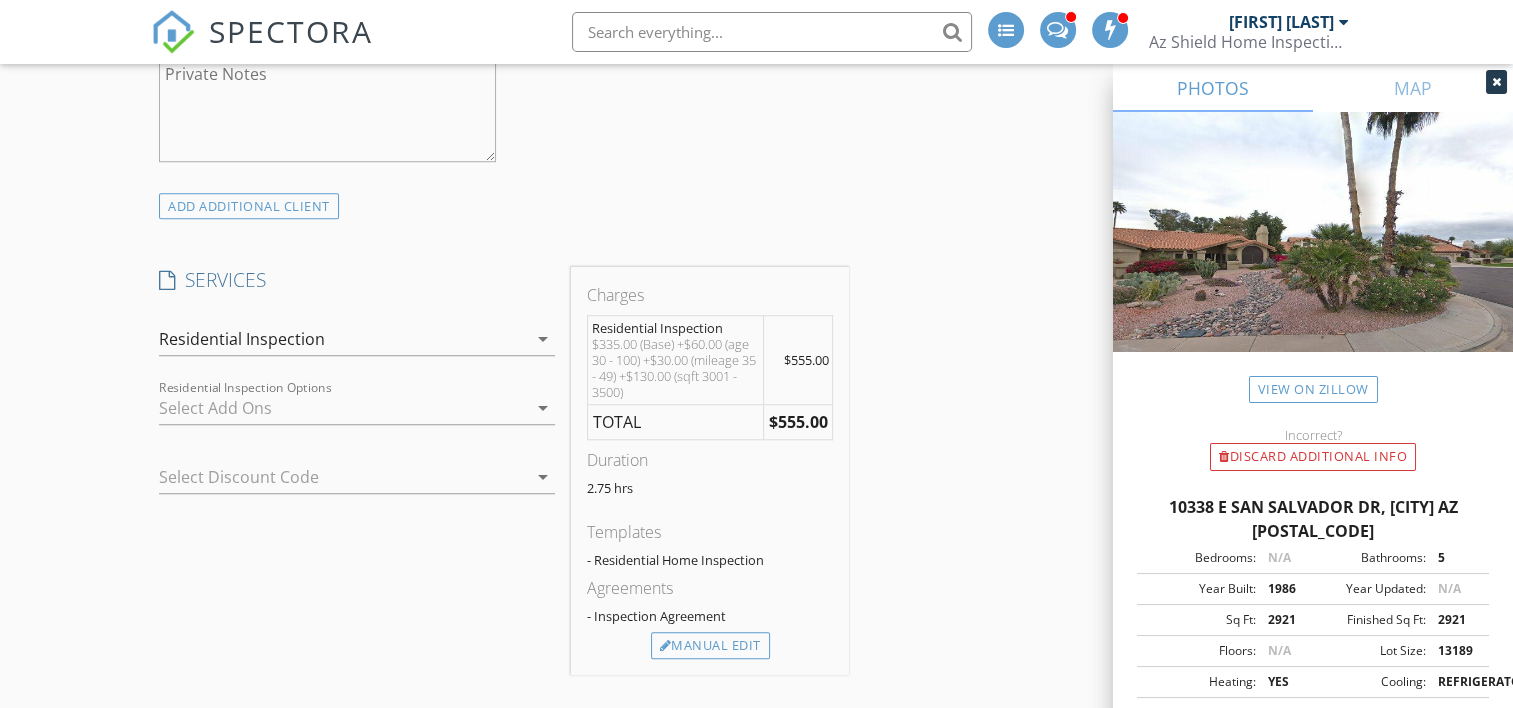 click at bounding box center [343, 408] 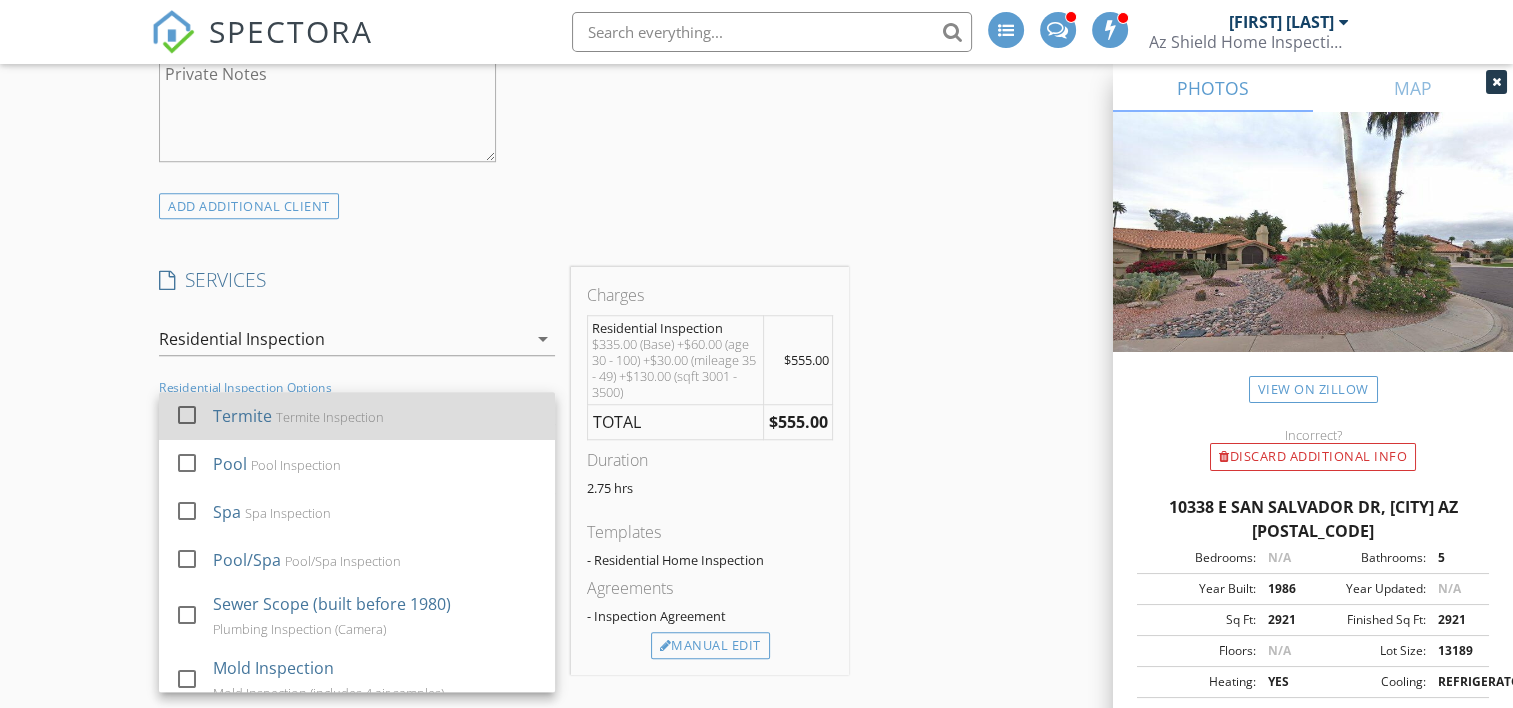click on "Termite" at bounding box center (243, 416) 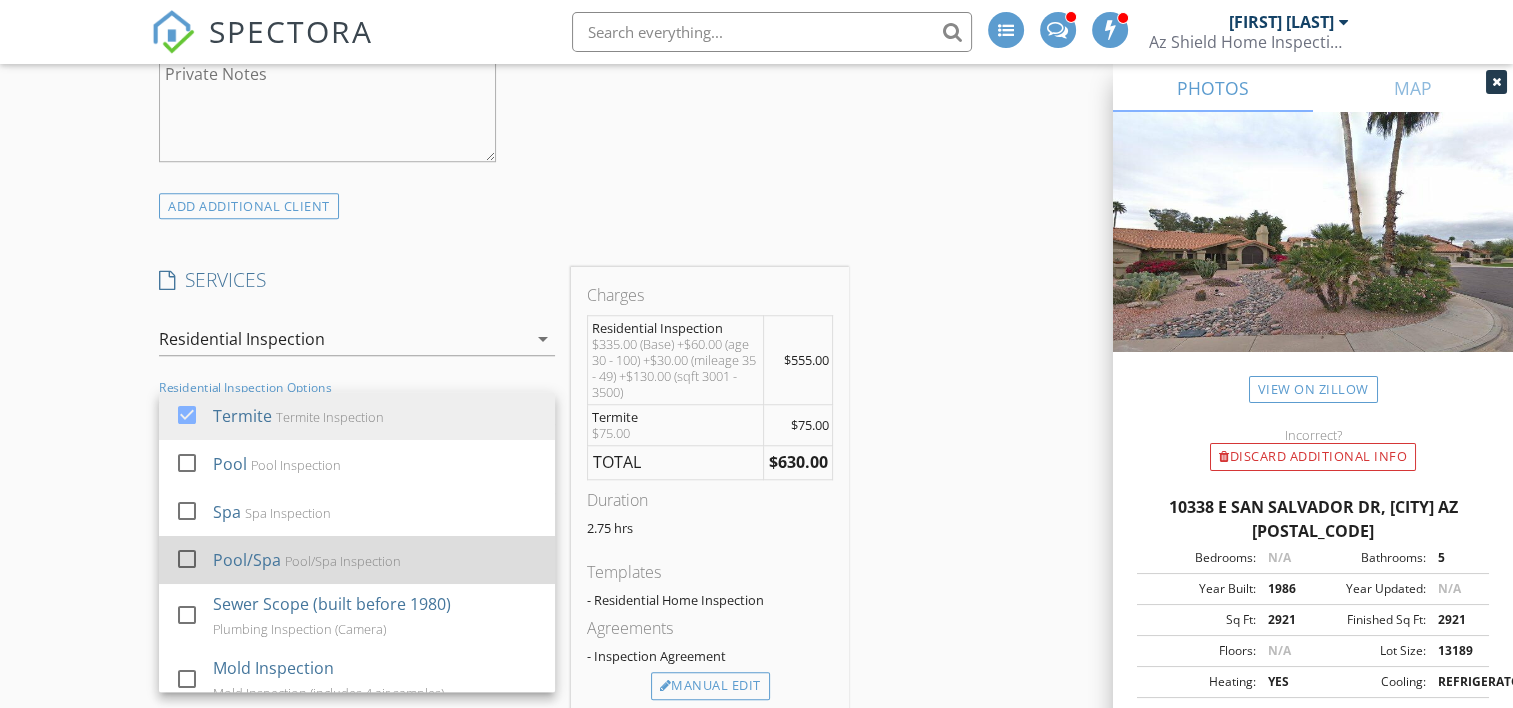 click on "Pool/Spa Inspection" at bounding box center (344, 561) 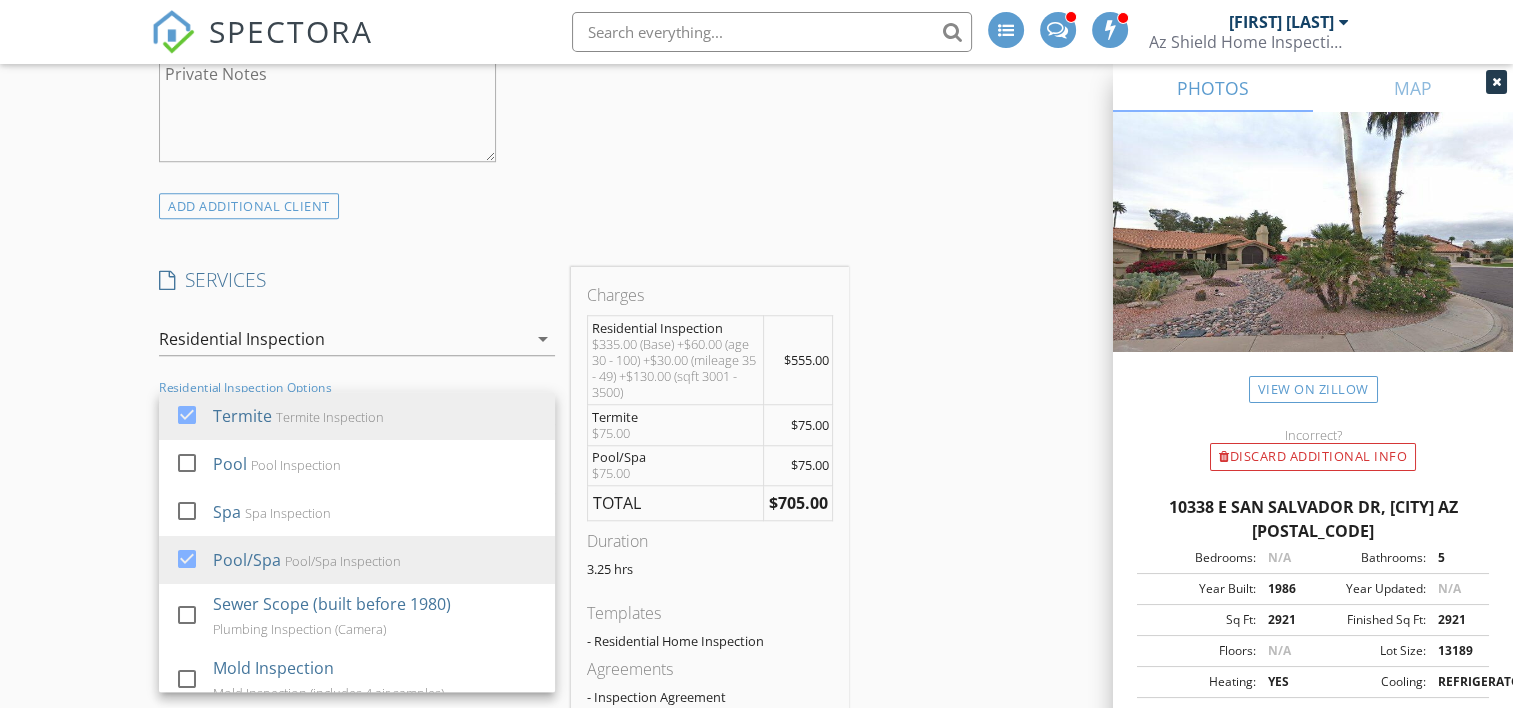click on "New Inspection
INSPECTOR(S)
check_box   Doug Groshong   PRIMARY   Doug Groshong arrow_drop_down   check_box_outline_blank Doug Groshong specifically requested
Date/Time
08/05/2025 3:00 PM
Location
Address Search       Address 10338 E San Salvador Dr   Unit   City Scottsdale   State AZ   Zip 85258   County Maricopa     Square Feet 3107   Year Built 1986   Foundation arrow_drop_down     Doug Groshong     48.4 miles     (an hour)
client
check_box Enable Client CC email for this inspection   Client Search     check_box_outline_blank Client is a Company/Organization     First Name   Last Name   Email   CC Email   Phone           Notes   Private Notes
ADD ADDITIONAL client
SERVICES
check_box   Residential Inspection   check_box_outline_blank   Pre-listing Inspection" at bounding box center (756, 669) 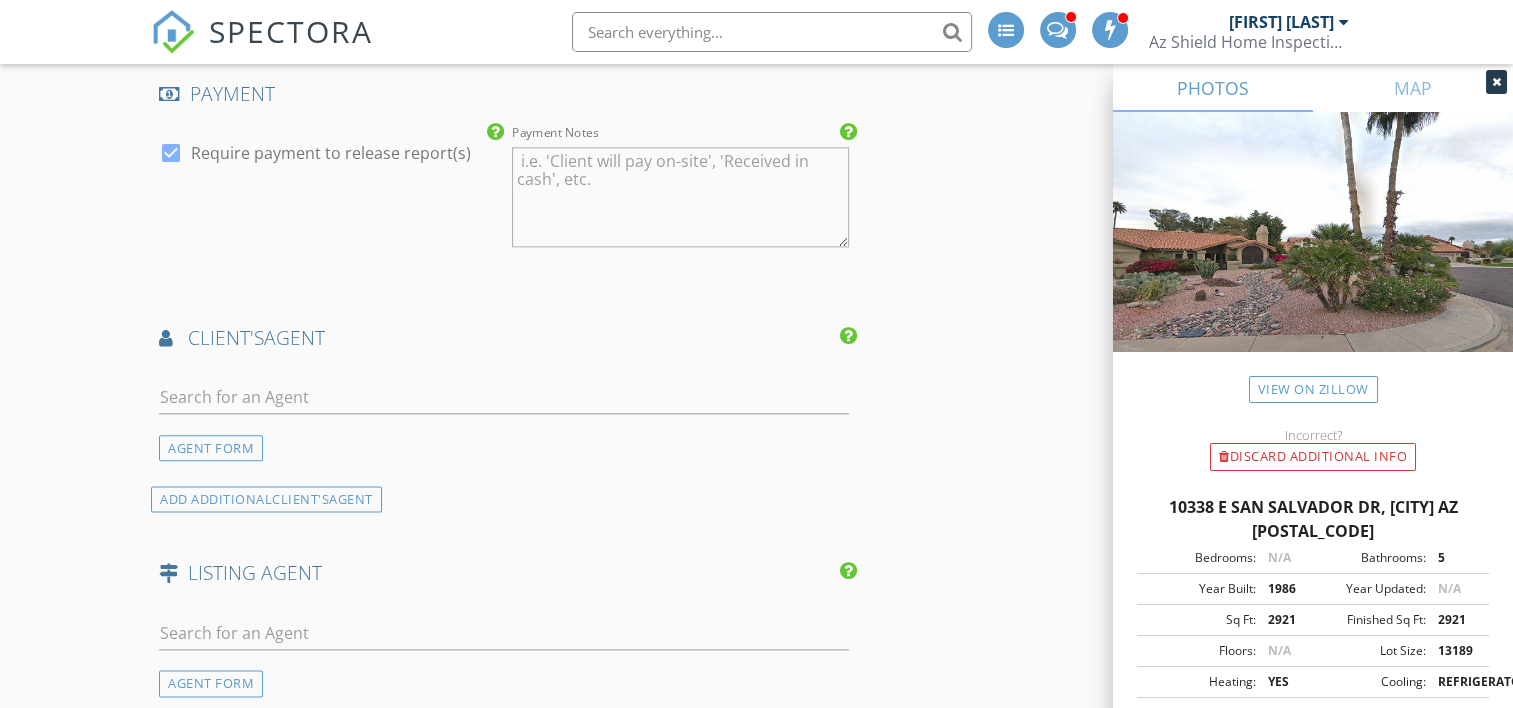 scroll, scrollTop: 2500, scrollLeft: 0, axis: vertical 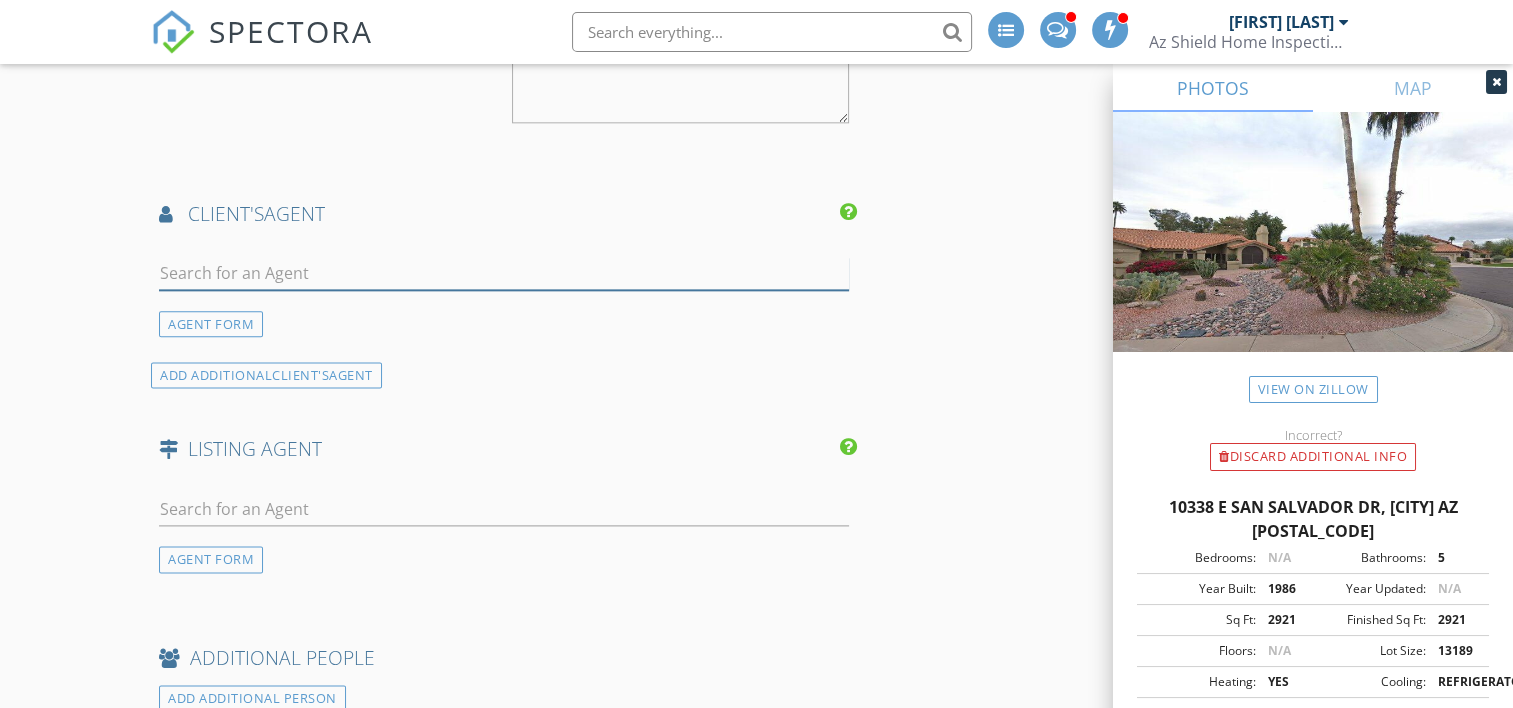 click at bounding box center (504, 273) 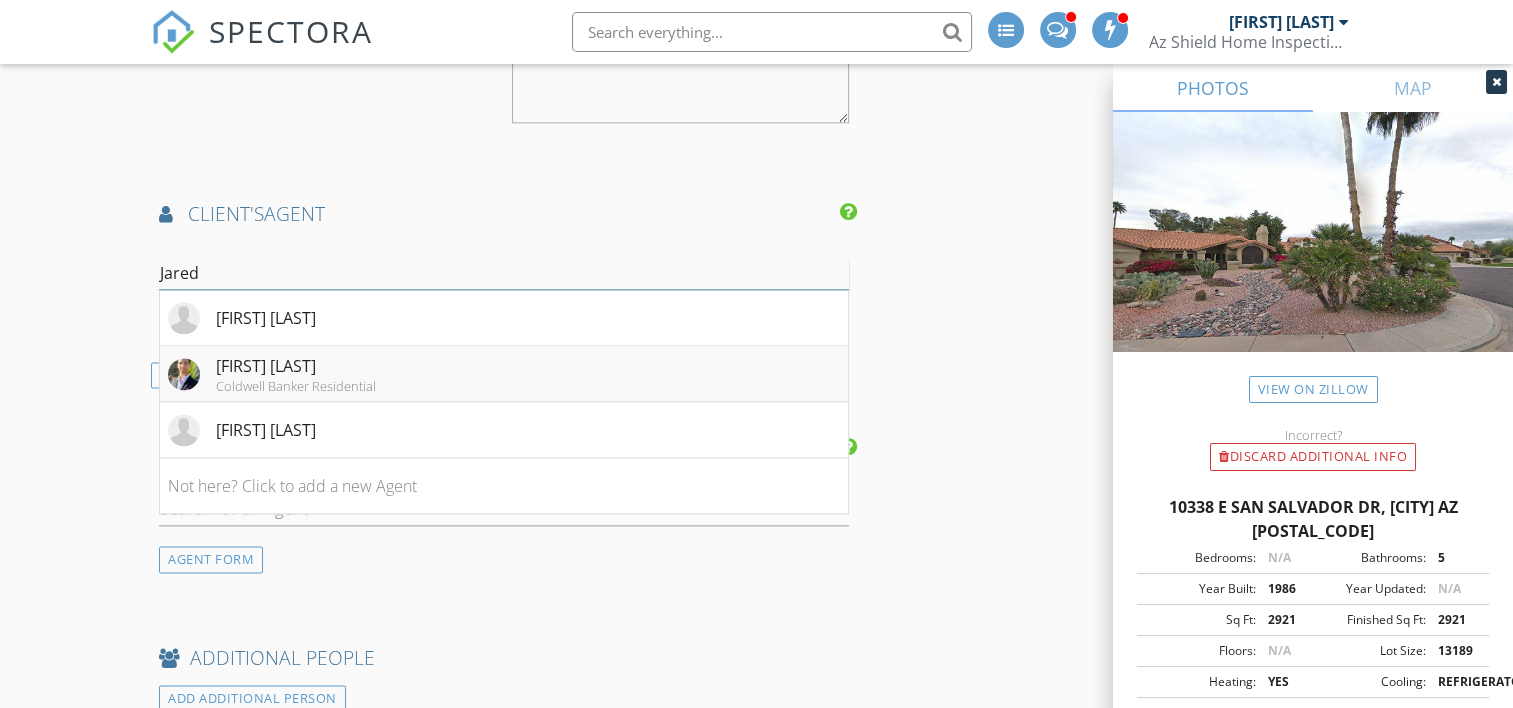 type on "Jared" 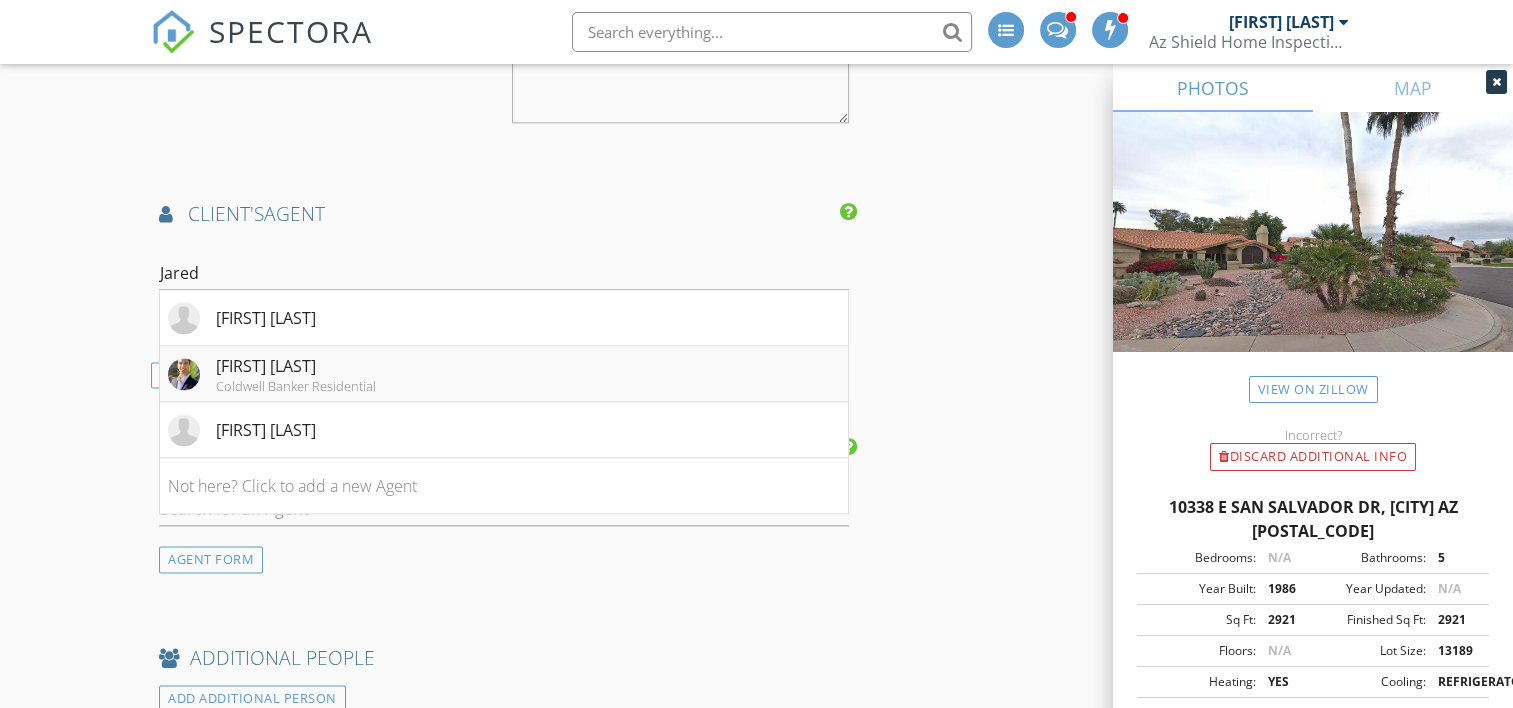 click on "[FIRST] [LAST]" at bounding box center (296, 366) 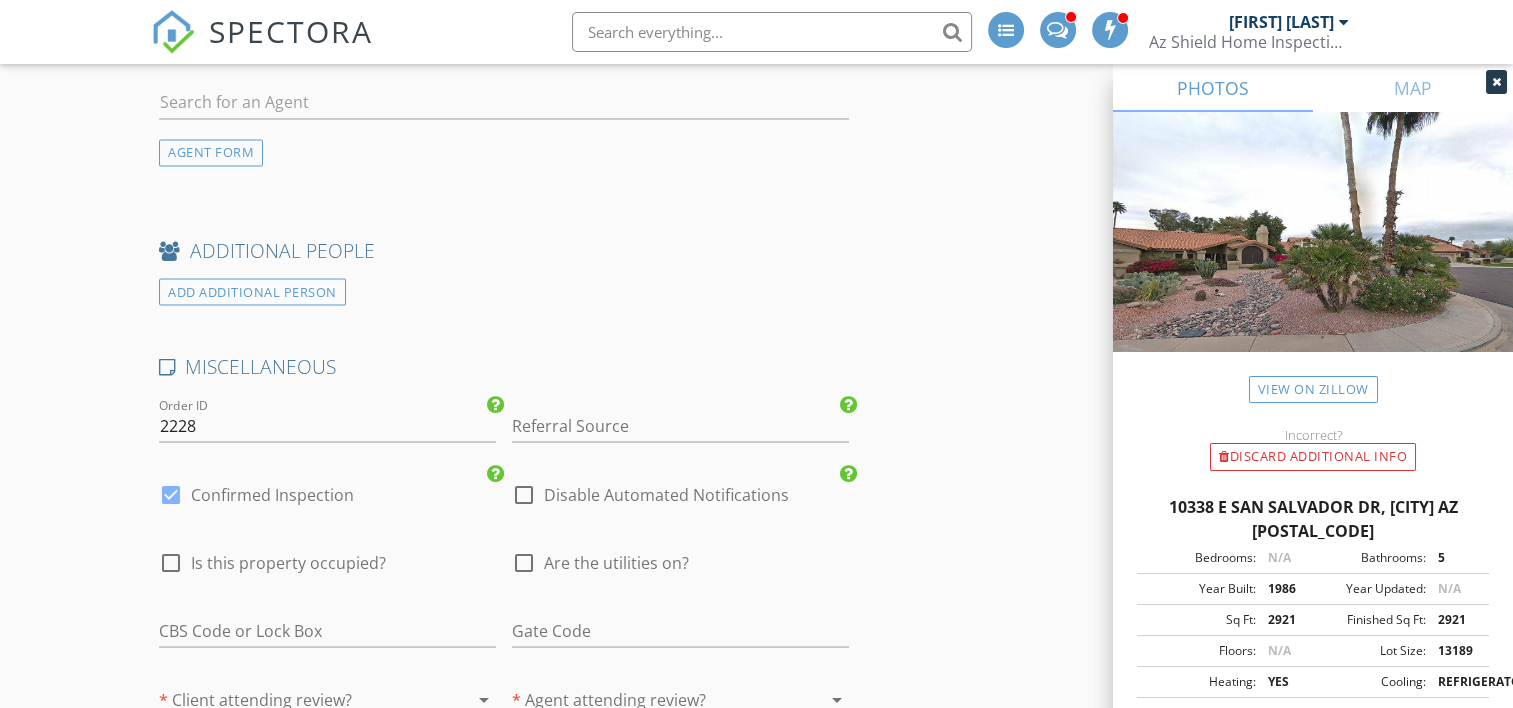 scroll, scrollTop: 3600, scrollLeft: 0, axis: vertical 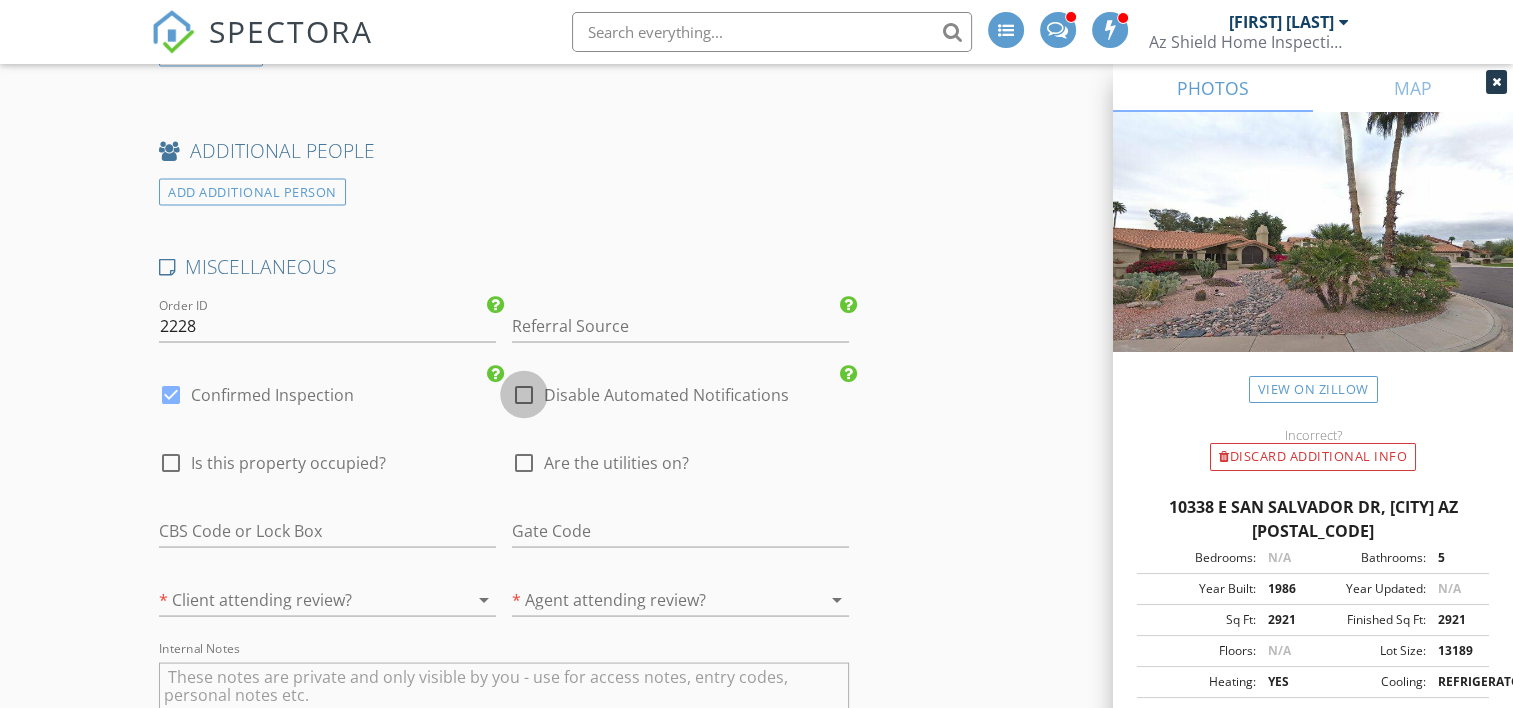 click at bounding box center (524, 394) 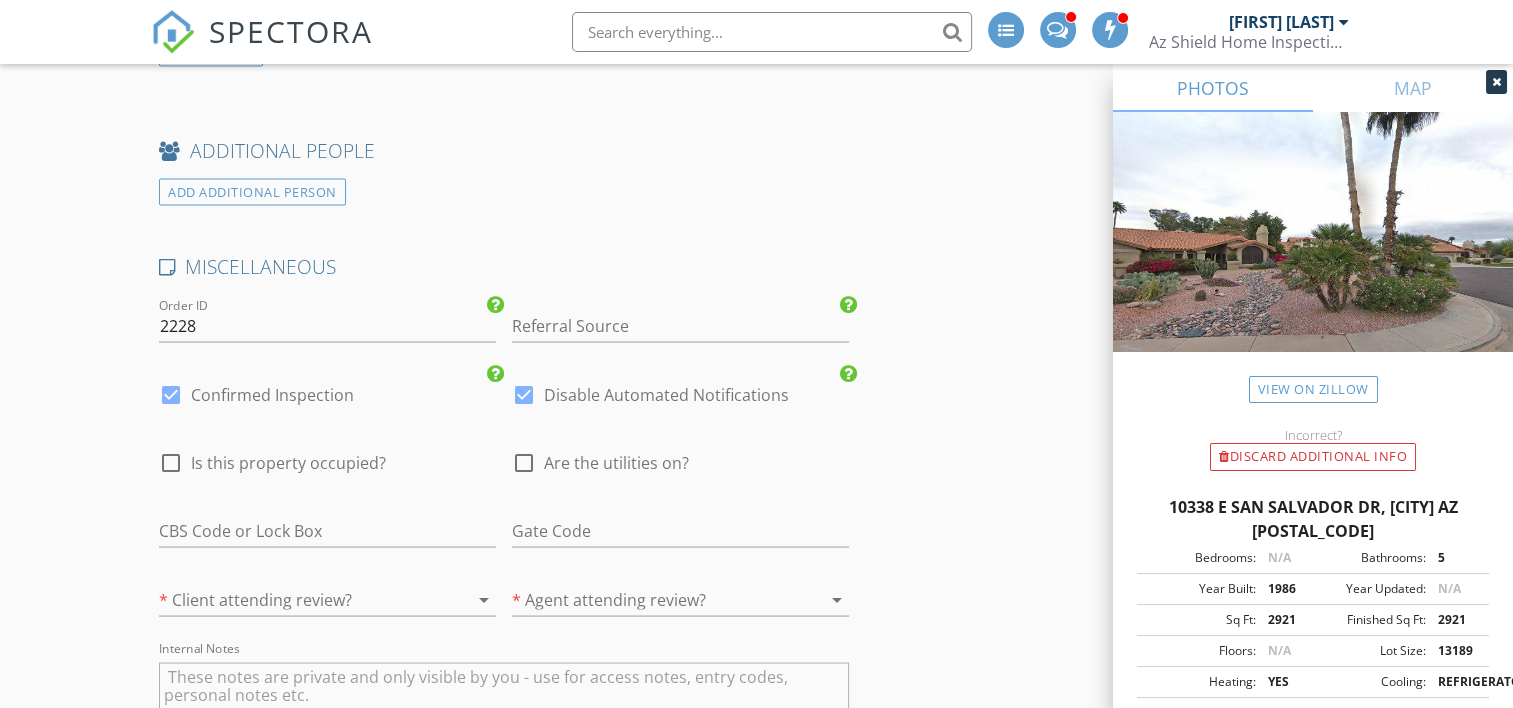 click at bounding box center [524, 462] 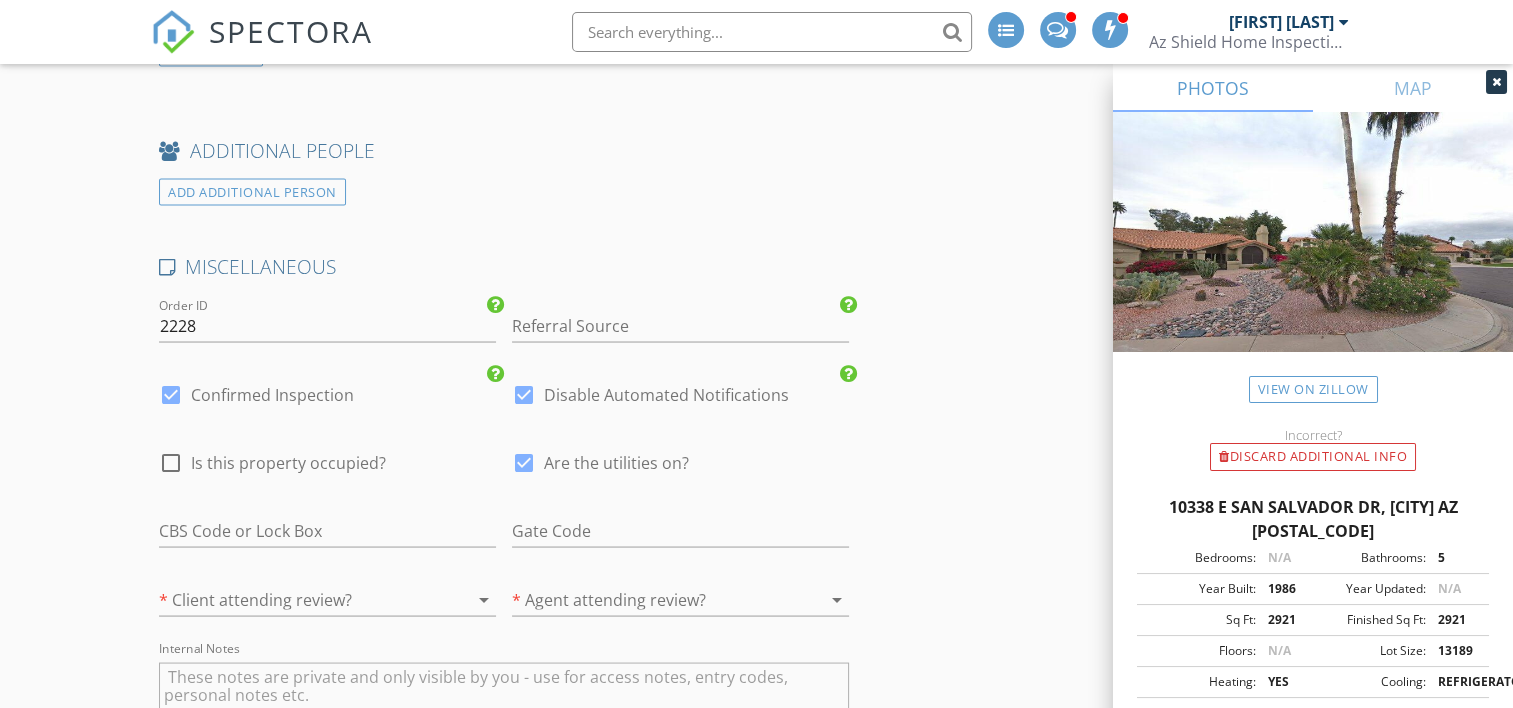 click at bounding box center (299, 599) 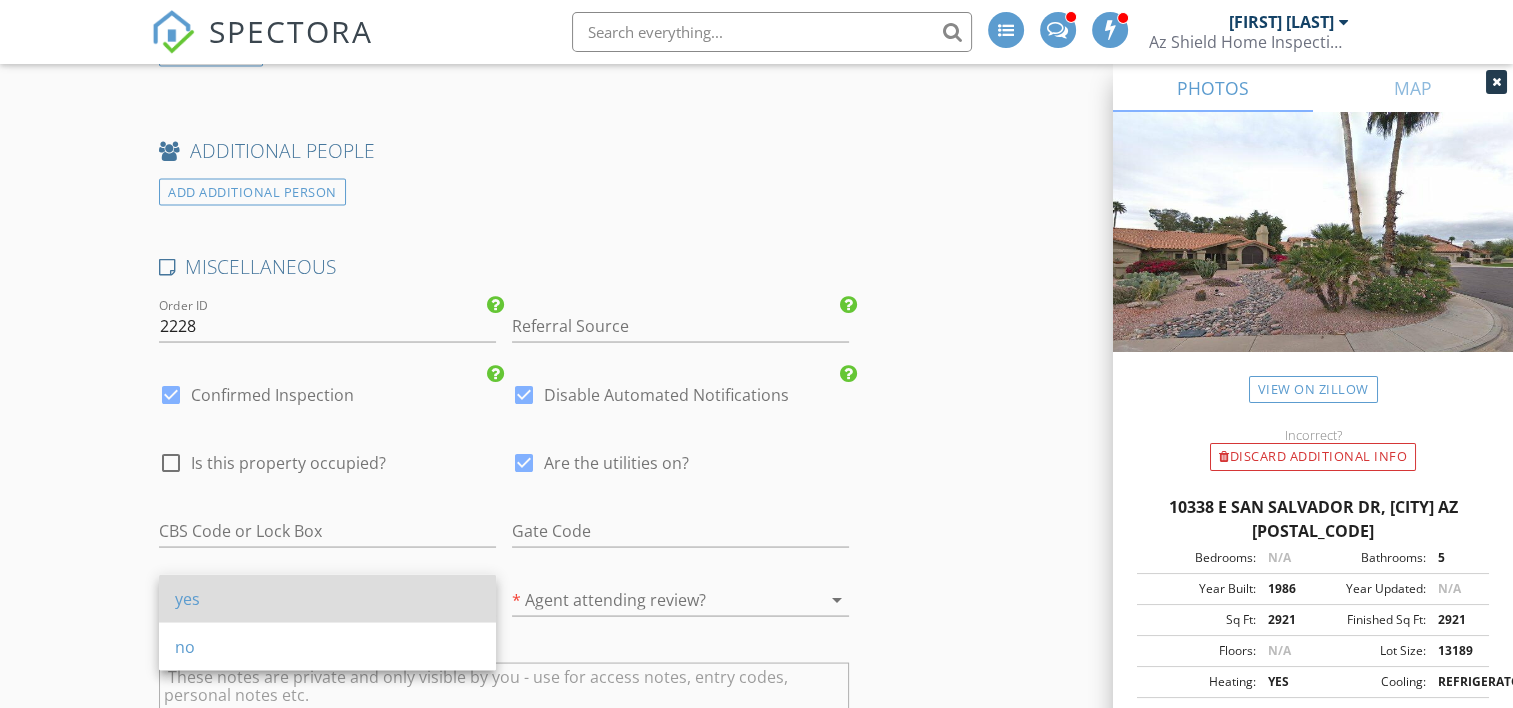 click on "yes" at bounding box center (327, 598) 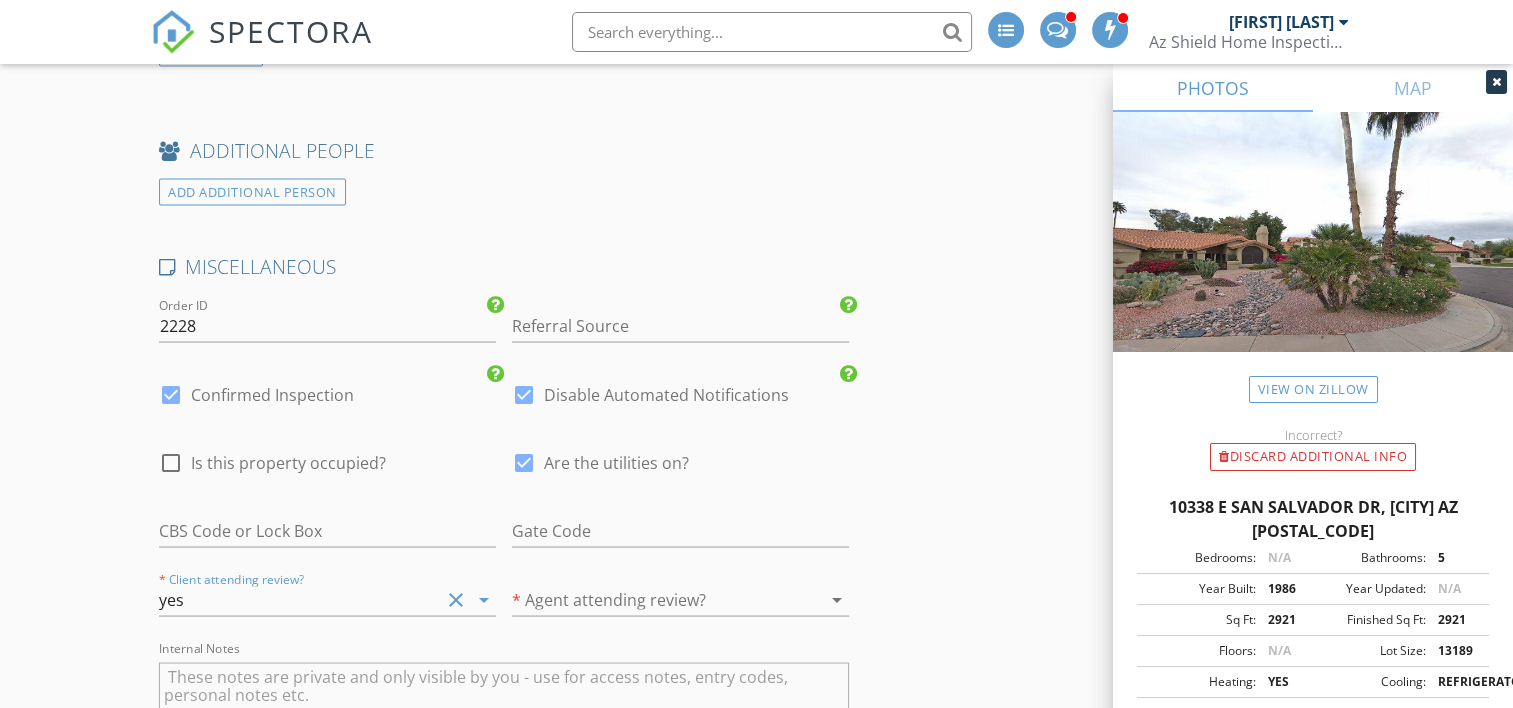 click at bounding box center (652, 599) 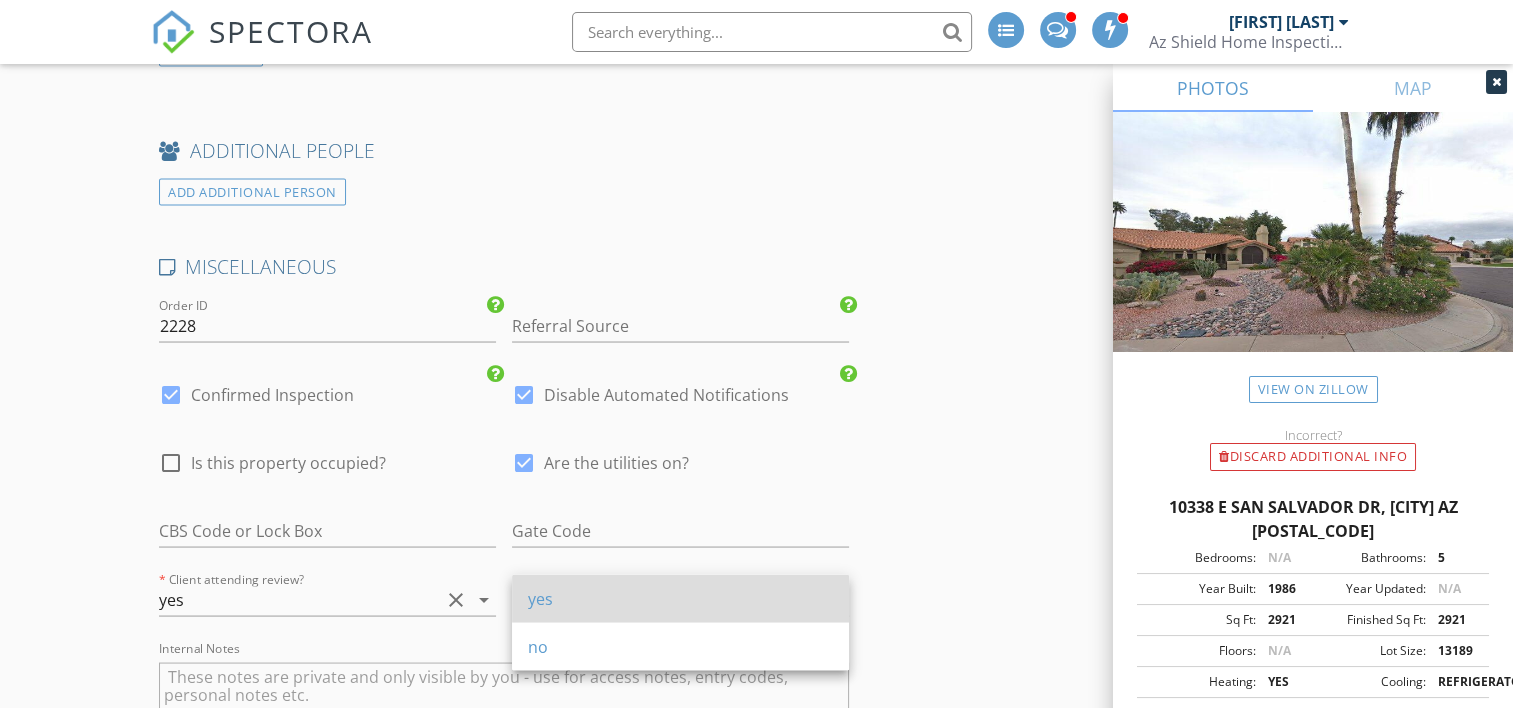 click on "yes" at bounding box center (680, 598) 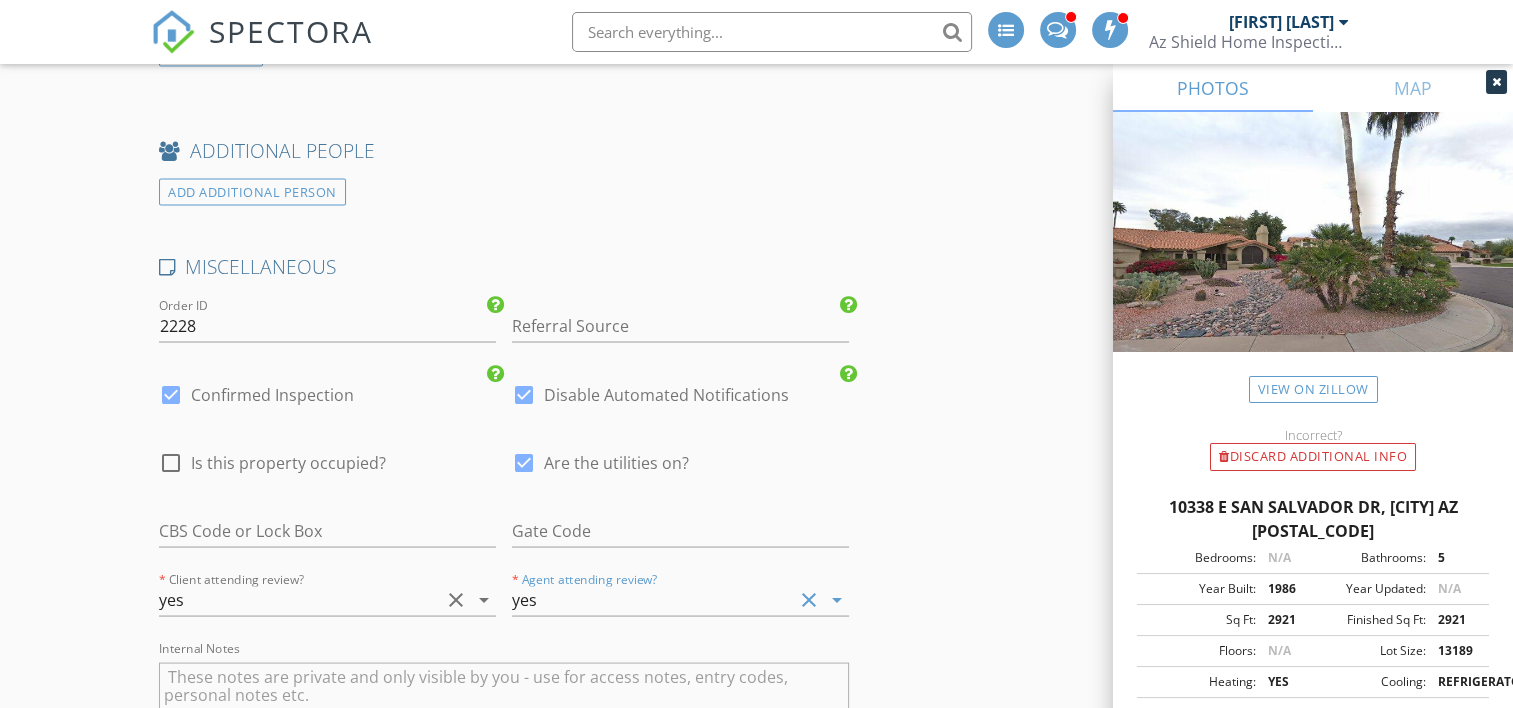 click on "New Inspection
INSPECTOR(S)
check_box   Doug Groshong   PRIMARY   Doug Groshong arrow_drop_down   check_box_outline_blank Doug Groshong specifically requested
Date/Time
08/05/2025 3:00 PM
Location
Address Search       Address 10338 E San Salvador Dr   Unit   City Scottsdale   State AZ   Zip 85258   County Maricopa     Square Feet 3107   Year Built 1986   Foundation arrow_drop_down     Doug Groshong     48.4 miles     (an hour)
client
check_box Enable Client CC email for this inspection   Client Search     check_box_outline_blank Client is a Company/Organization     First Name   Last Name   Email   CC Email   Phone           Notes   Private Notes
ADD ADDITIONAL client
SERVICES
check_box   Residential Inspection   check_box_outline_blank   Pre-listing Inspection" at bounding box center [756, -1135] 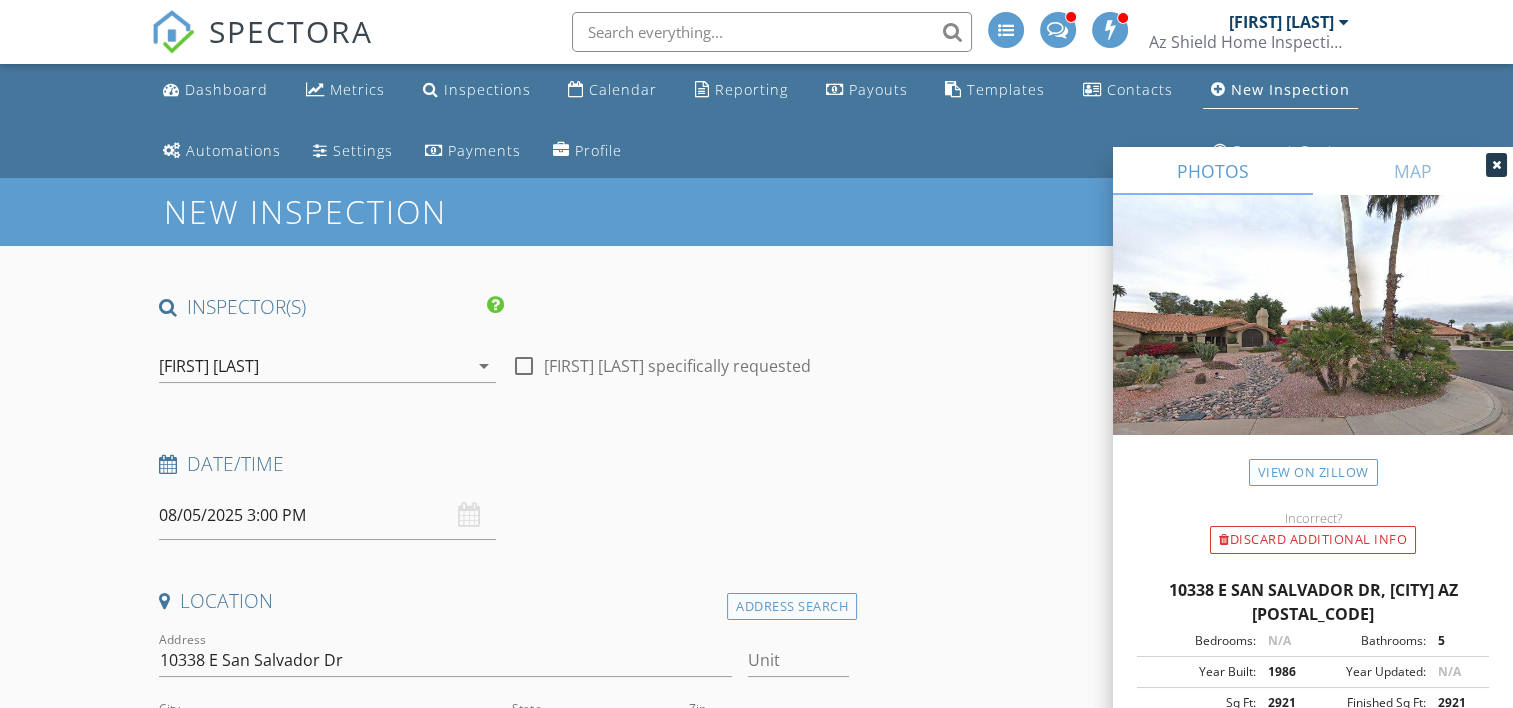 scroll, scrollTop: 200, scrollLeft: 0, axis: vertical 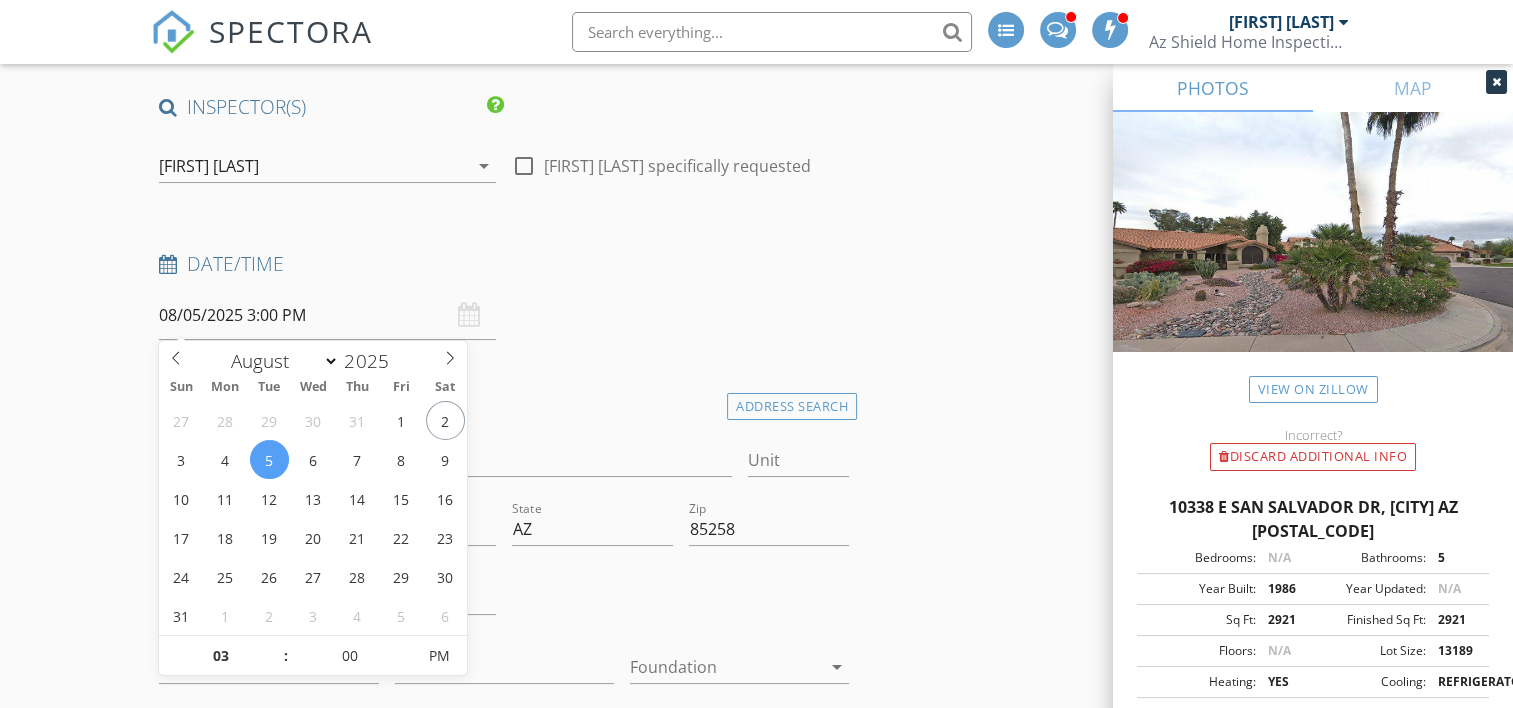 click on "08/05/2025 3:00 PM" at bounding box center [327, 315] 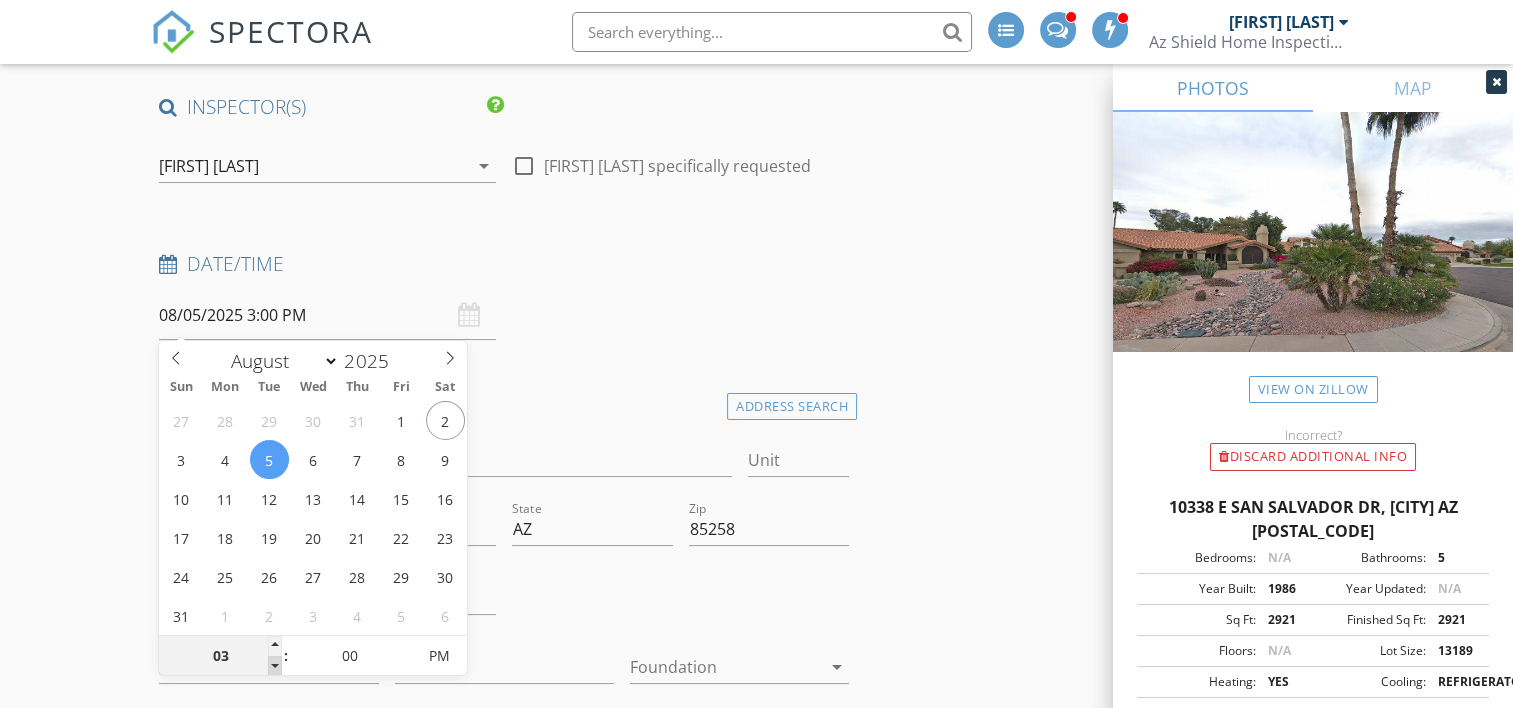 type on "02" 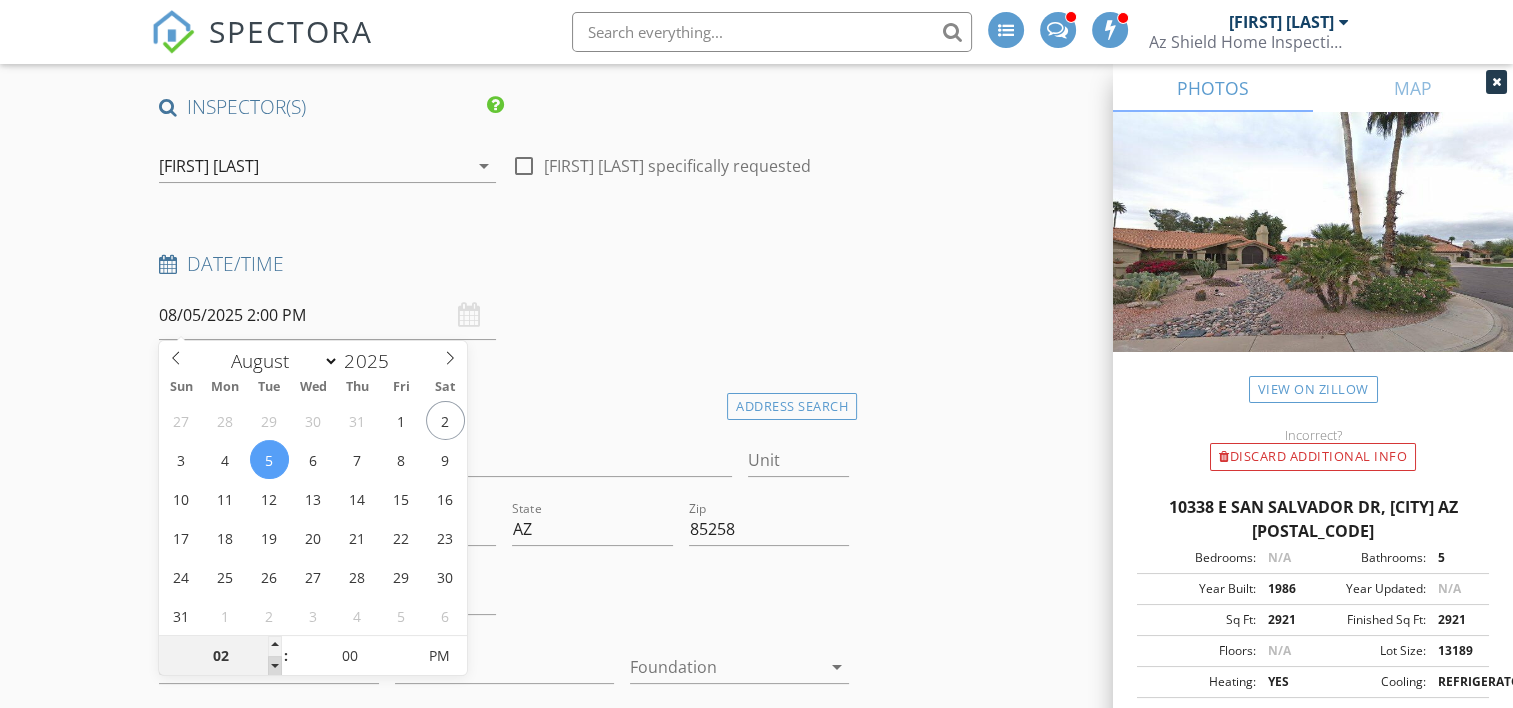 click at bounding box center (275, 666) 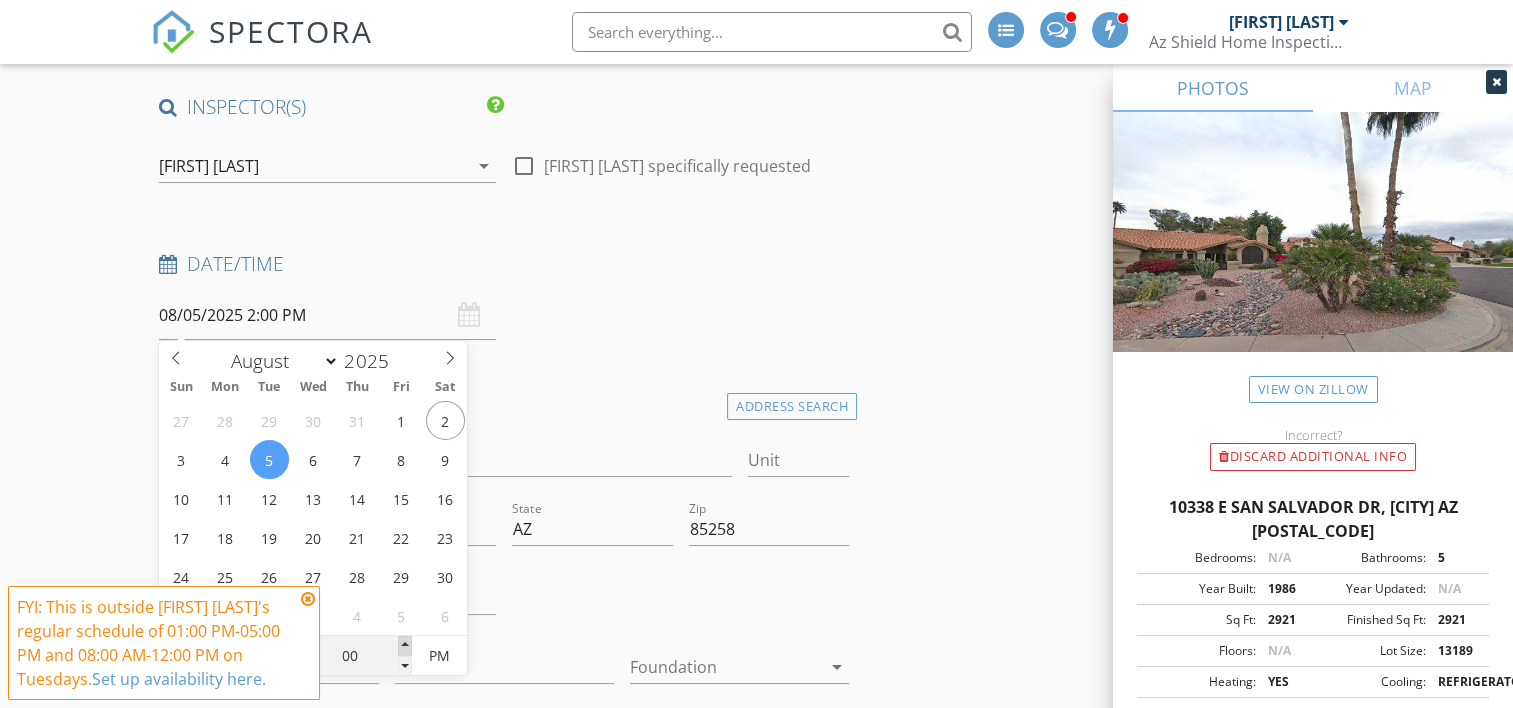 type on "05" 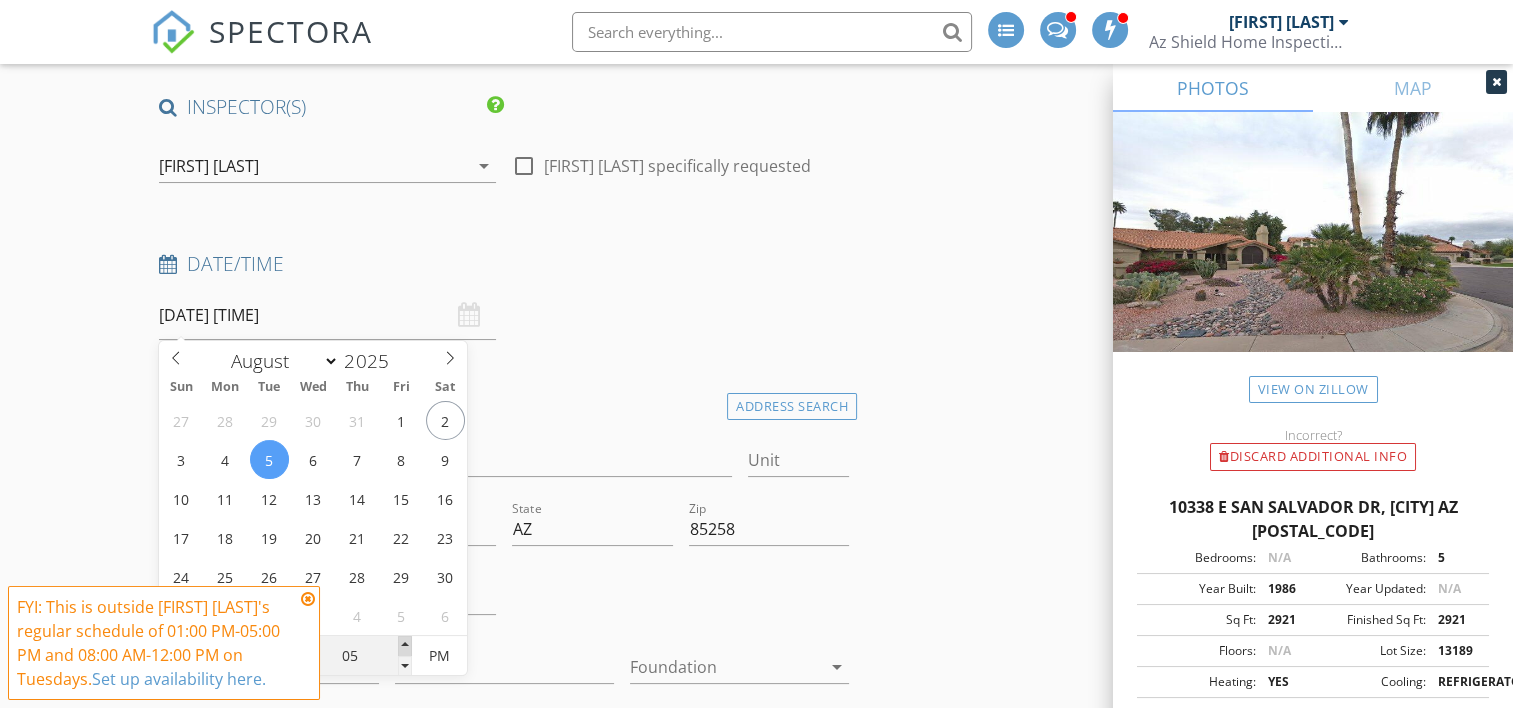 click at bounding box center [405, 646] 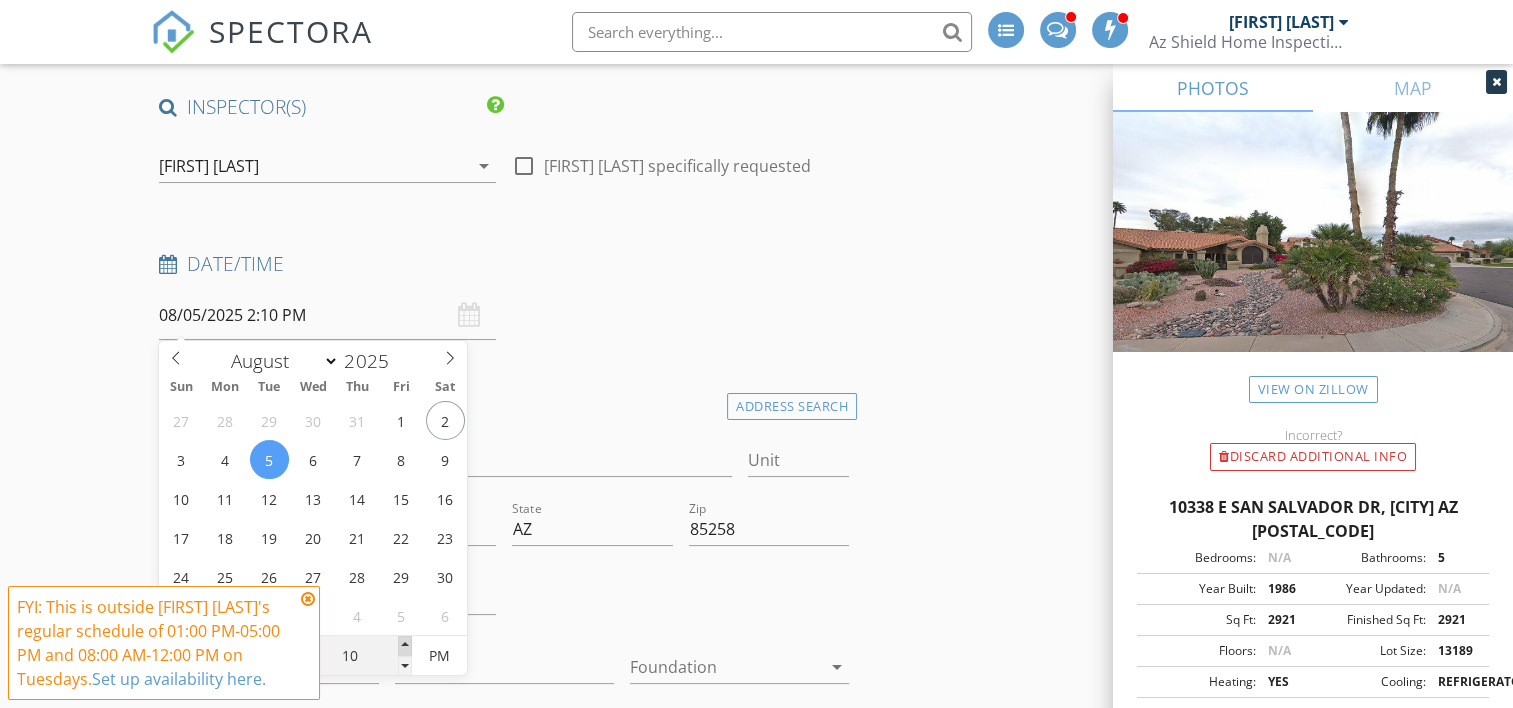 click at bounding box center (405, 646) 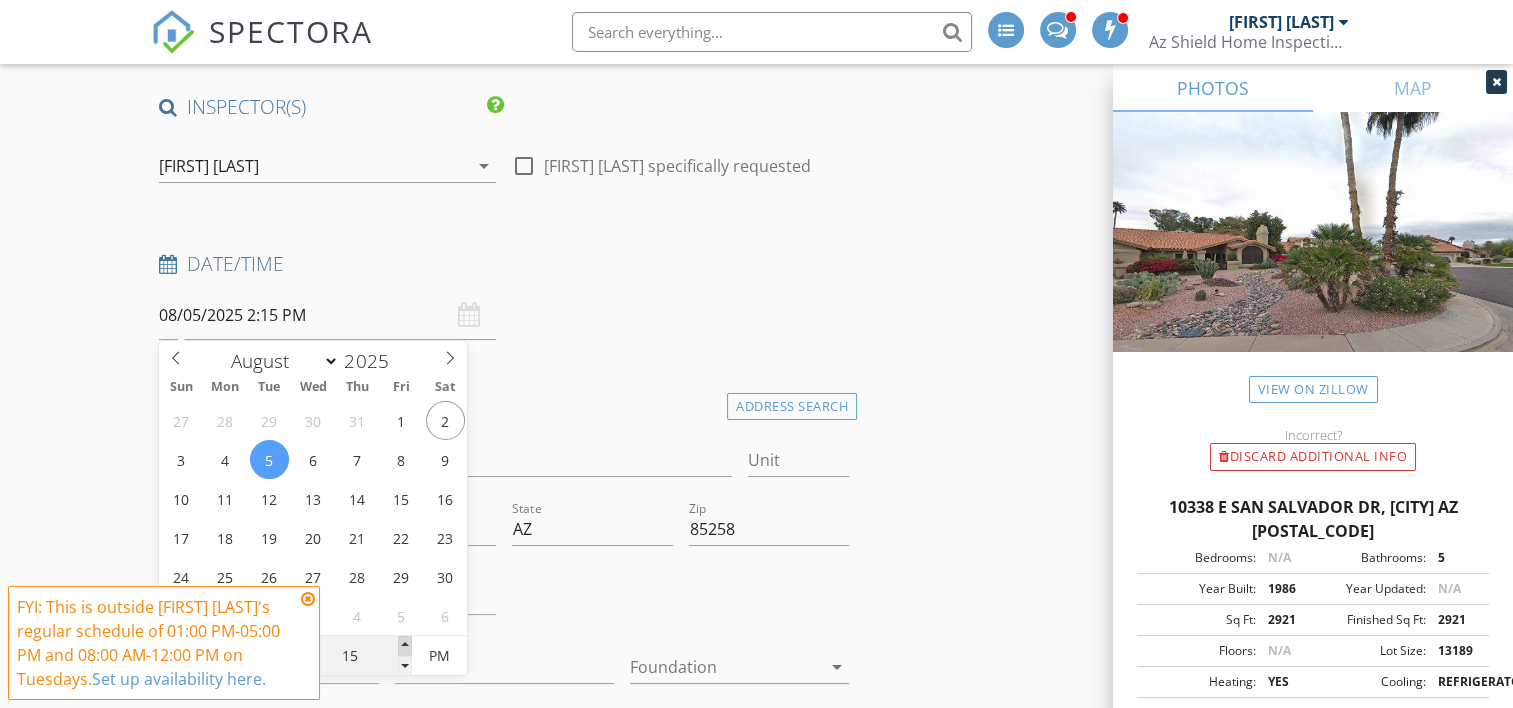 click at bounding box center [405, 646] 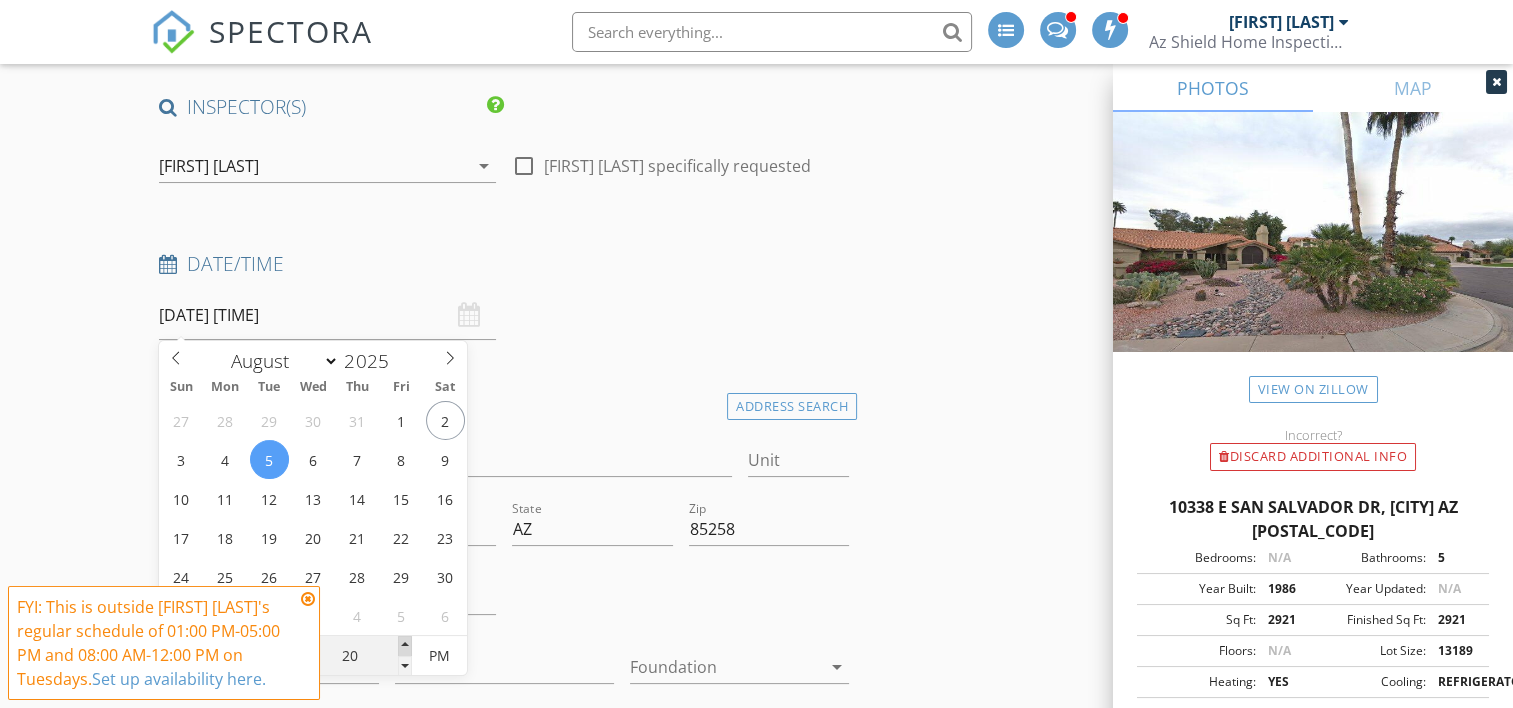 click at bounding box center [405, 646] 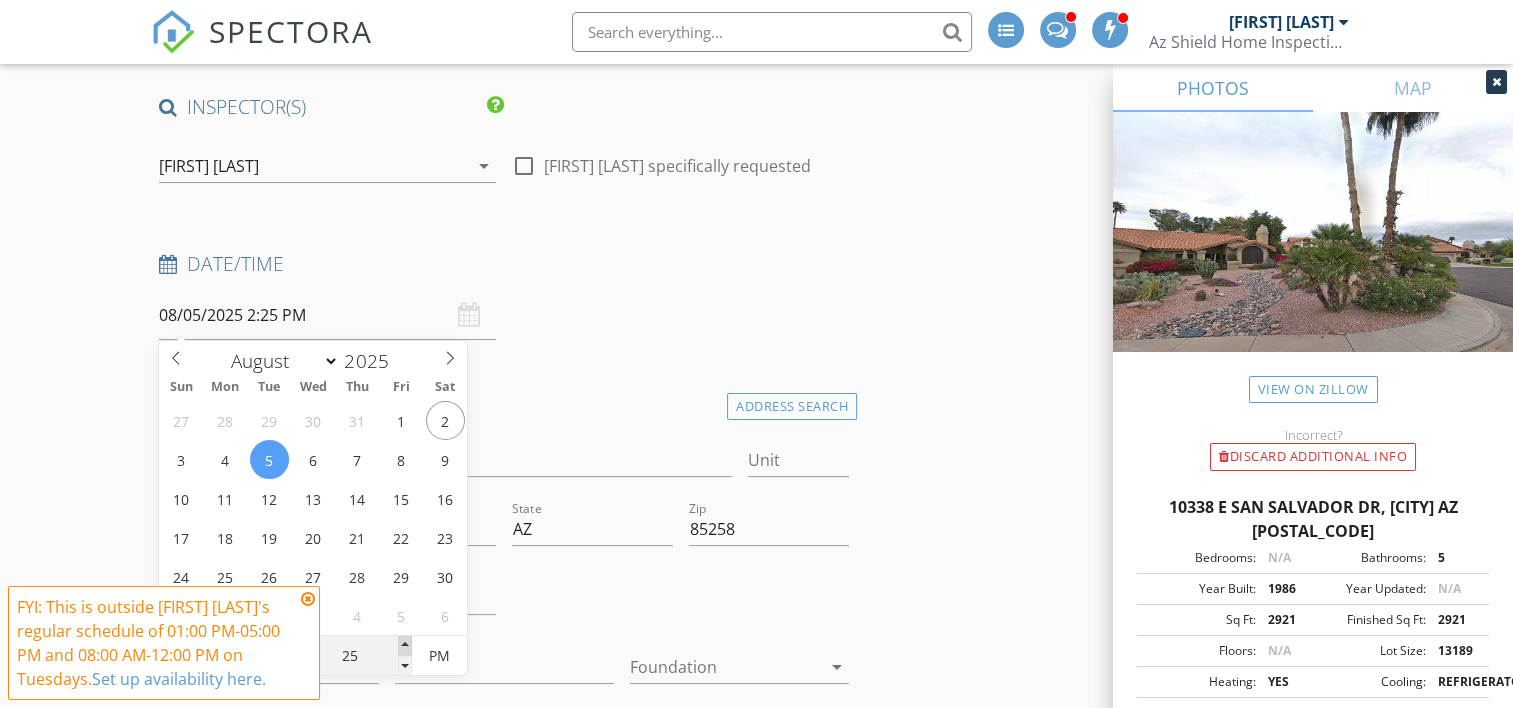click at bounding box center [405, 646] 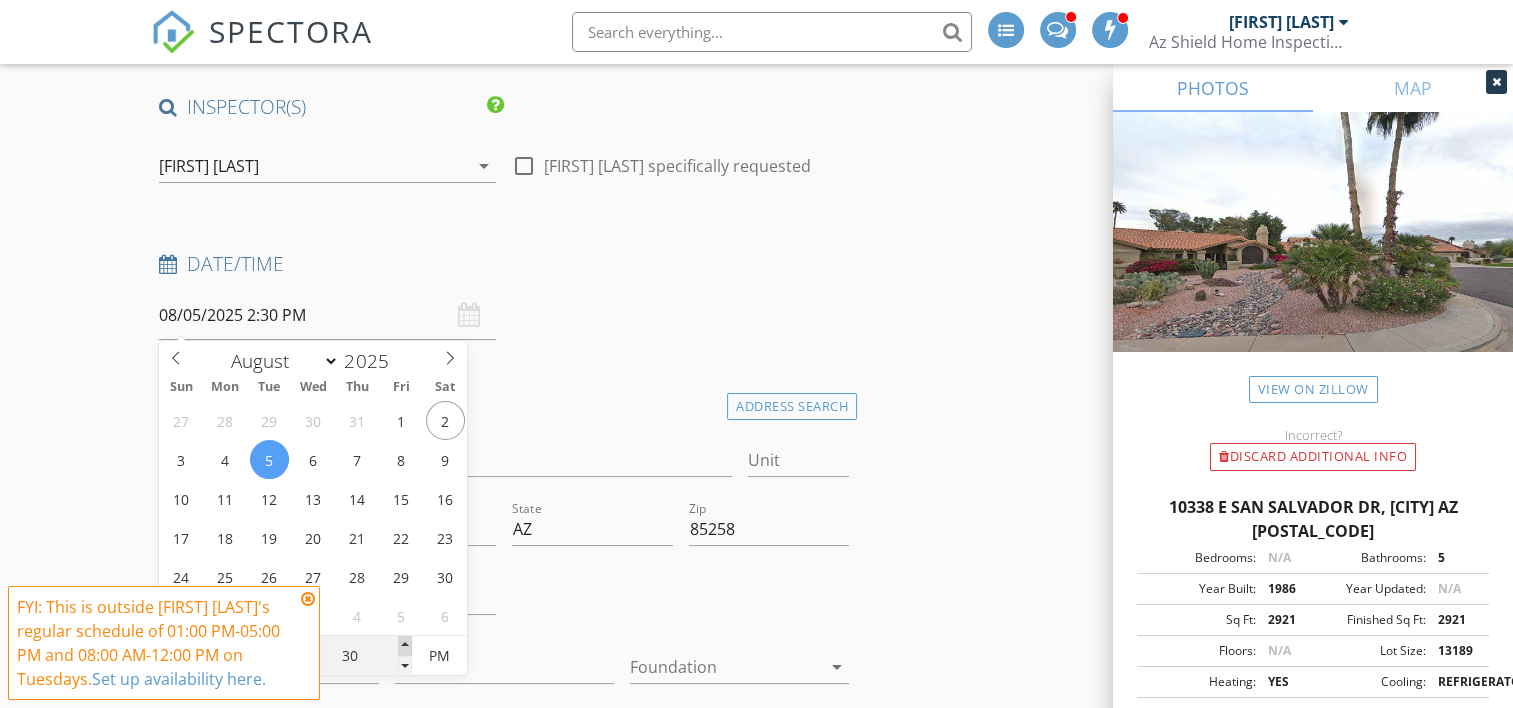 click at bounding box center [405, 646] 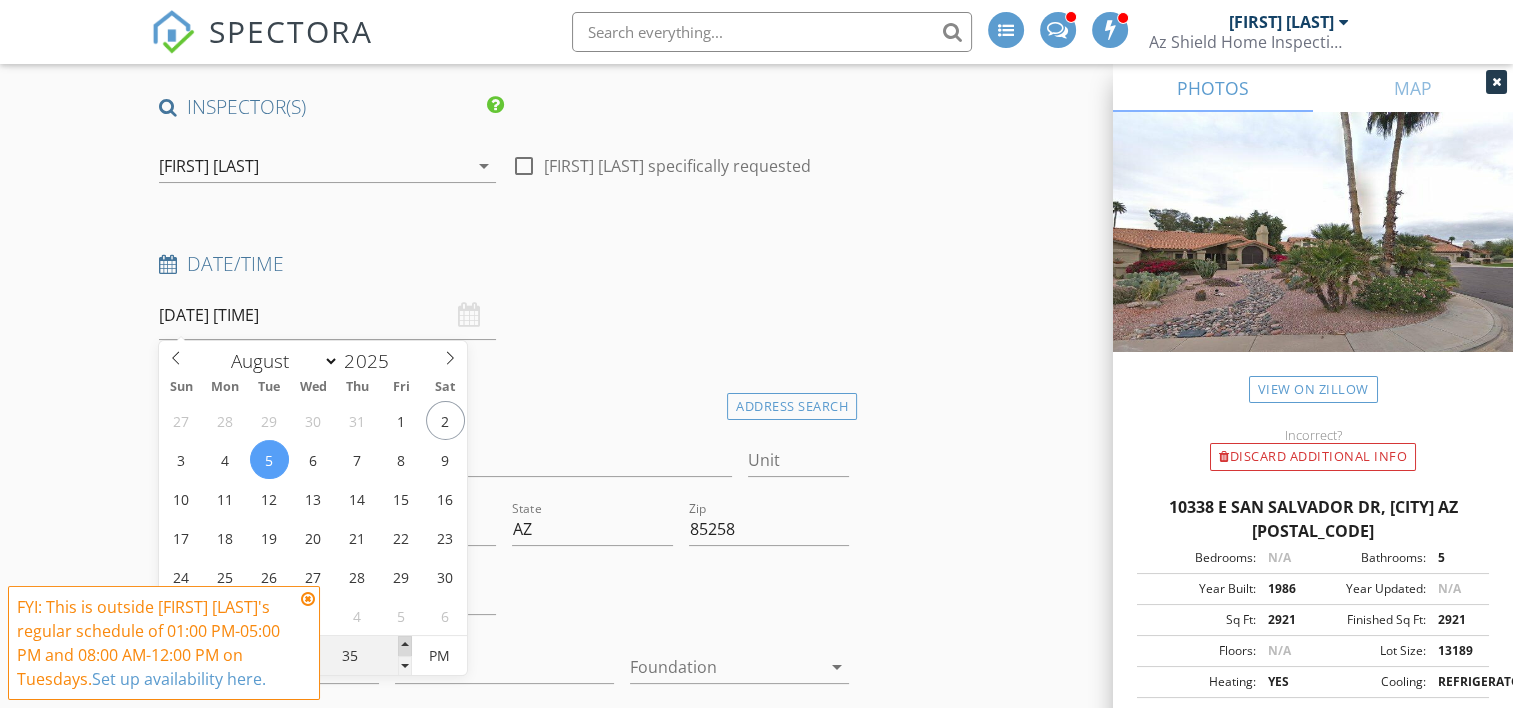 click at bounding box center (405, 646) 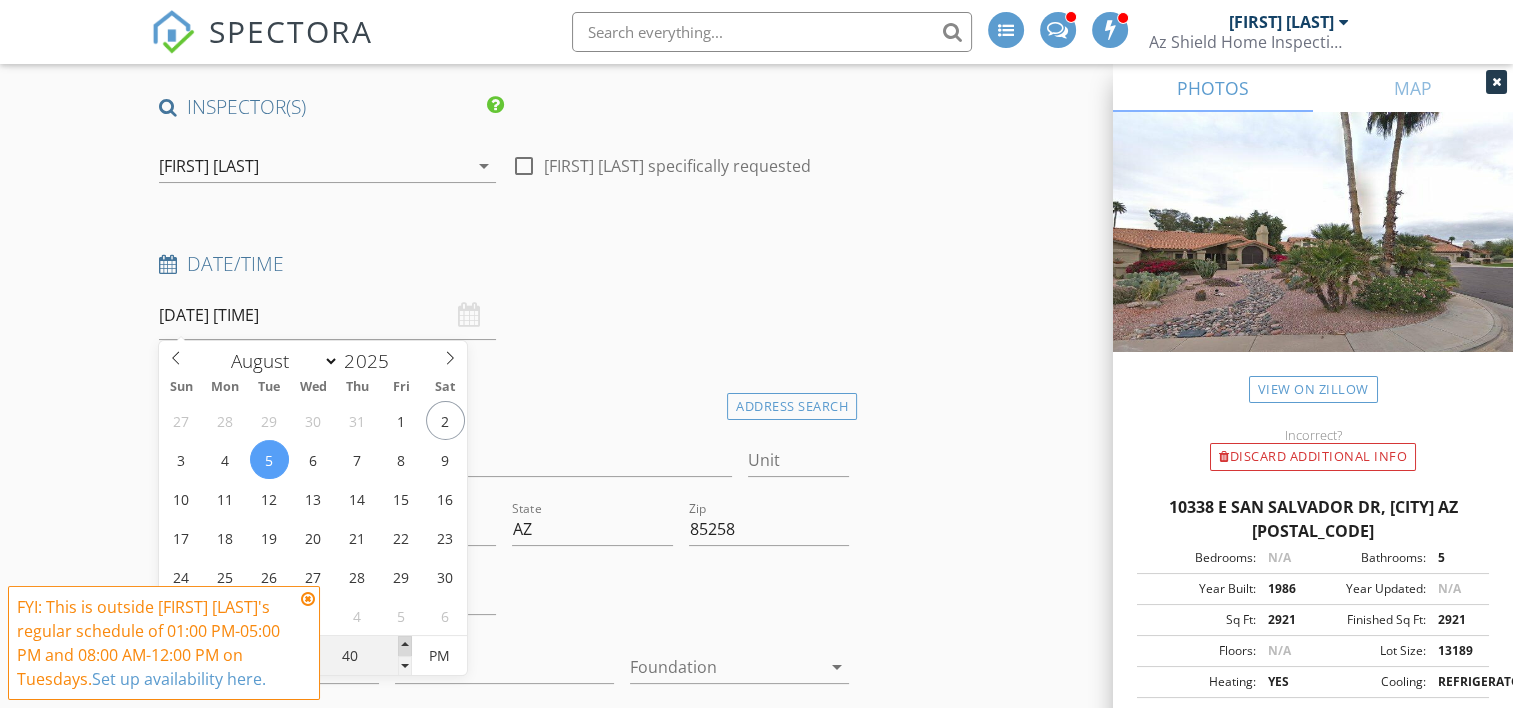 click at bounding box center [405, 646] 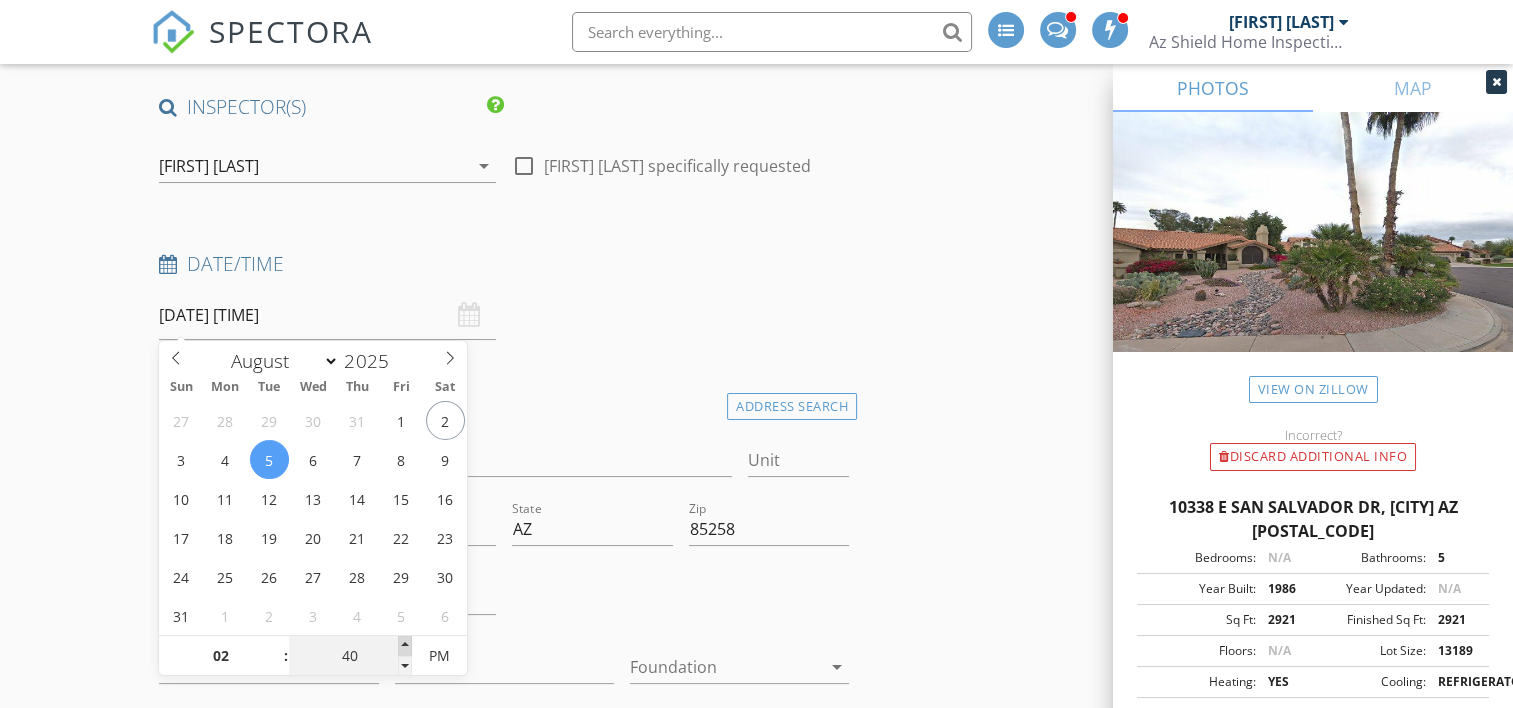 type on "45" 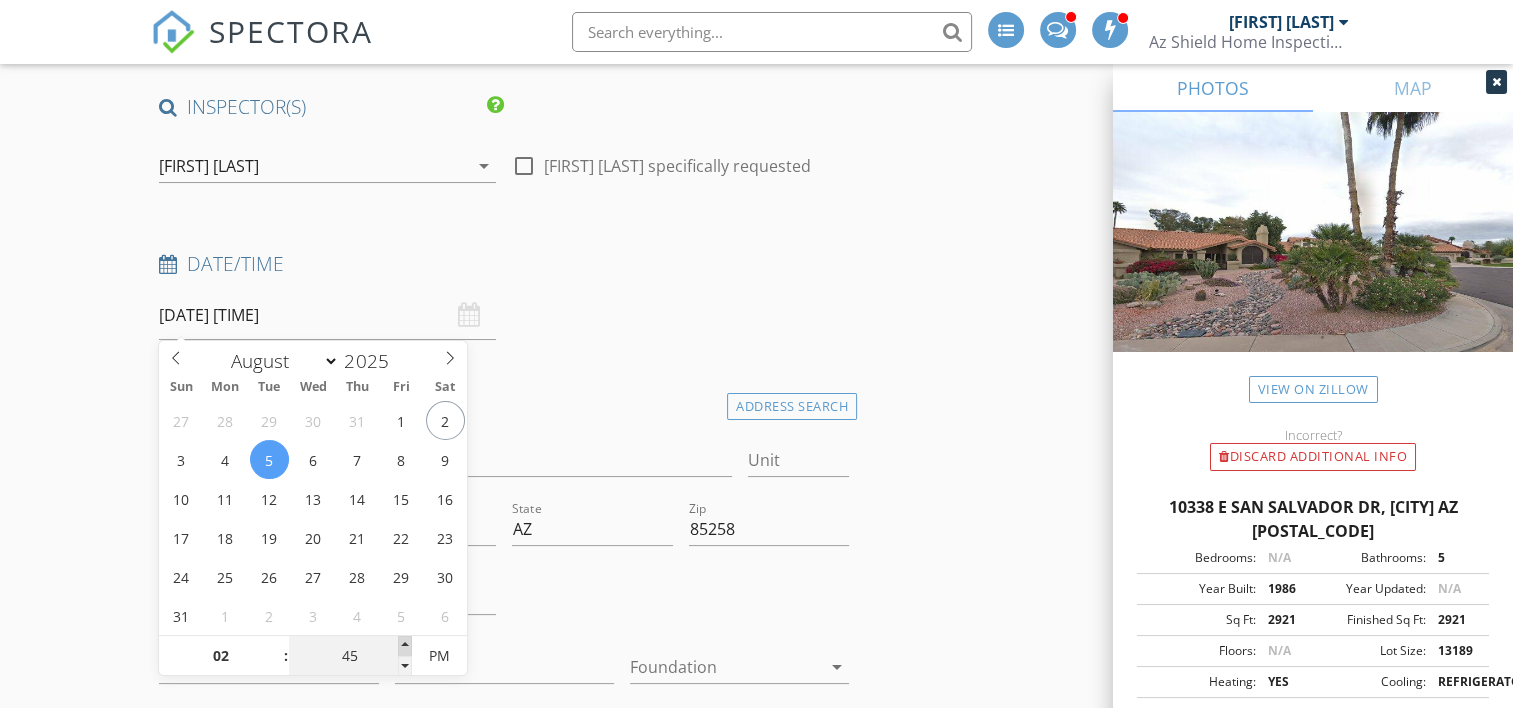 click at bounding box center (405, 646) 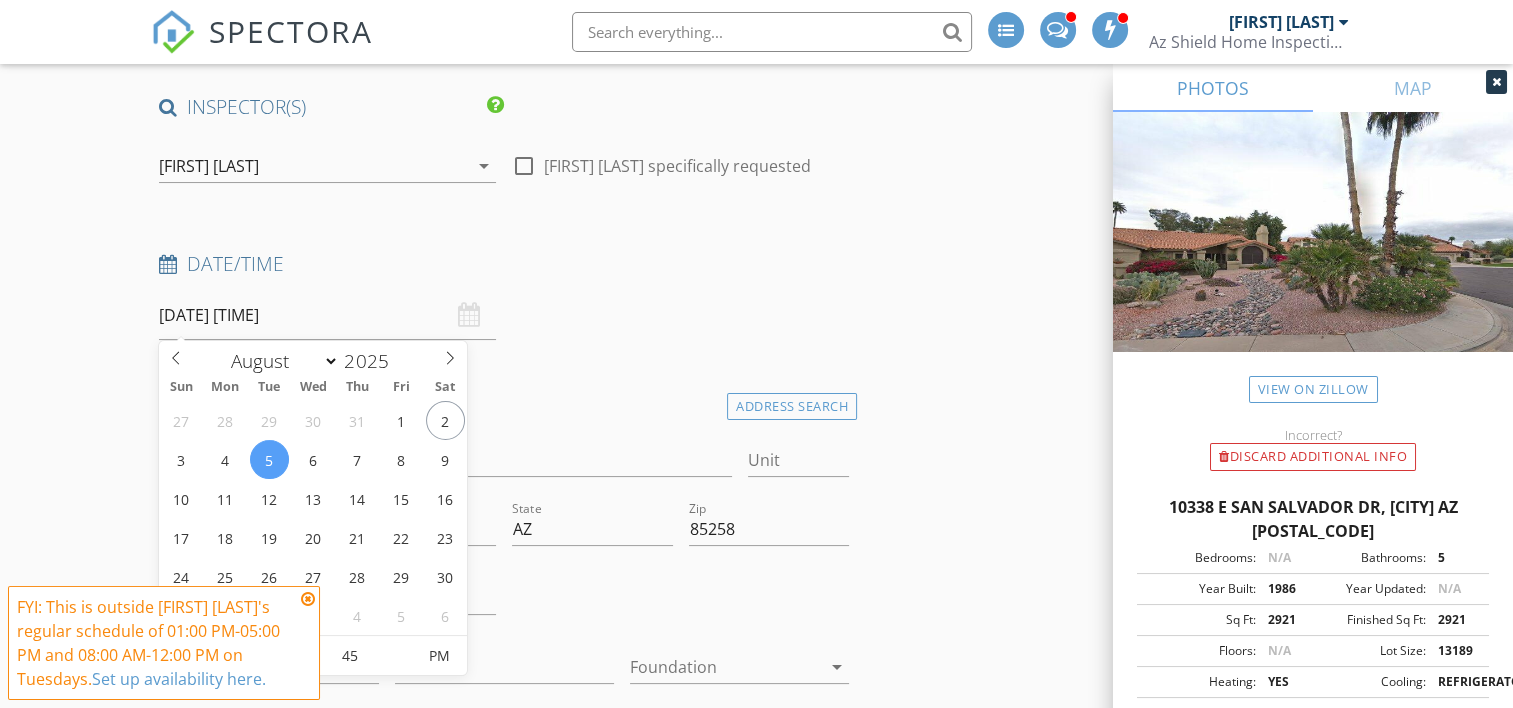 click at bounding box center [308, 599] 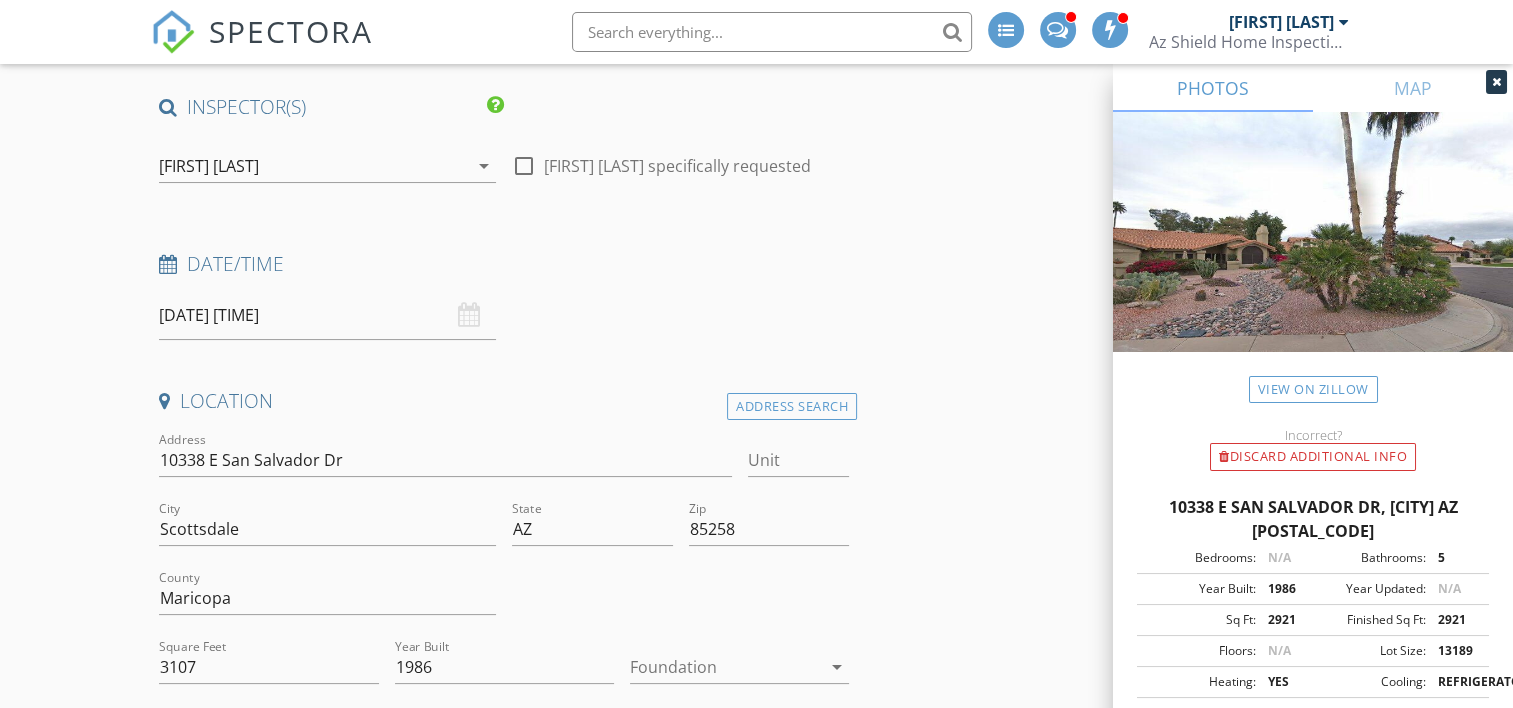 click on "New Inspection
INSPECTOR(S)
check_box   Doug Groshong   PRIMARY   Doug Groshong arrow_drop_down   check_box_outline_blank Doug Groshong specifically requested
Date/Time
08/05/2025 2:45 PM
Location
Address Search       Address 10338 E San Salvador Dr   Unit   City Scottsdale   State AZ   Zip 85258   County Maricopa     Square Feet 3107   Year Built 1986   Foundation arrow_drop_down     Doug Groshong     48.4 miles     (an hour)
client
check_box Enable Client CC email for this inspection   Client Search     check_box_outline_blank Client is a Company/Organization     First Name   Last Name   Email   CC Email   Phone           Notes   Private Notes
ADD ADDITIONAL client
SERVICES
check_box   Residential Inspection   check_box_outline_blank   Pre-listing Inspection" at bounding box center [756, 2265] 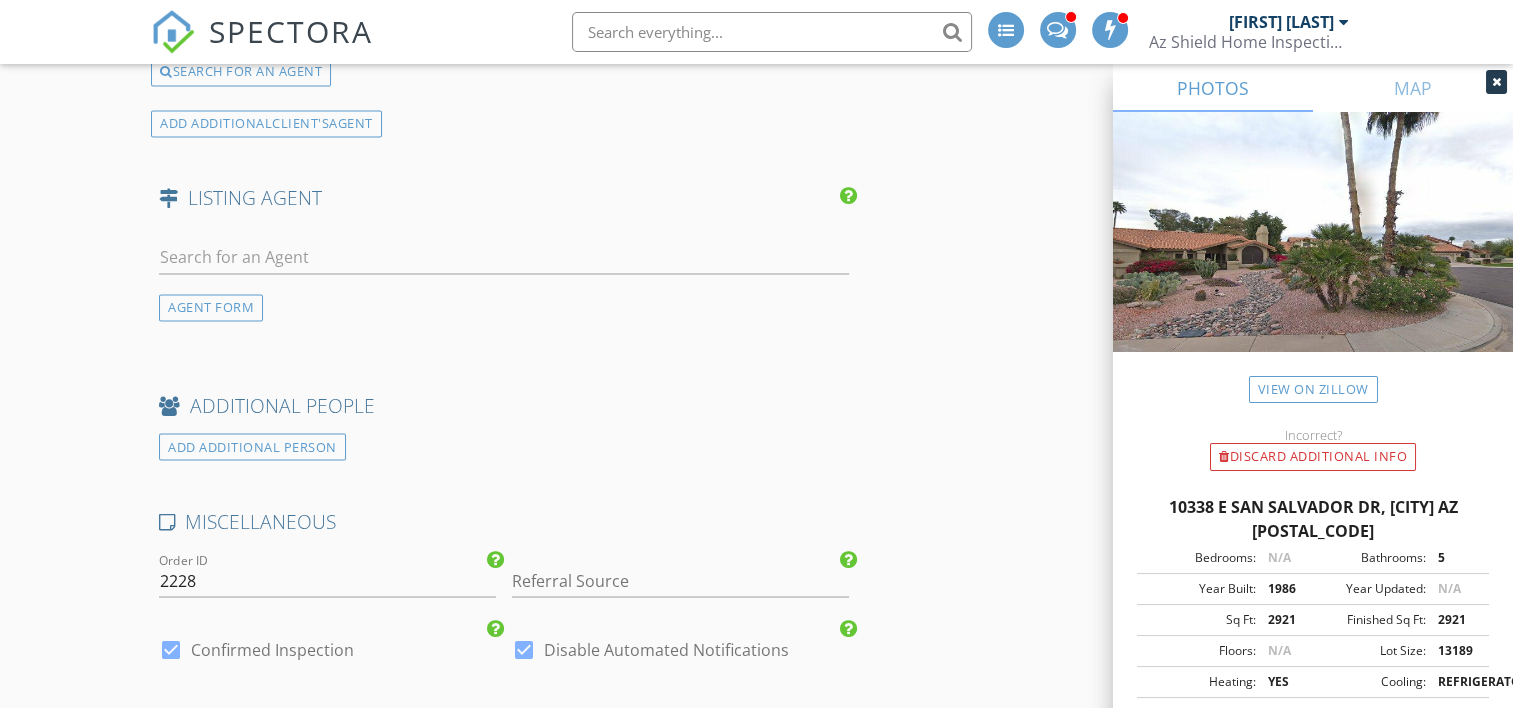scroll, scrollTop: 3200, scrollLeft: 0, axis: vertical 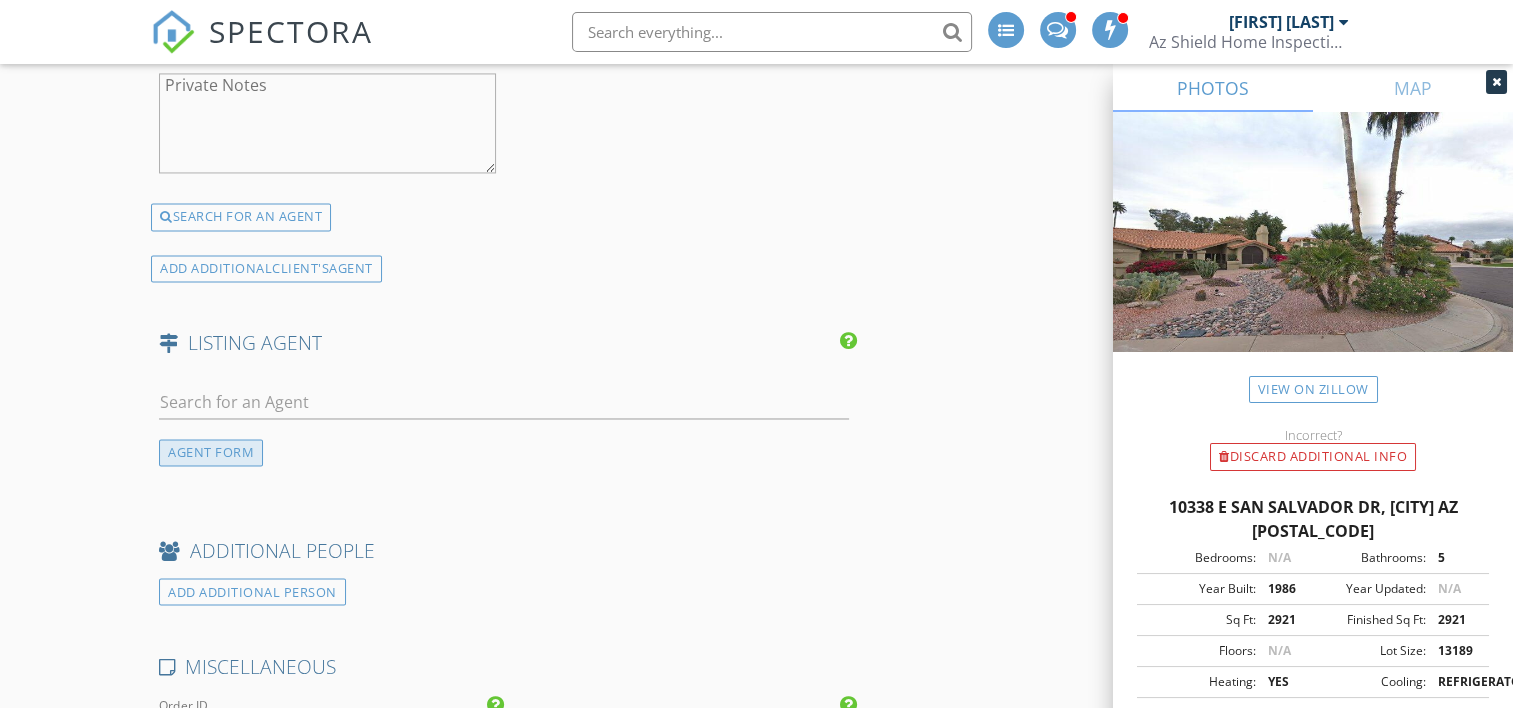 click on "AGENT FORM" at bounding box center (211, 452) 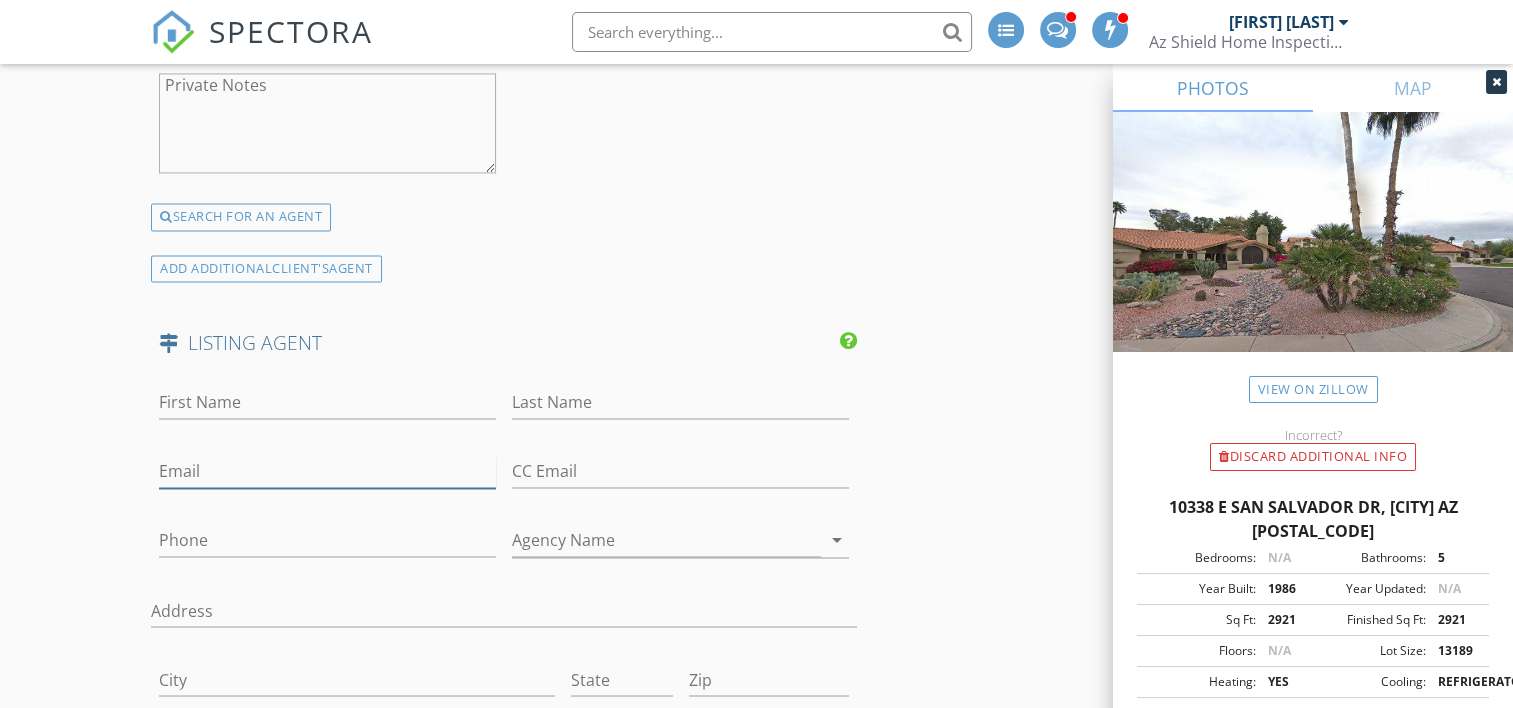 click on "Email" at bounding box center [327, 471] 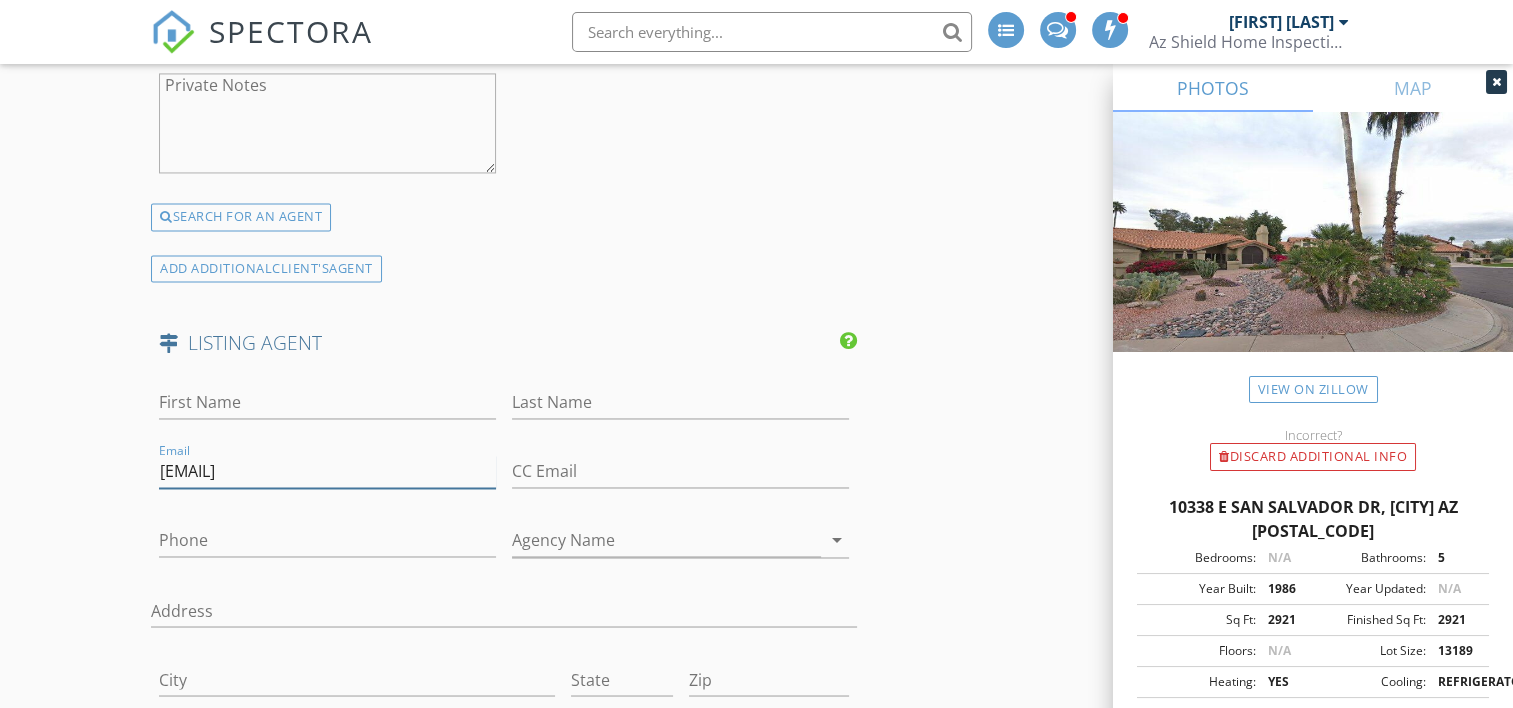 type on "eric@azfellows.com" 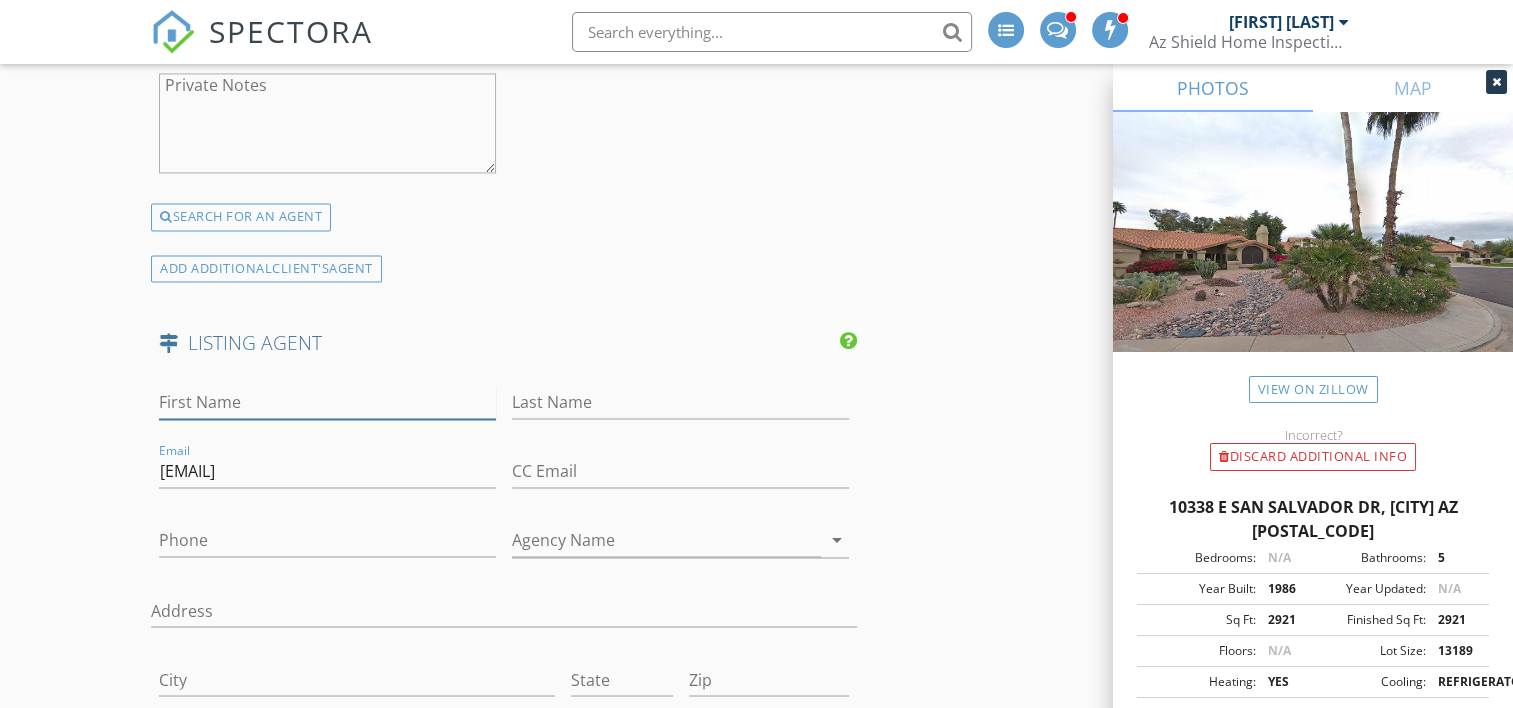 click on "First Name" at bounding box center (327, 402) 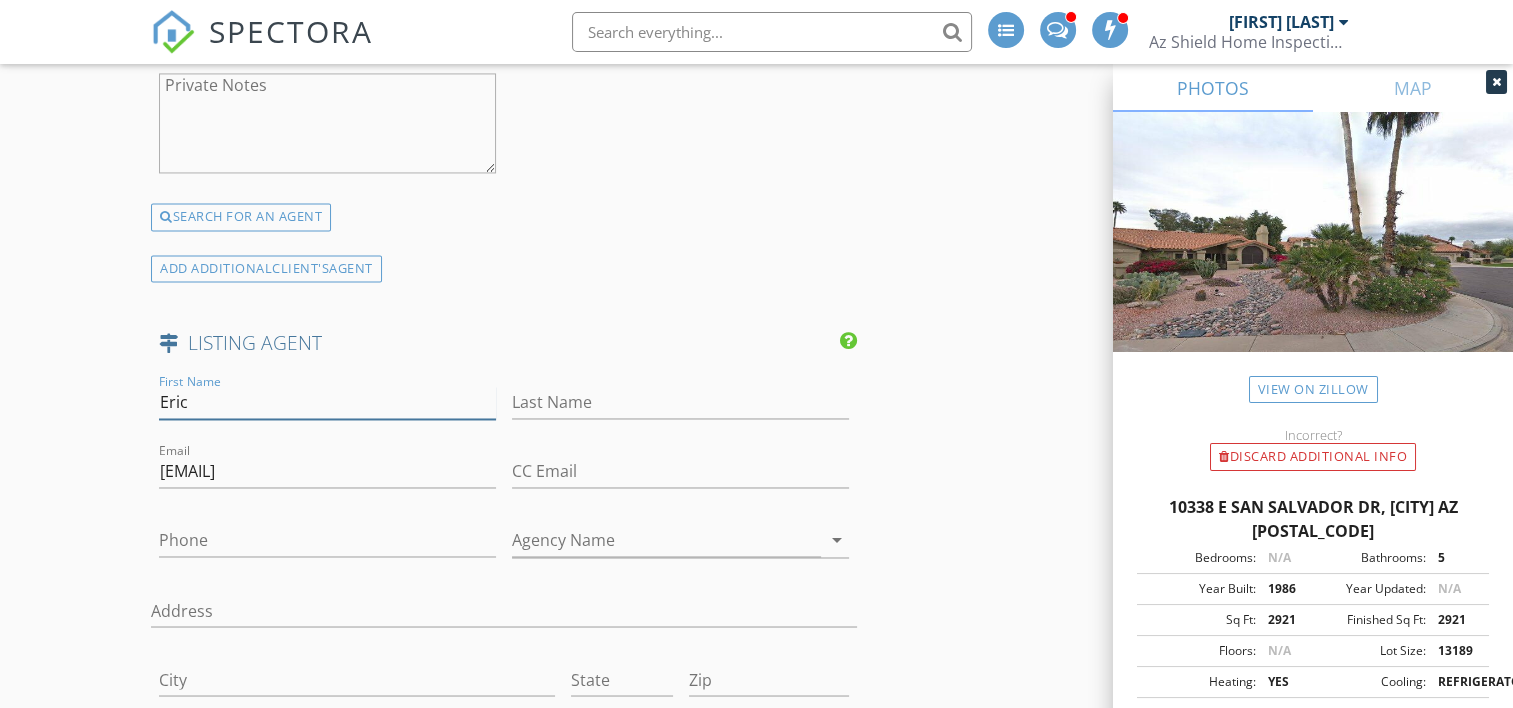 type on "Eric" 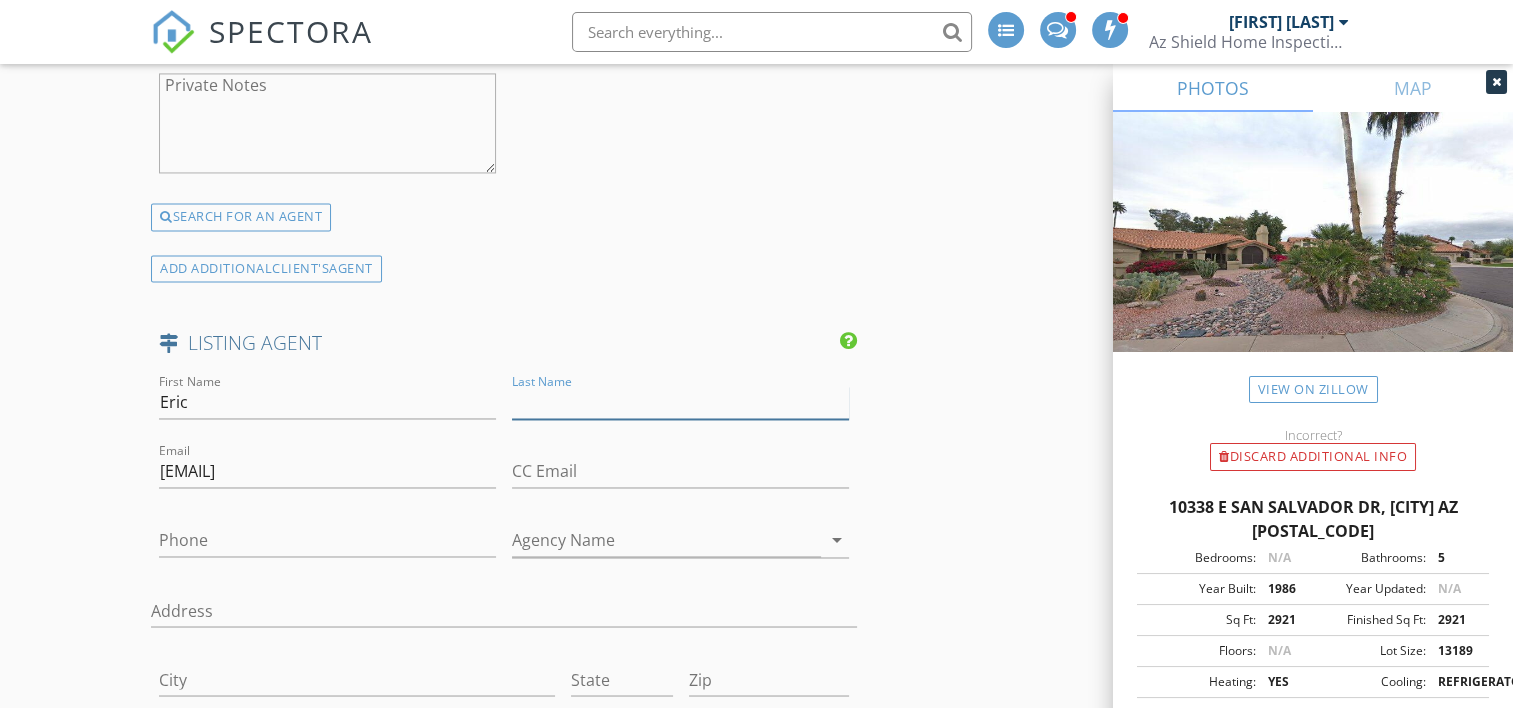 drag, startPoint x: 600, startPoint y: 389, endPoint x: 592, endPoint y: 381, distance: 11.313708 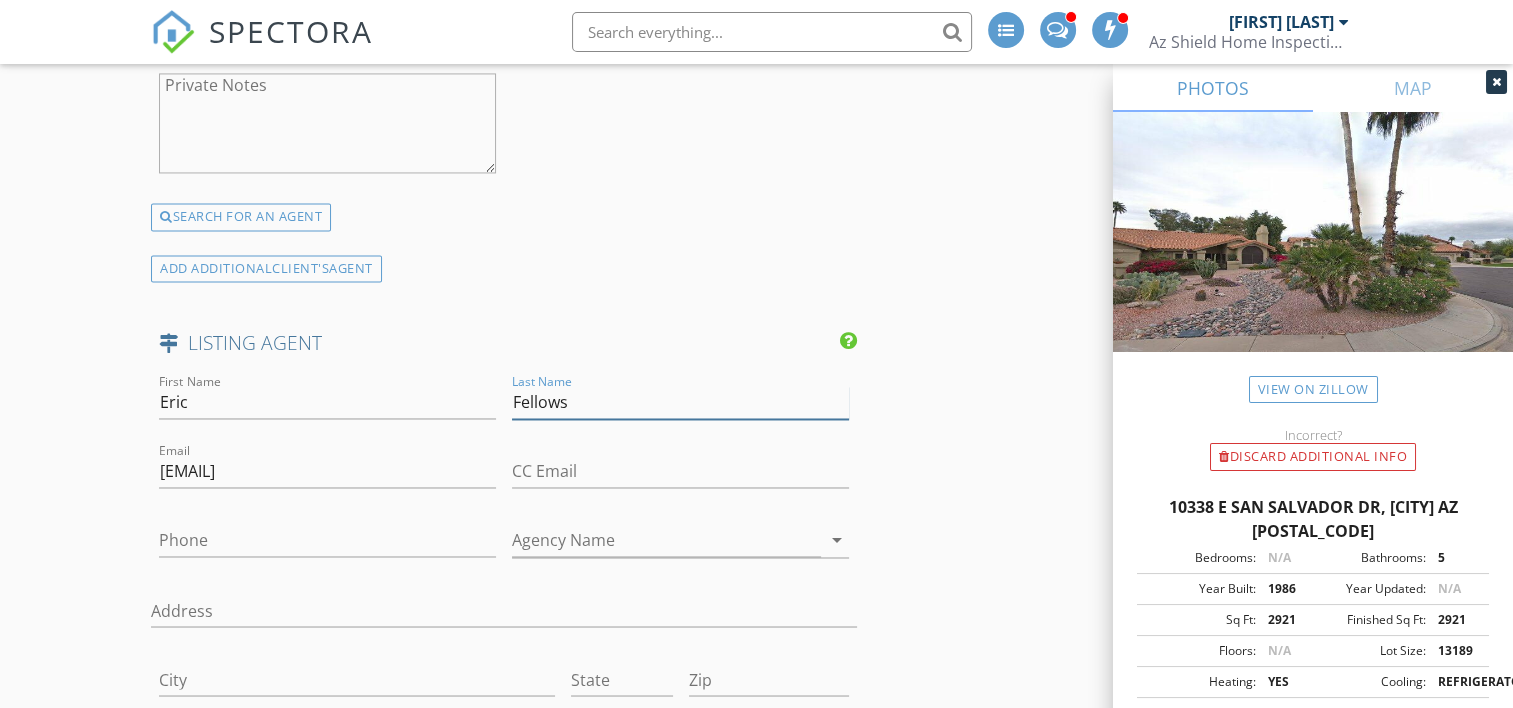 type on "Fellows" 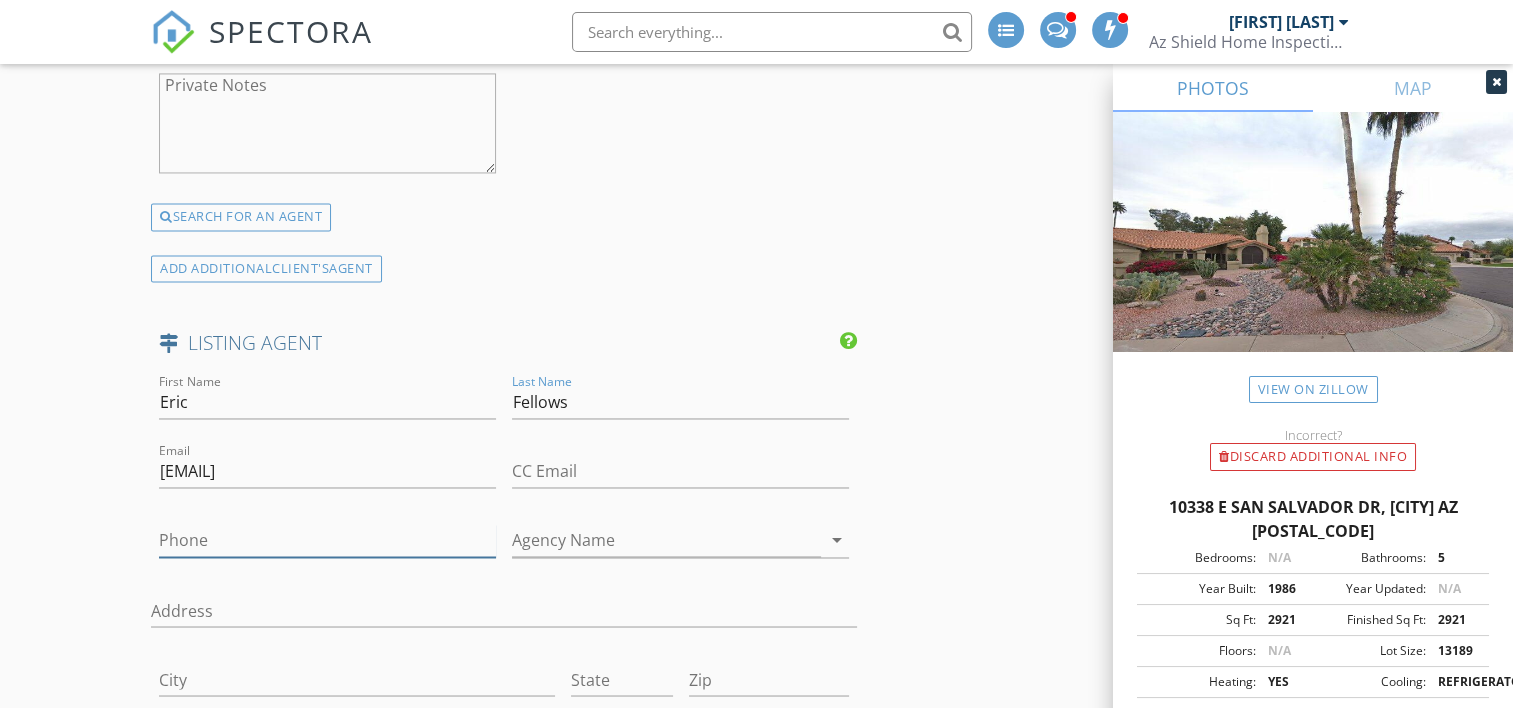 click on "Phone" at bounding box center (327, 540) 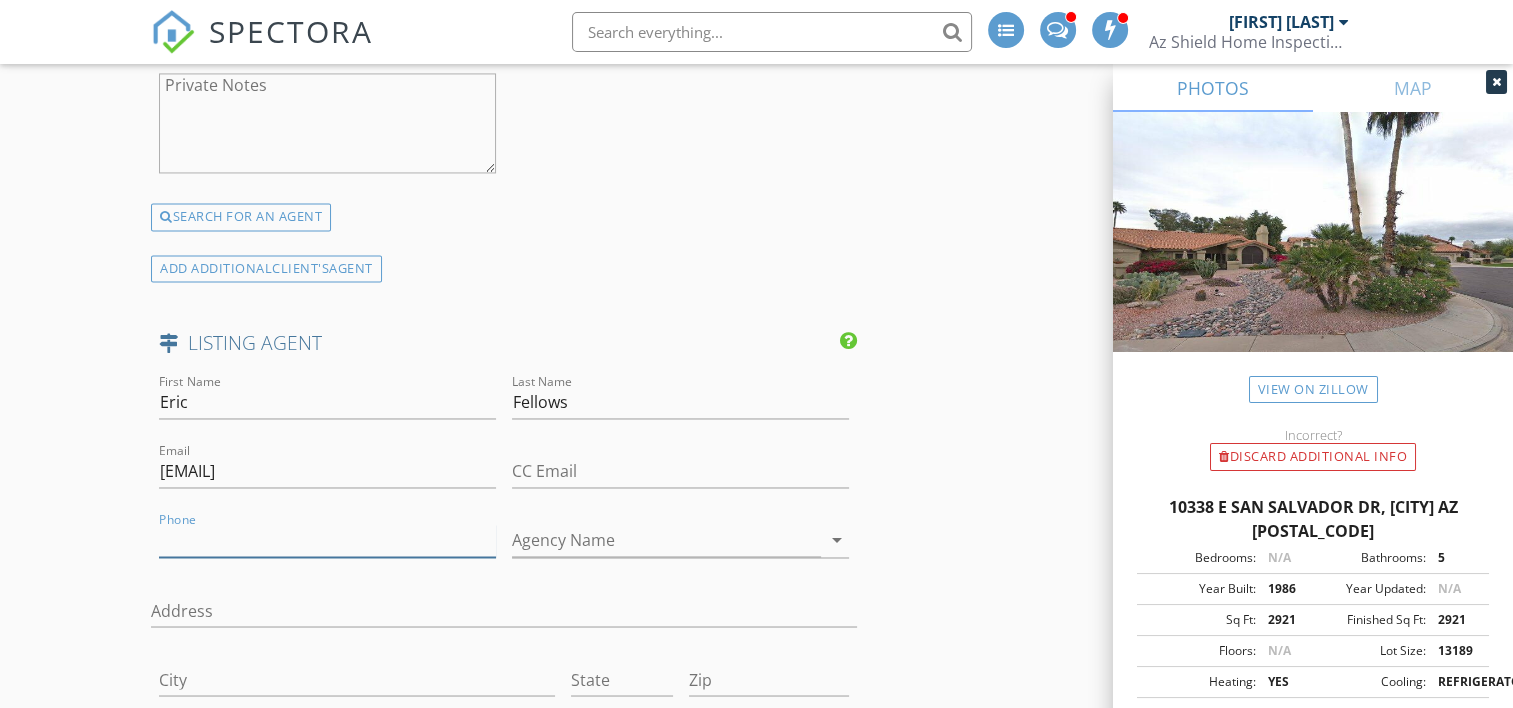paste on "480-406-5883" 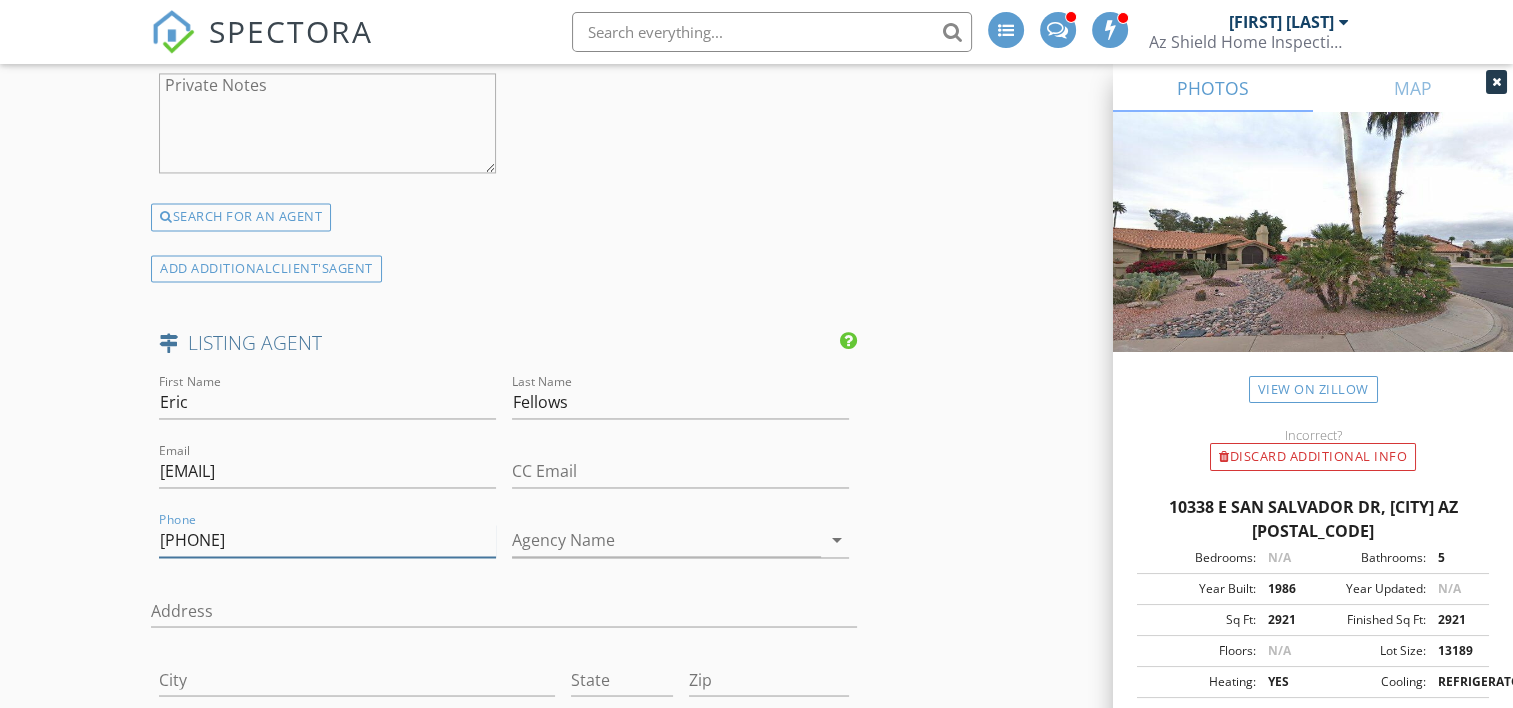 type on "480-406-5883" 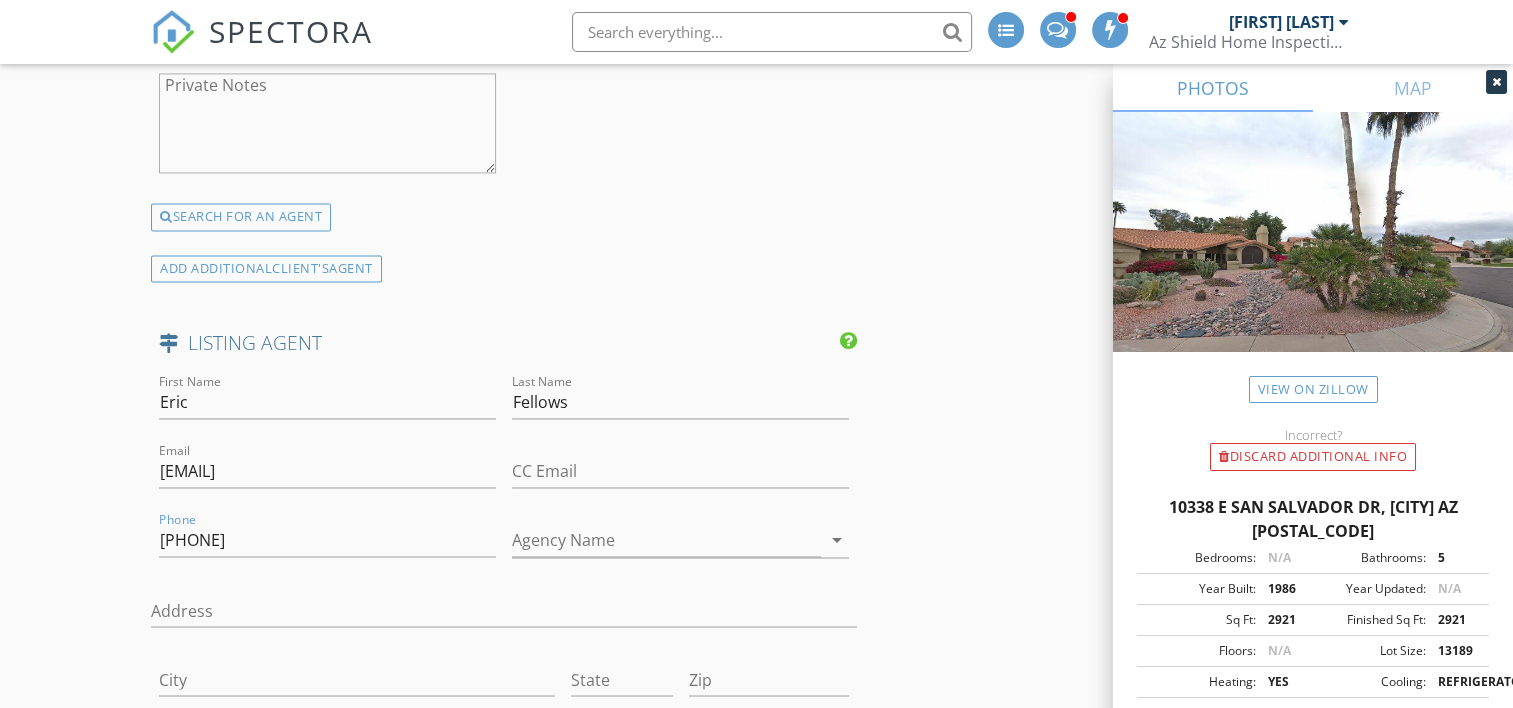 click on "INSPECTOR(S)
check_box   Doug Groshong   PRIMARY   Doug Groshong arrow_drop_down   check_box_outline_blank Doug Groshong specifically requested
Date/Time
08/05/2025 2:45 PM
Location
Address Search       Address 10338 E San Salvador Dr   Unit   City Scottsdale   State AZ   Zip 85258   County Maricopa     Square Feet 3107   Year Built 1986   Foundation arrow_drop_down     Doug Groshong     48.4 miles     (an hour)
client
check_box Enable Client CC email for this inspection   Client Search     check_box_outline_blank Client is a Company/Organization     First Name   Last Name   Email   CC Email   Phone           Notes   Private Notes
ADD ADDITIONAL client
SERVICES
check_box   Residential Inspection   check_box_outline_blank   Pre-listing Inspection   check_box_outline_blank" at bounding box center (756, -392) 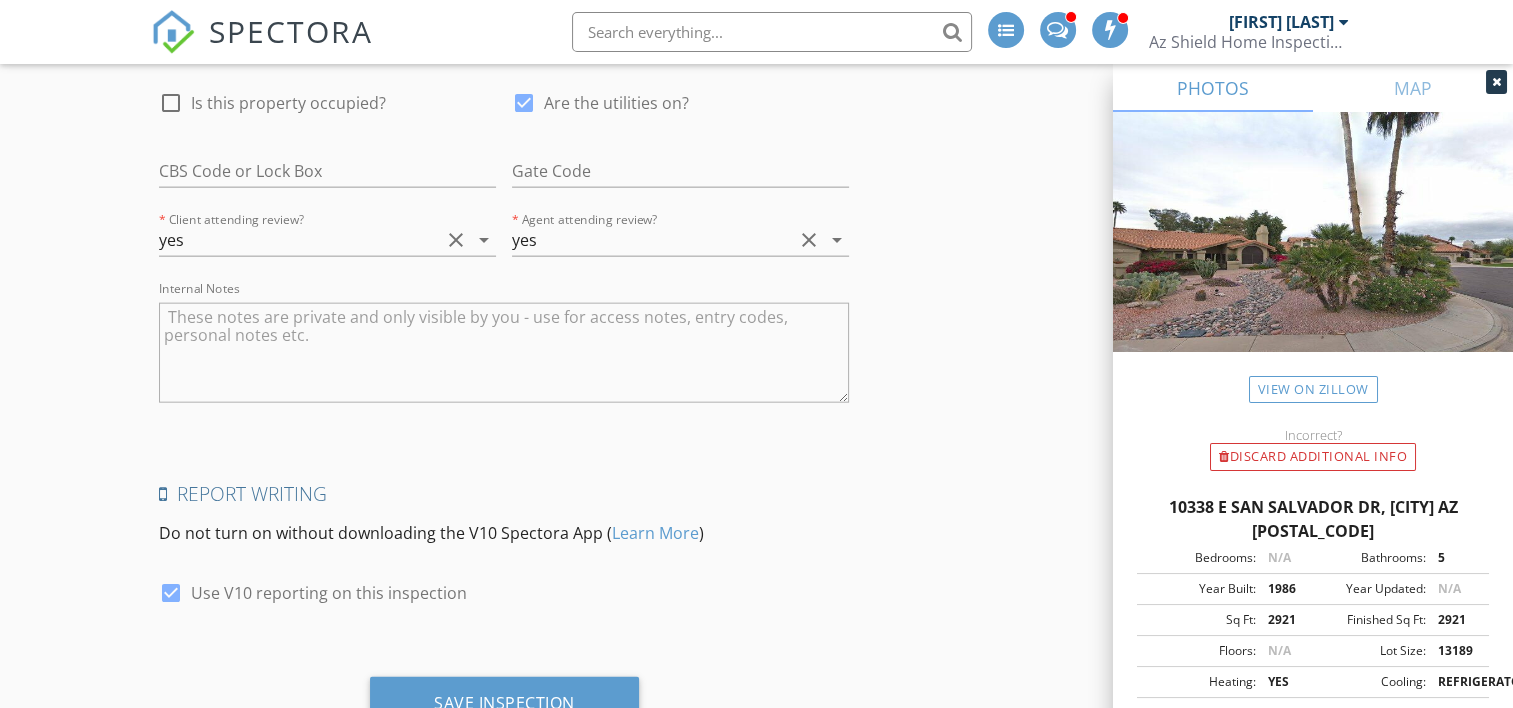 scroll, scrollTop: 4650, scrollLeft: 0, axis: vertical 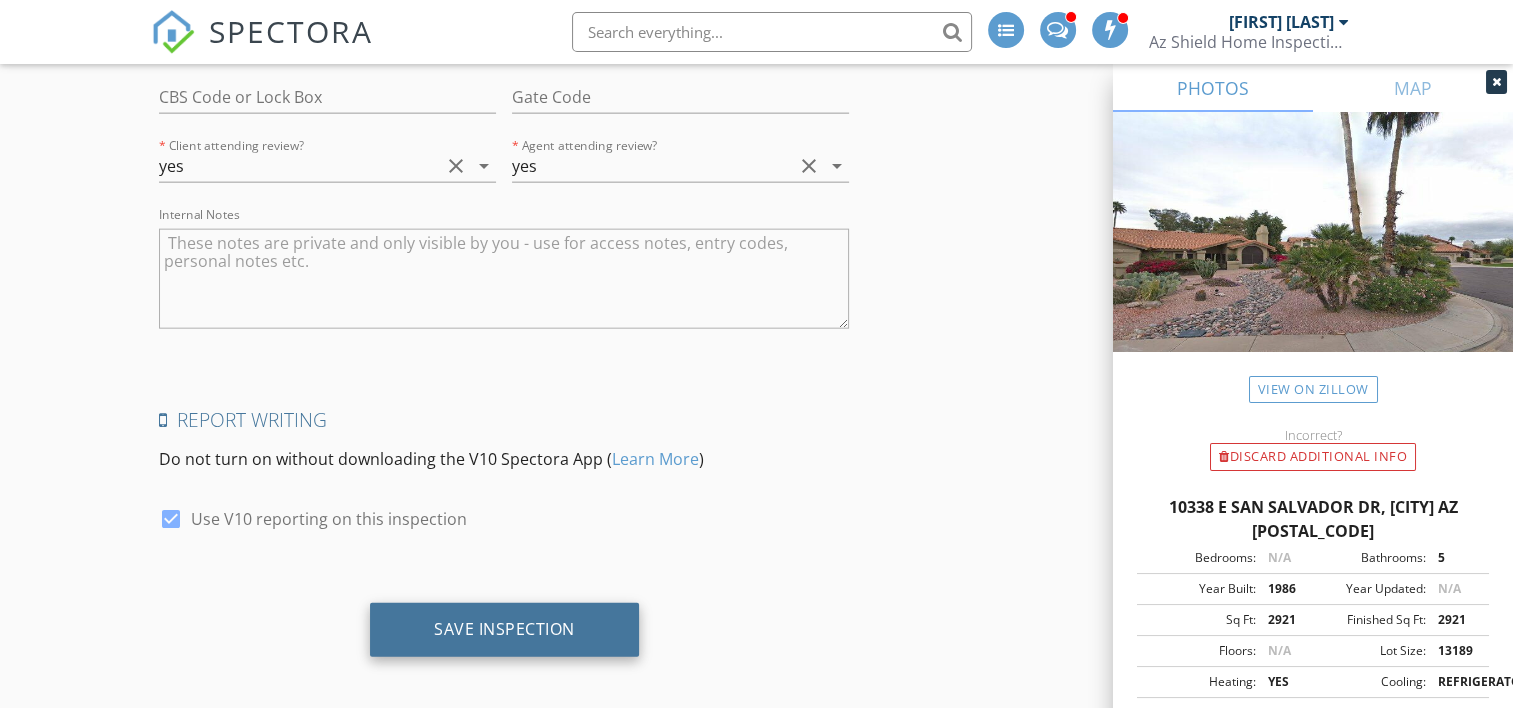 drag, startPoint x: 591, startPoint y: 619, endPoint x: 600, endPoint y: 613, distance: 10.816654 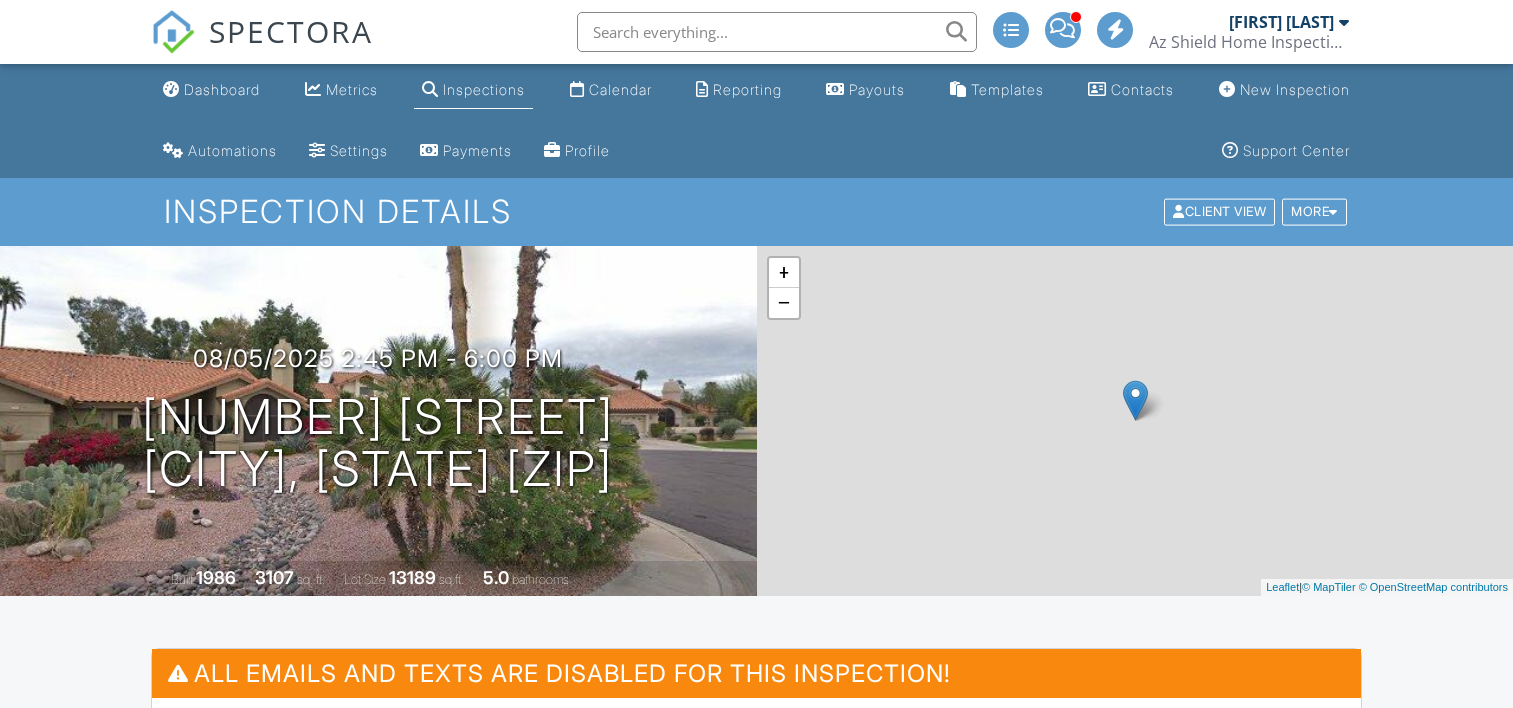 scroll, scrollTop: 0, scrollLeft: 0, axis: both 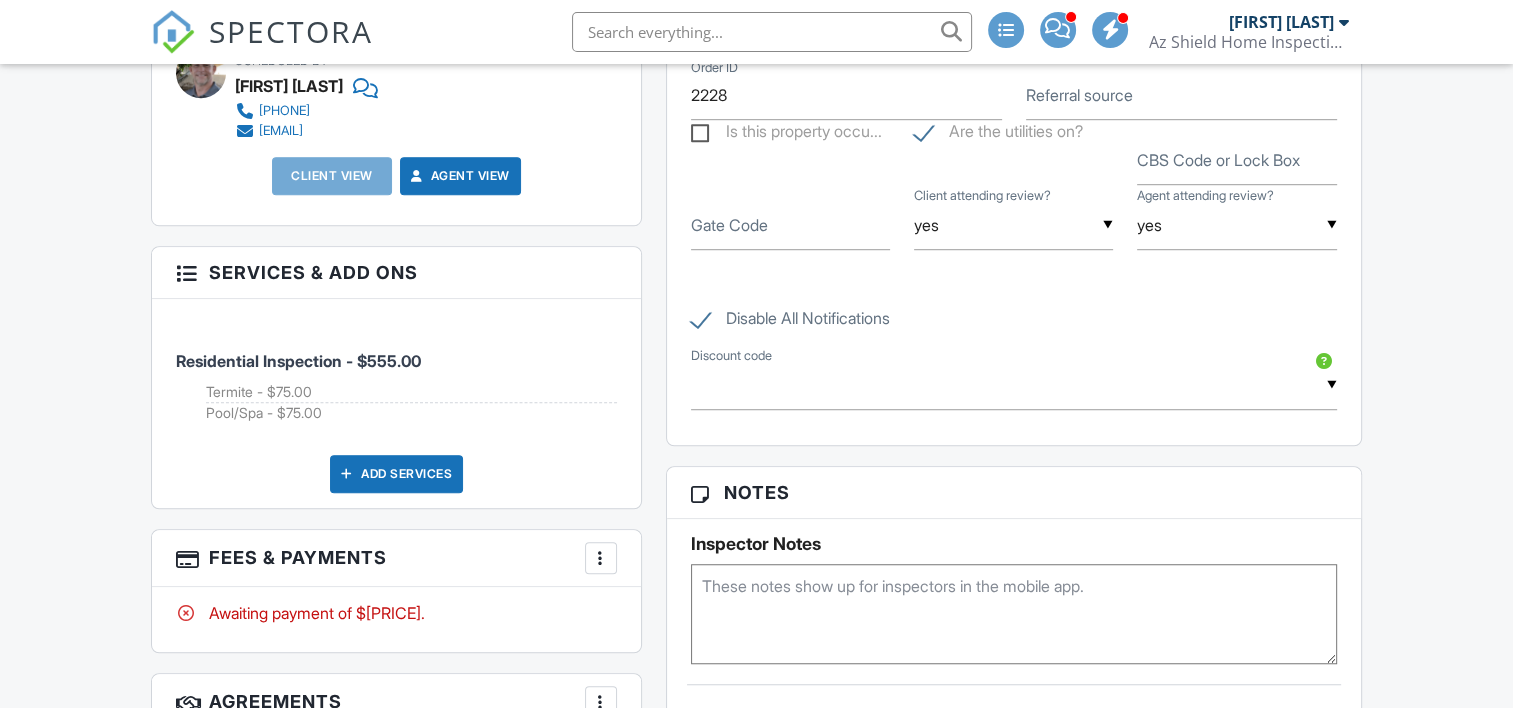 click on "Dashboard
Metrics
Inspections
Calendar
Reporting
Payouts
Templates
Contacts
New Inspection
Automations
Settings
Payments
Profile
Support Center
Inspection Details
Client View
More
Property Details
Reschedule
Reorder / Copy
Share
Cancel
Delete
Print Order
Convert to V9
Enable Pass on CC Fees
View Change Log
08/05/2025  2:45 pm
- 6:00 pm
10338 E San Salvador Dr
Scottsdale, AZ 85258
Built
1986
3107
sq. ft.
Lot Size
13189
sq.ft.
5.0
bathrooms
+ − Leaflet  |  © MapTiler   © OpenStreetMap contributors
All emails and texts are disabled for this inspection!
Turn on emails and texts
Turn on and Requeue Notifications" at bounding box center [756, 157] 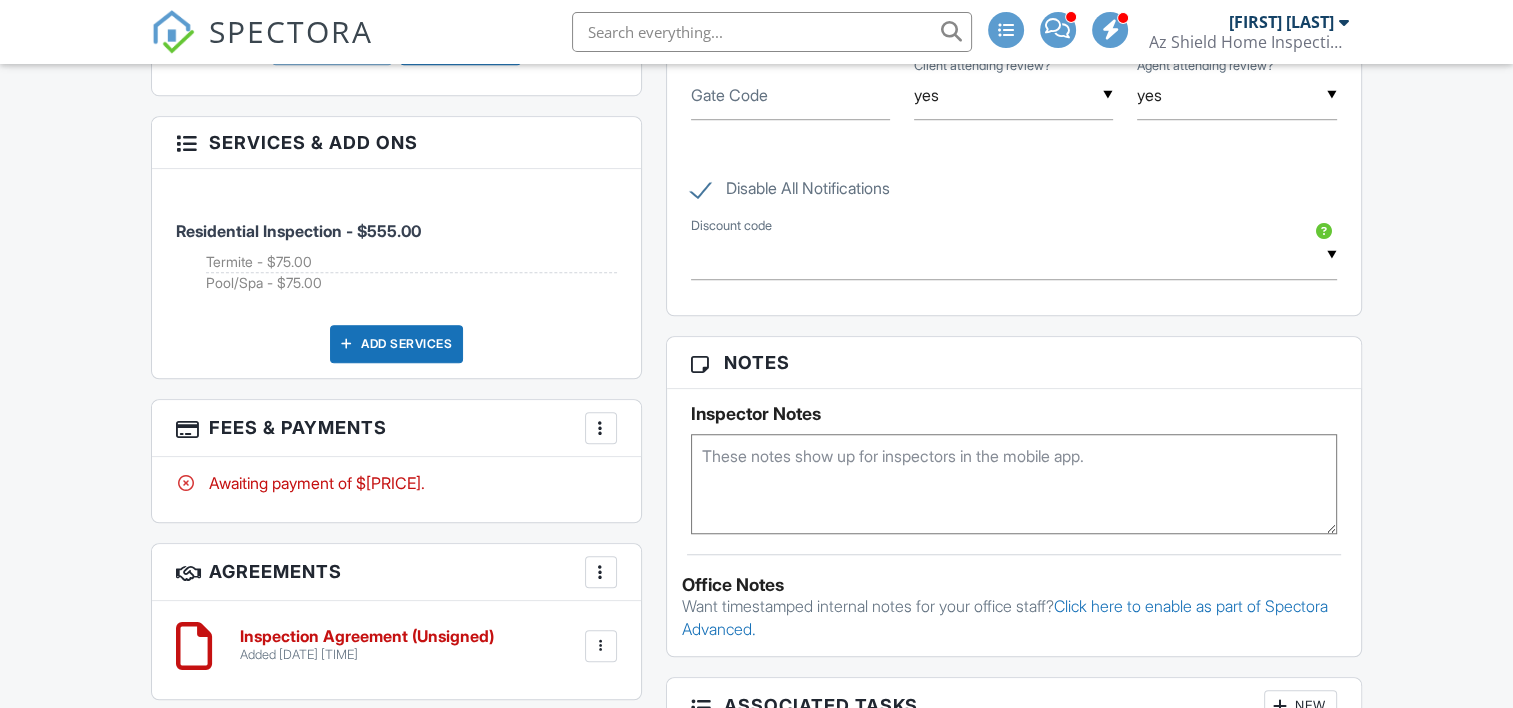 scroll, scrollTop: 1500, scrollLeft: 0, axis: vertical 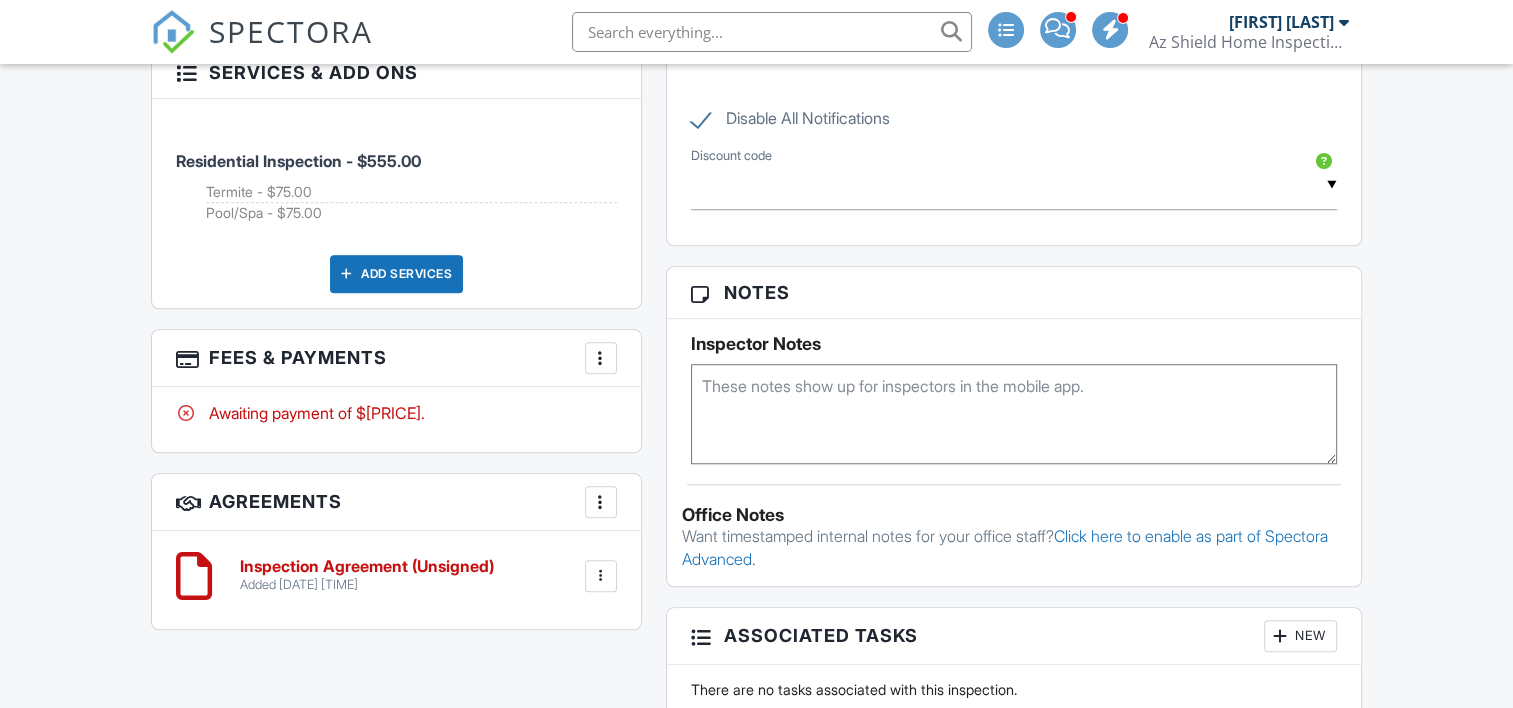 click at bounding box center [1014, 414] 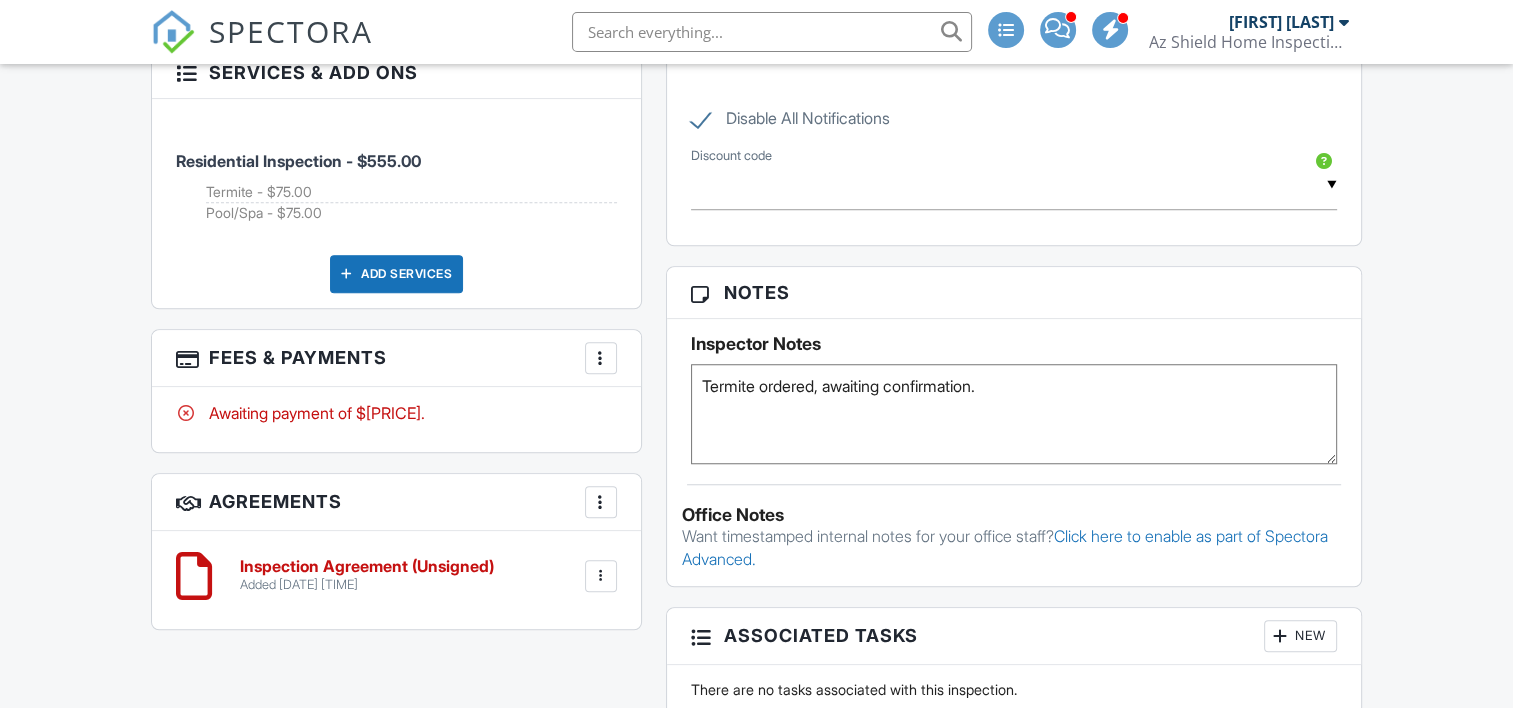 type on "Termite ordered, awaiting confirmation." 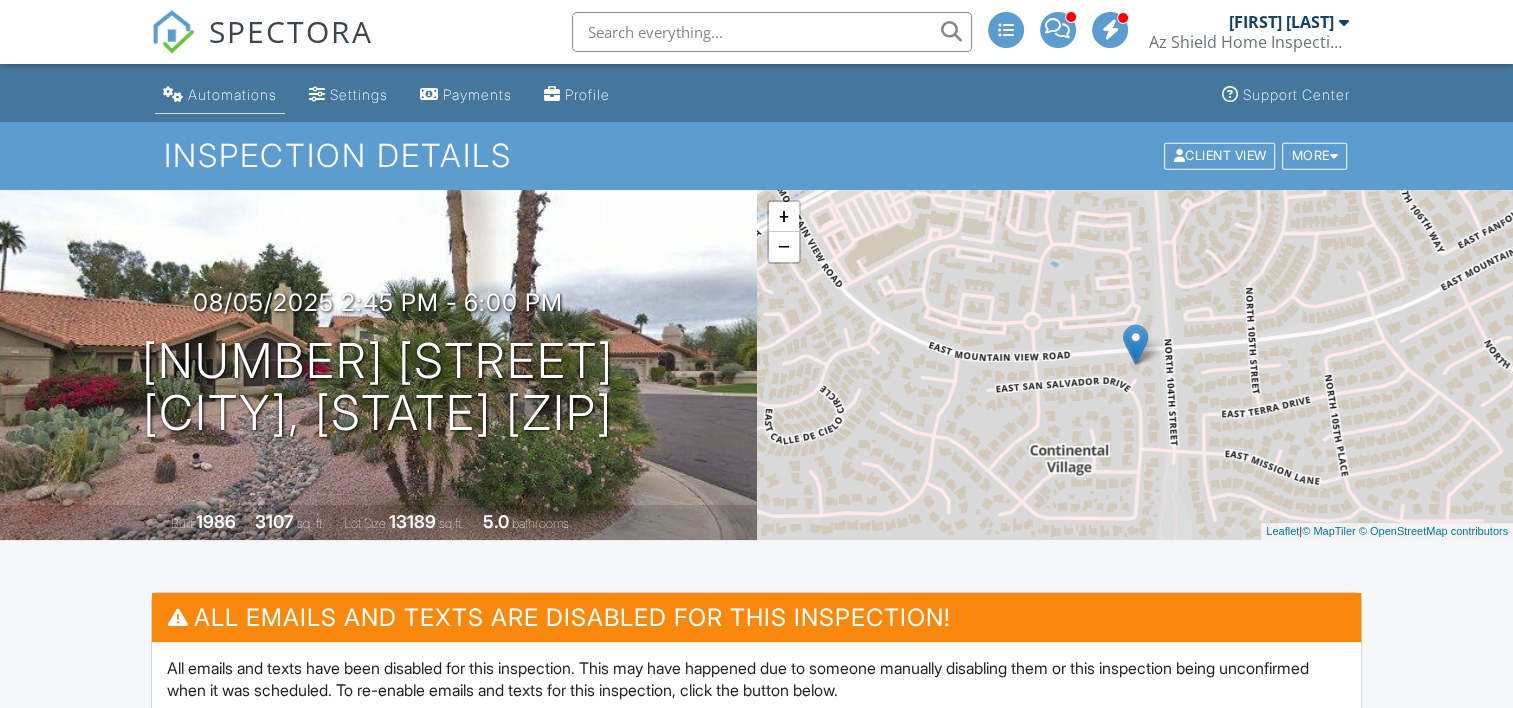 scroll, scrollTop: 0, scrollLeft: 0, axis: both 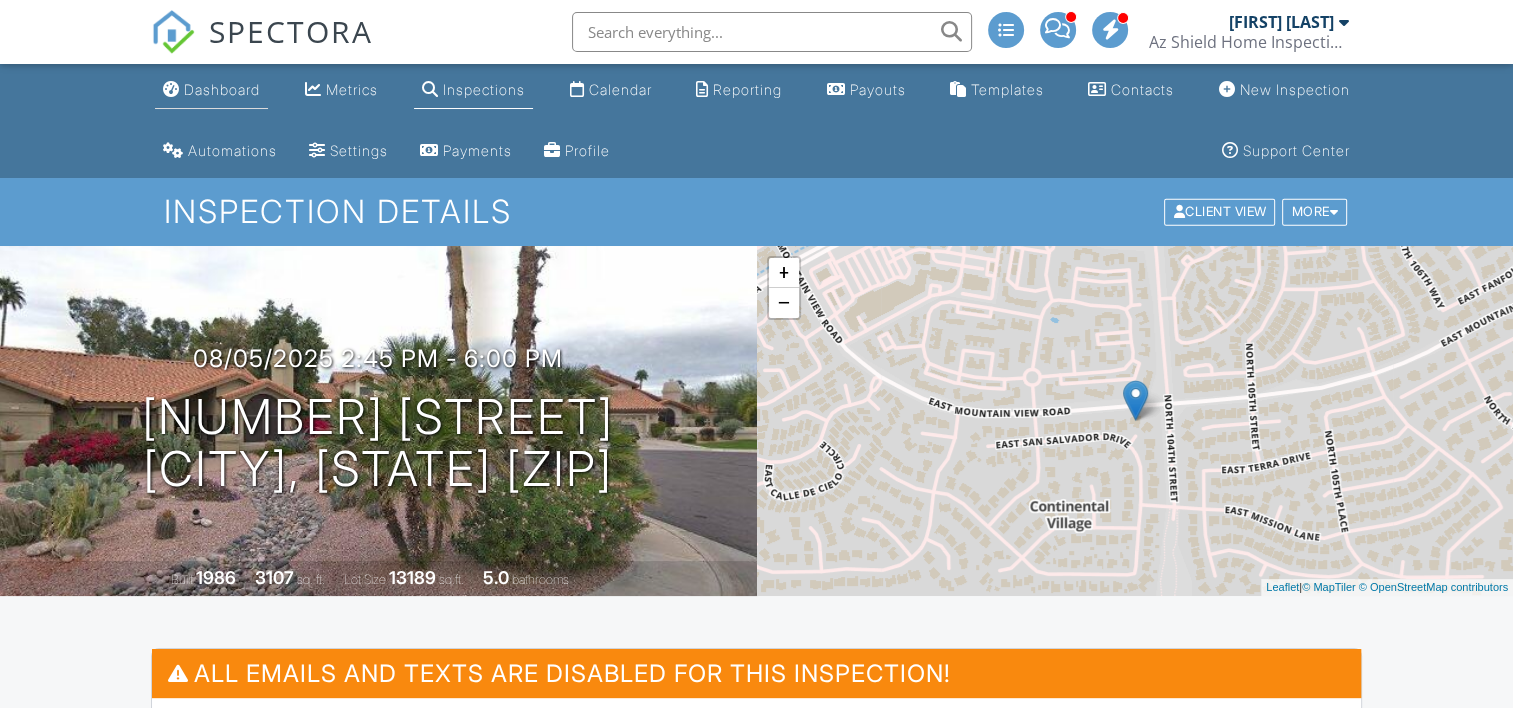 click on "Dashboard" at bounding box center [211, 90] 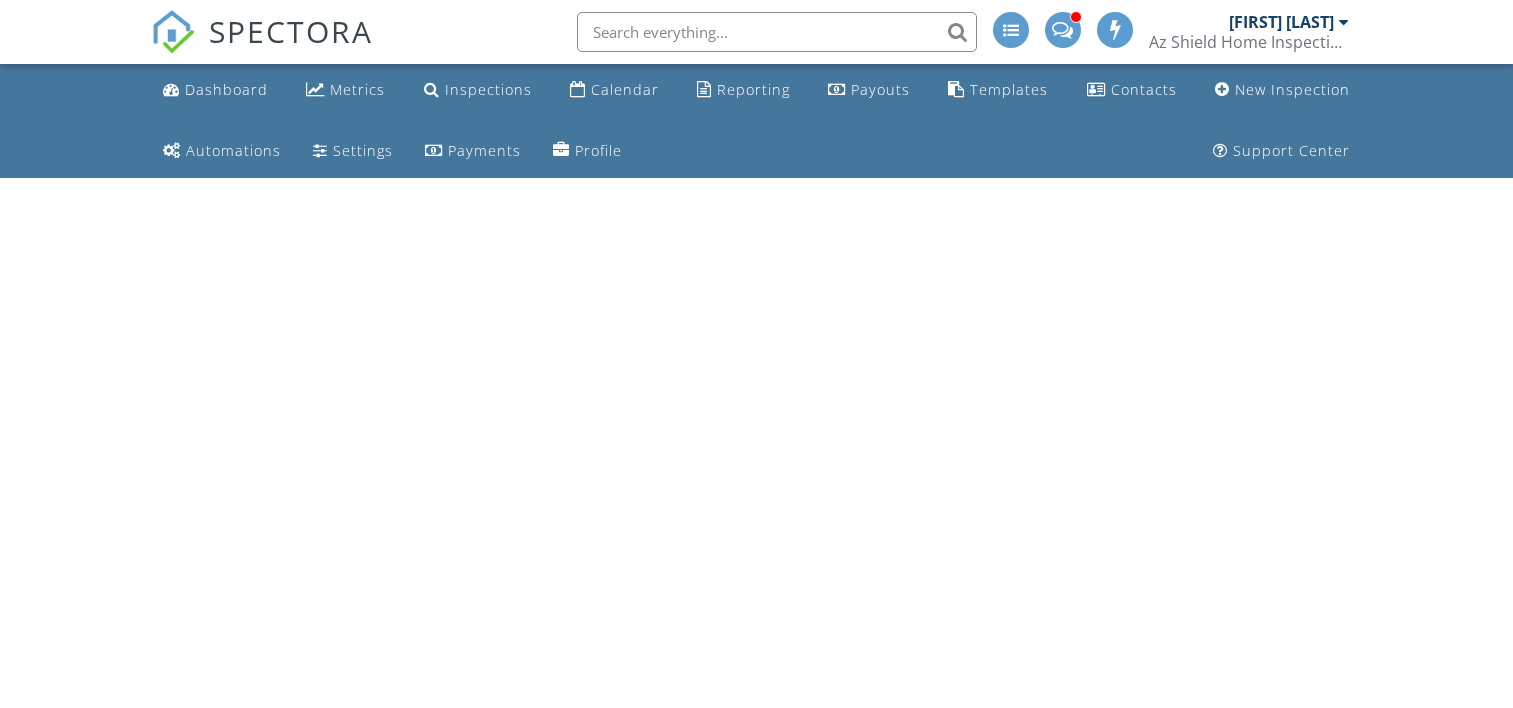 scroll, scrollTop: 0, scrollLeft: 0, axis: both 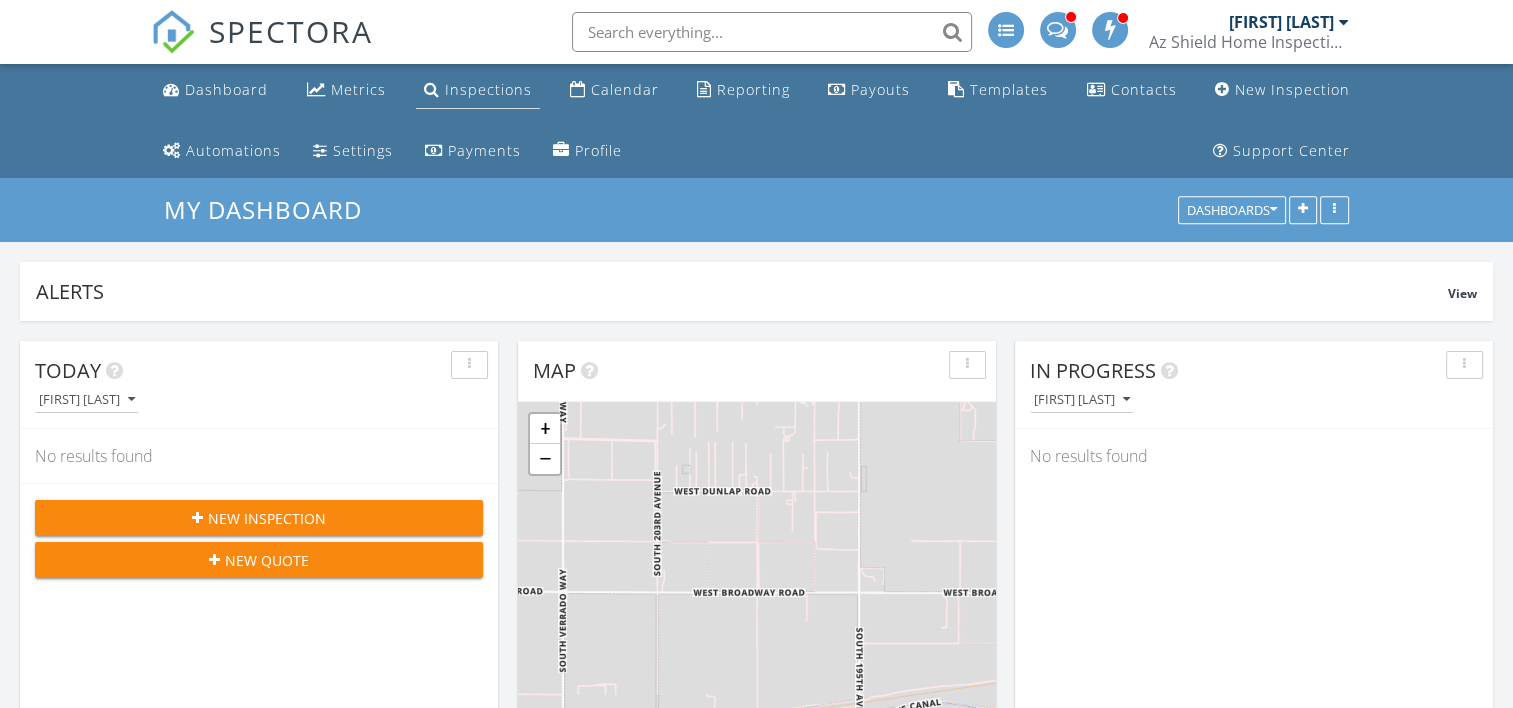 click on "Inspections" at bounding box center [478, 90] 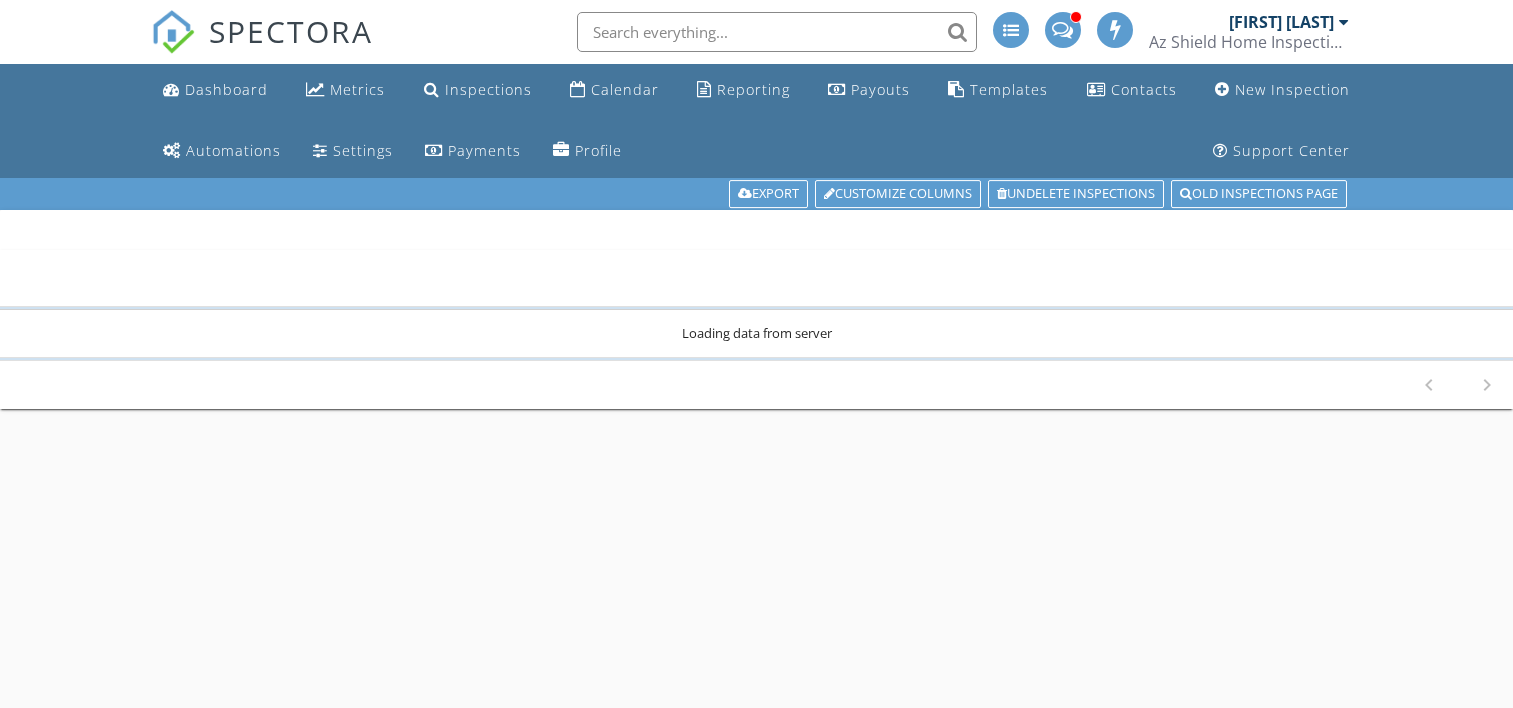 scroll, scrollTop: 0, scrollLeft: 0, axis: both 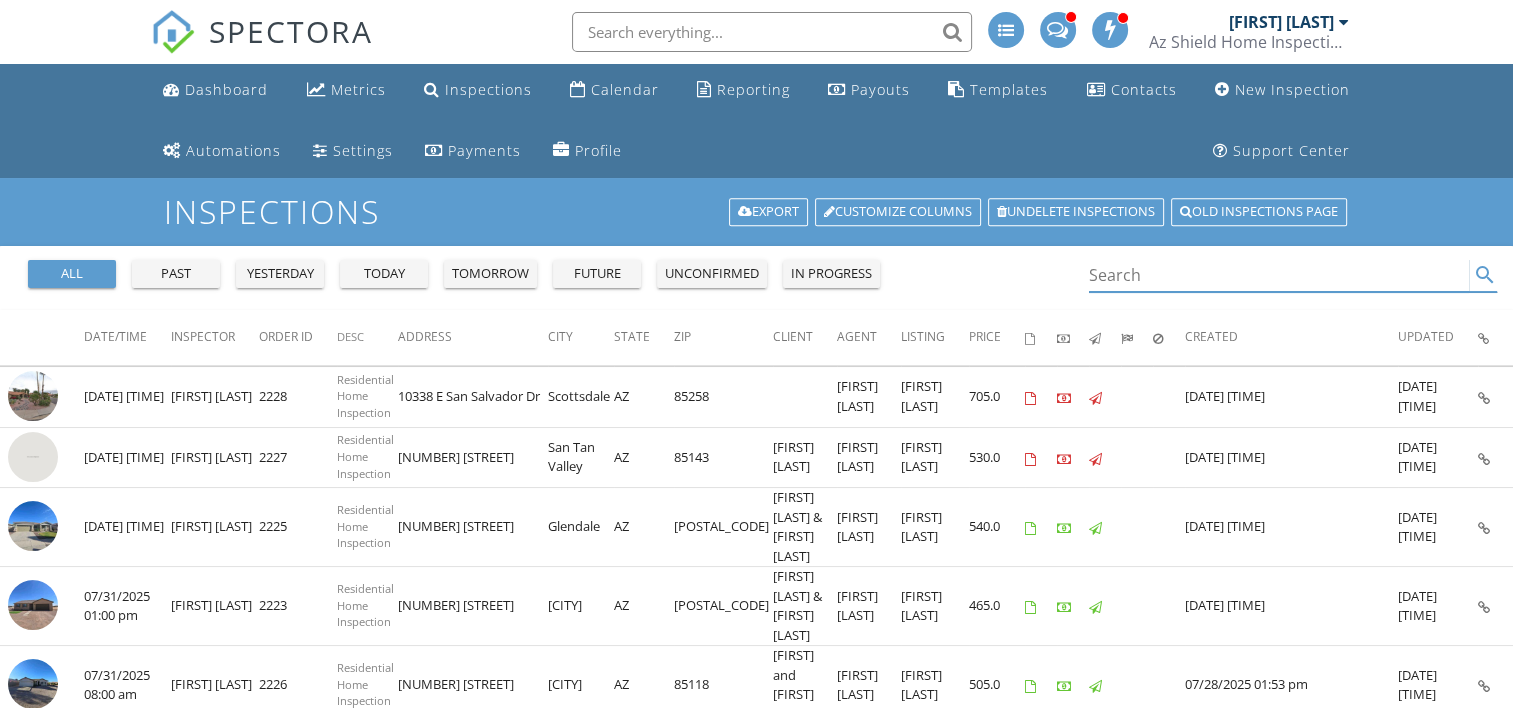 click at bounding box center (1279, 275) 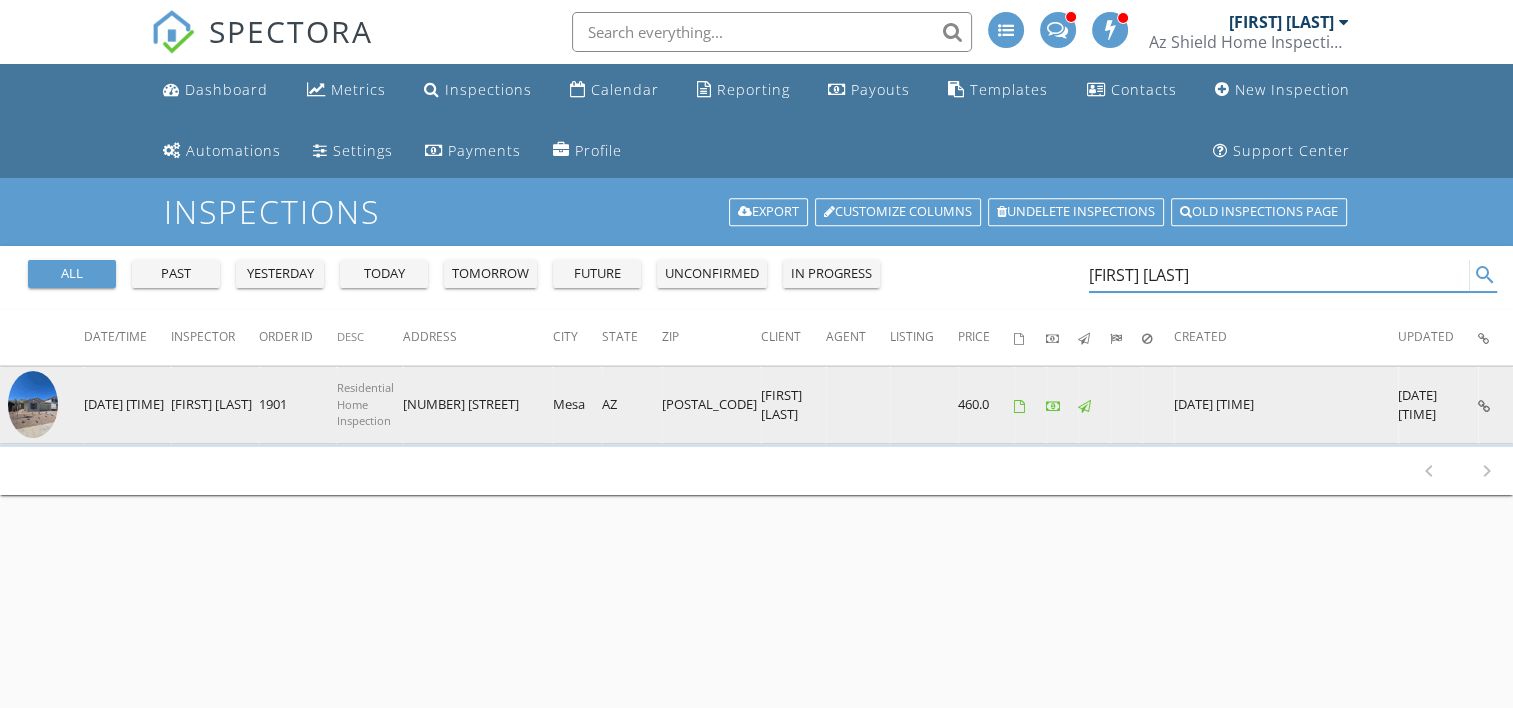 type on "[FIRST] [LAST]" 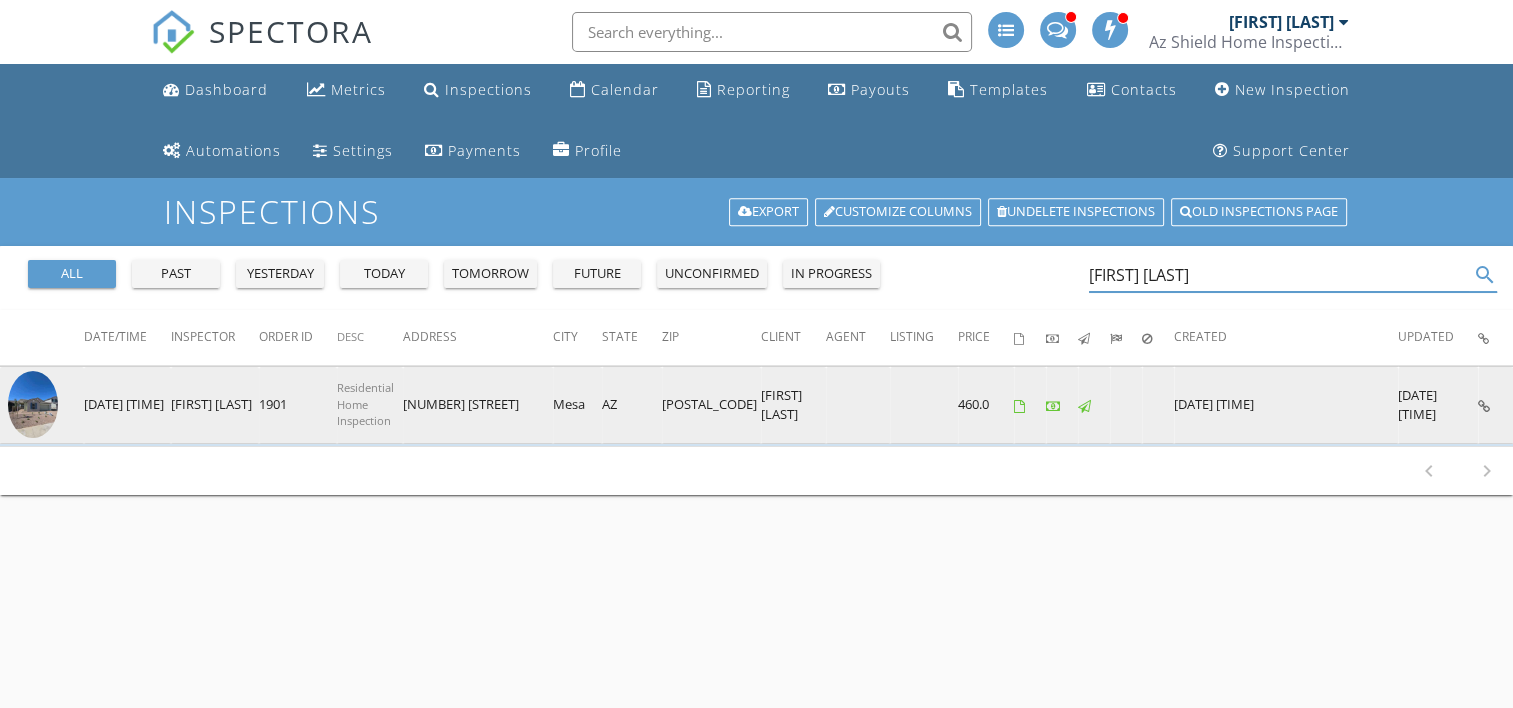 click at bounding box center [33, 404] 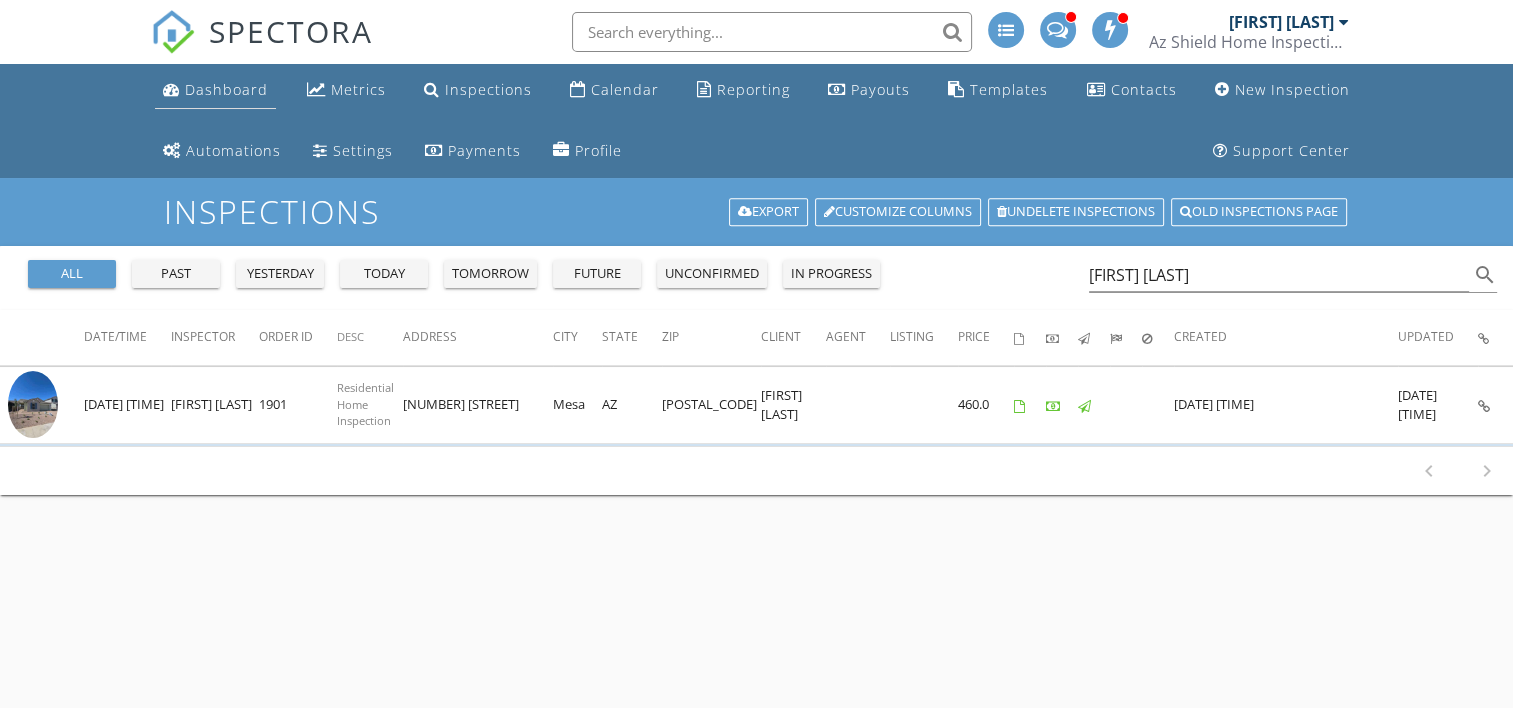 click on "Dashboard" at bounding box center (226, 89) 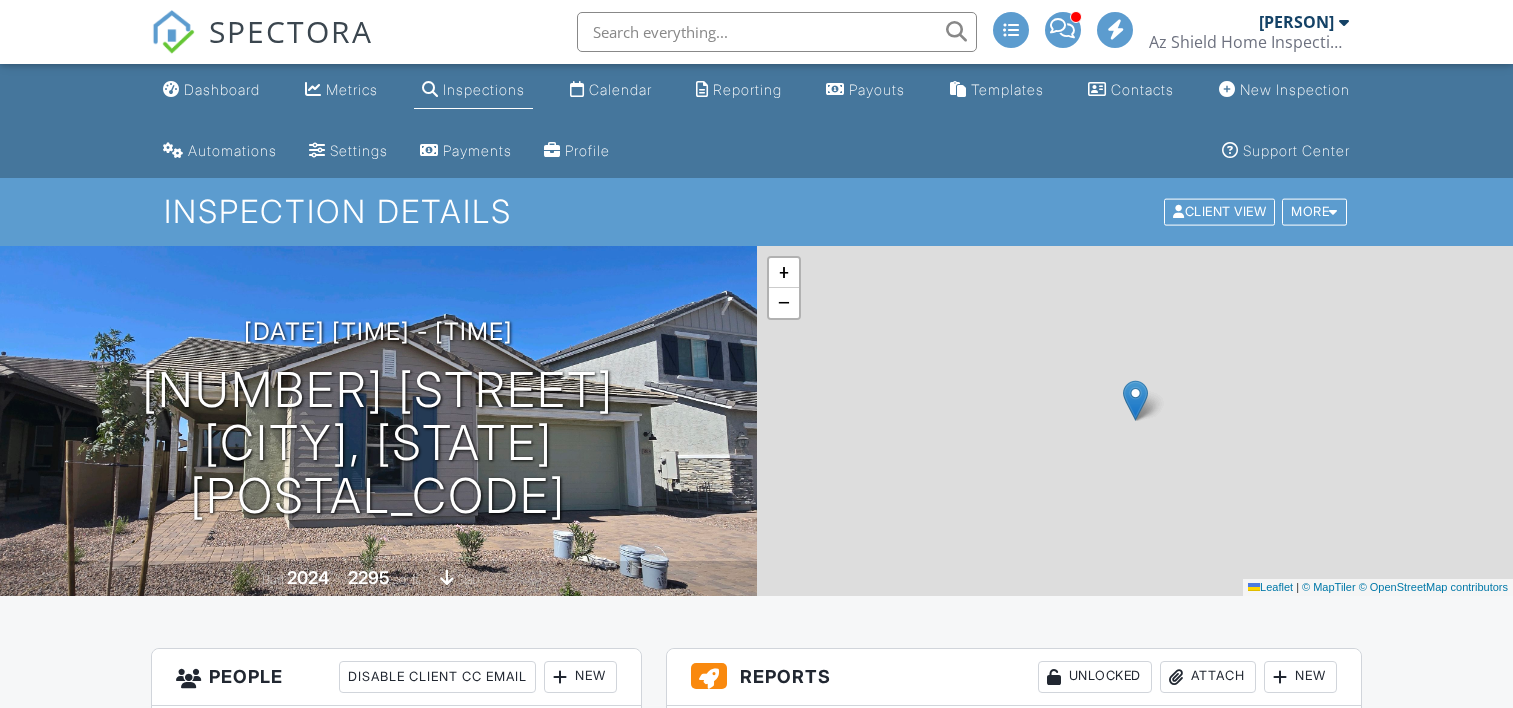 scroll, scrollTop: 0, scrollLeft: 0, axis: both 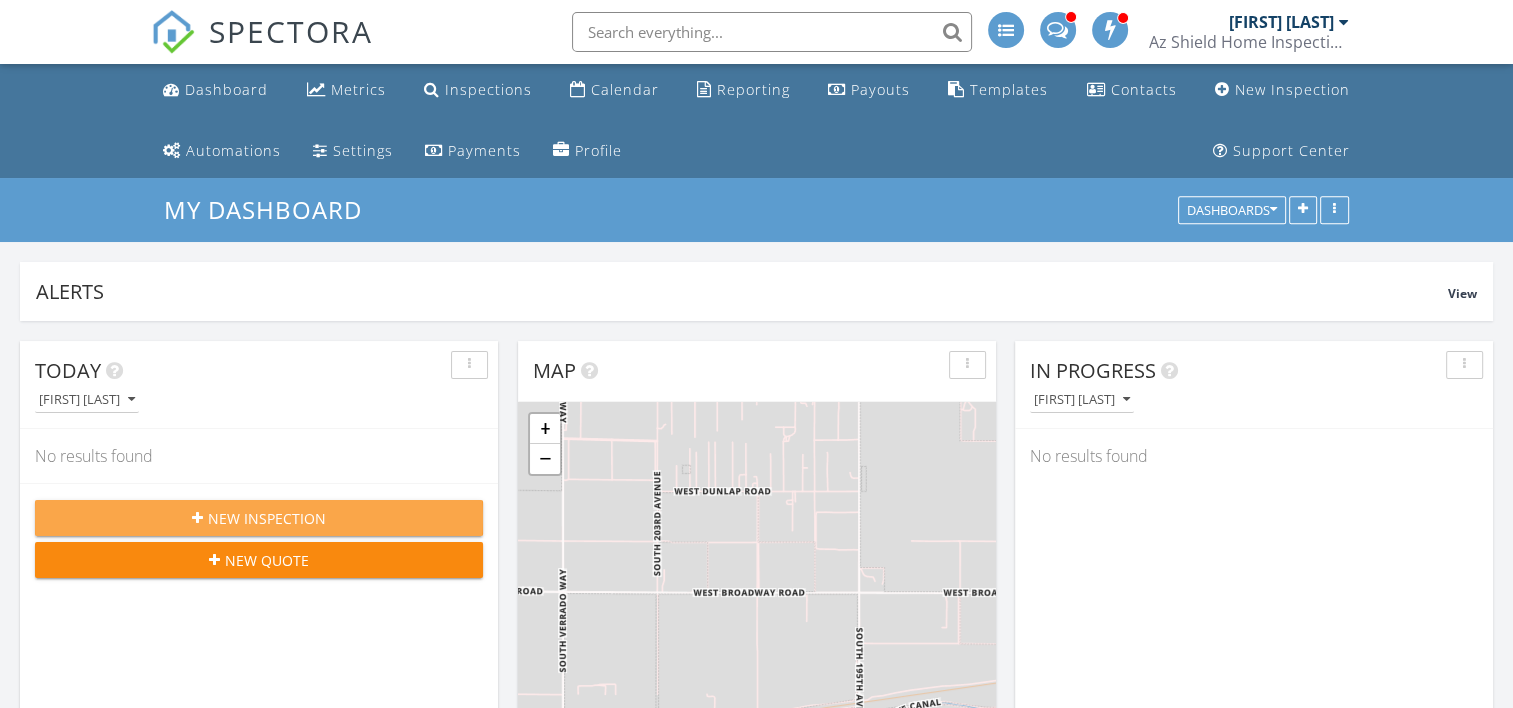 click on "New Inspection" at bounding box center (267, 518) 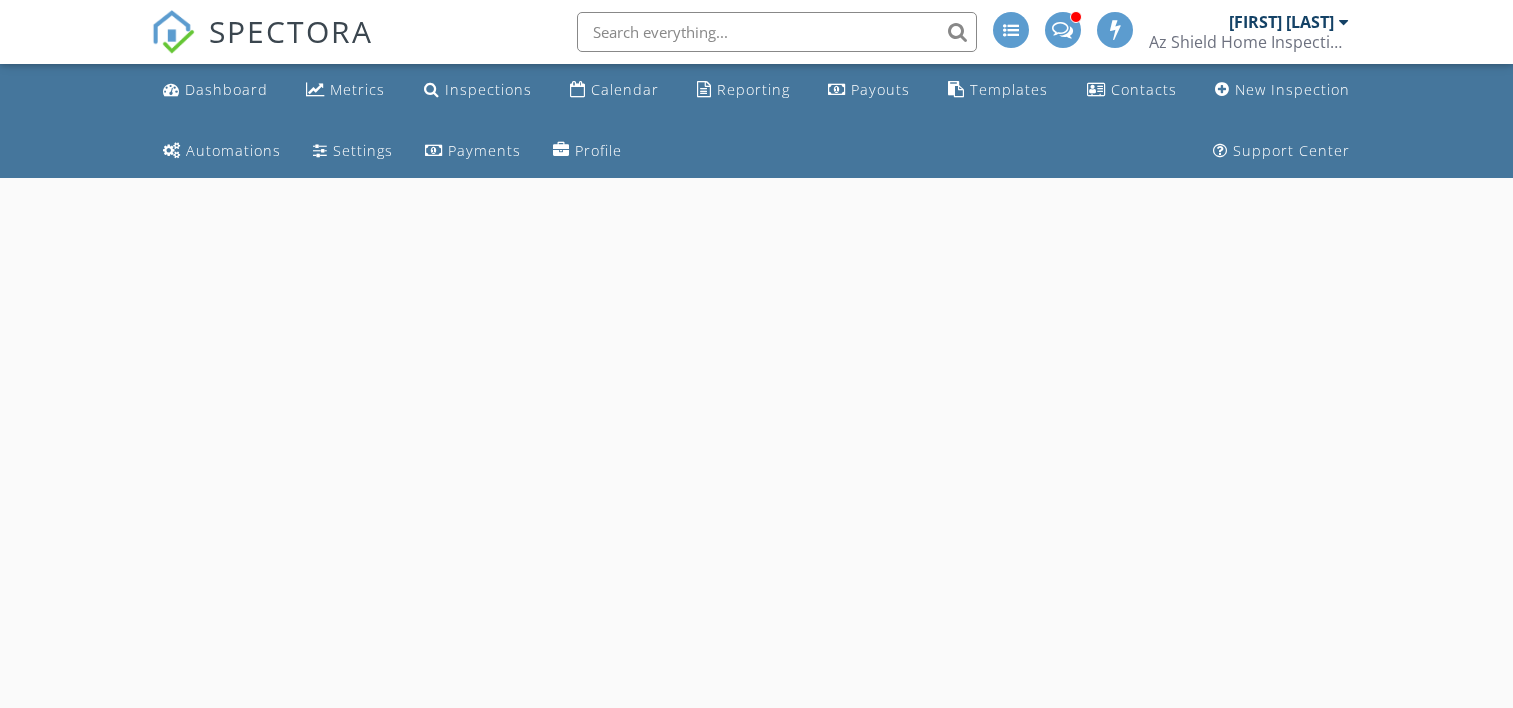 scroll, scrollTop: 0, scrollLeft: 0, axis: both 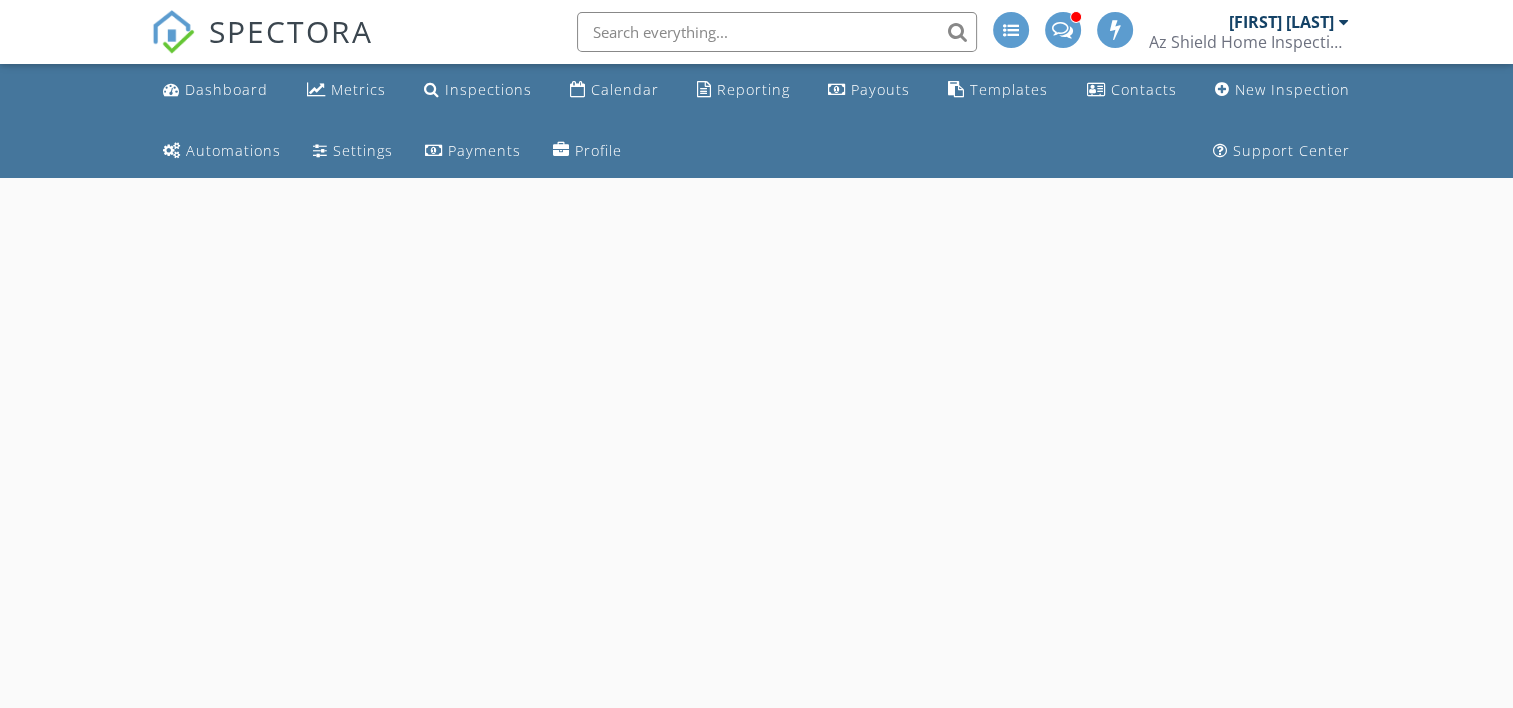select on "7" 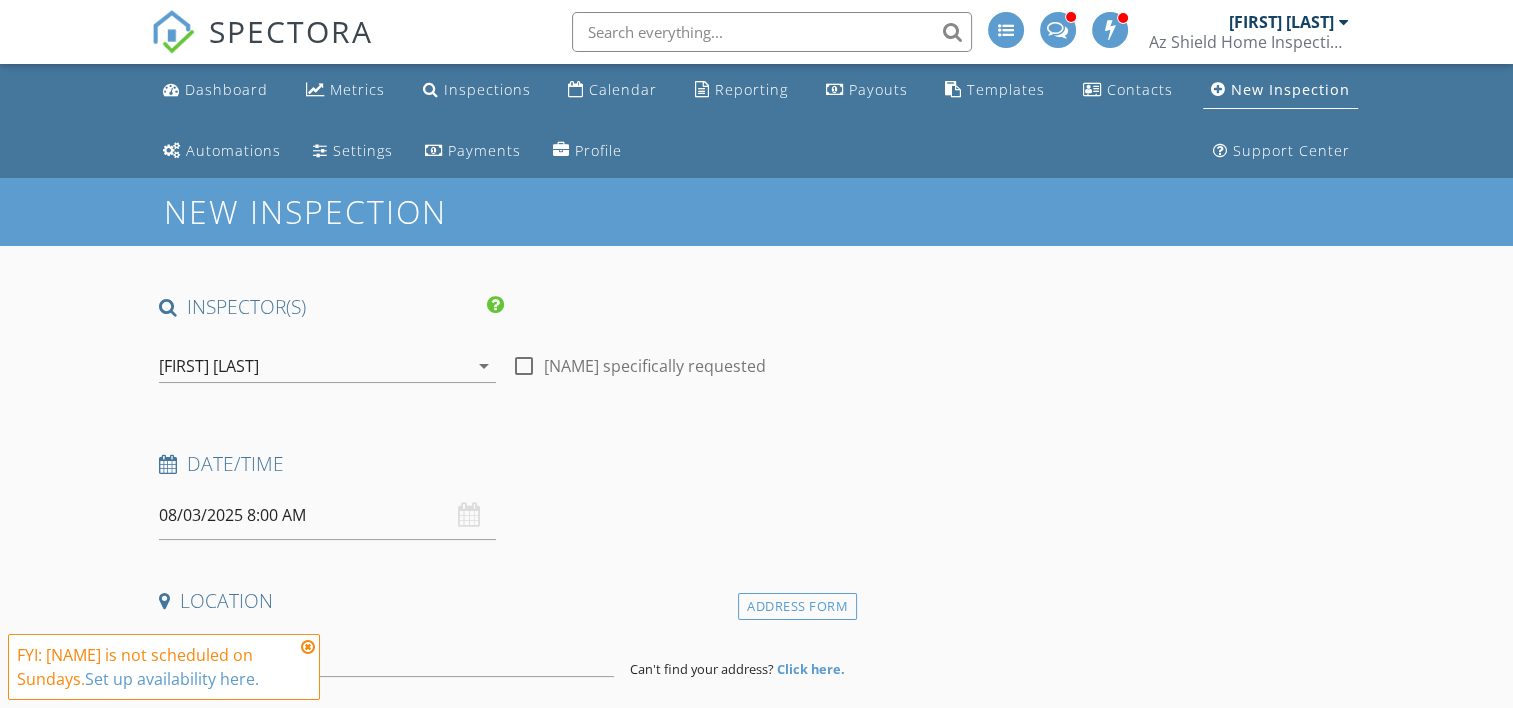 click on "08/03/2025 8:00 AM" at bounding box center (327, 515) 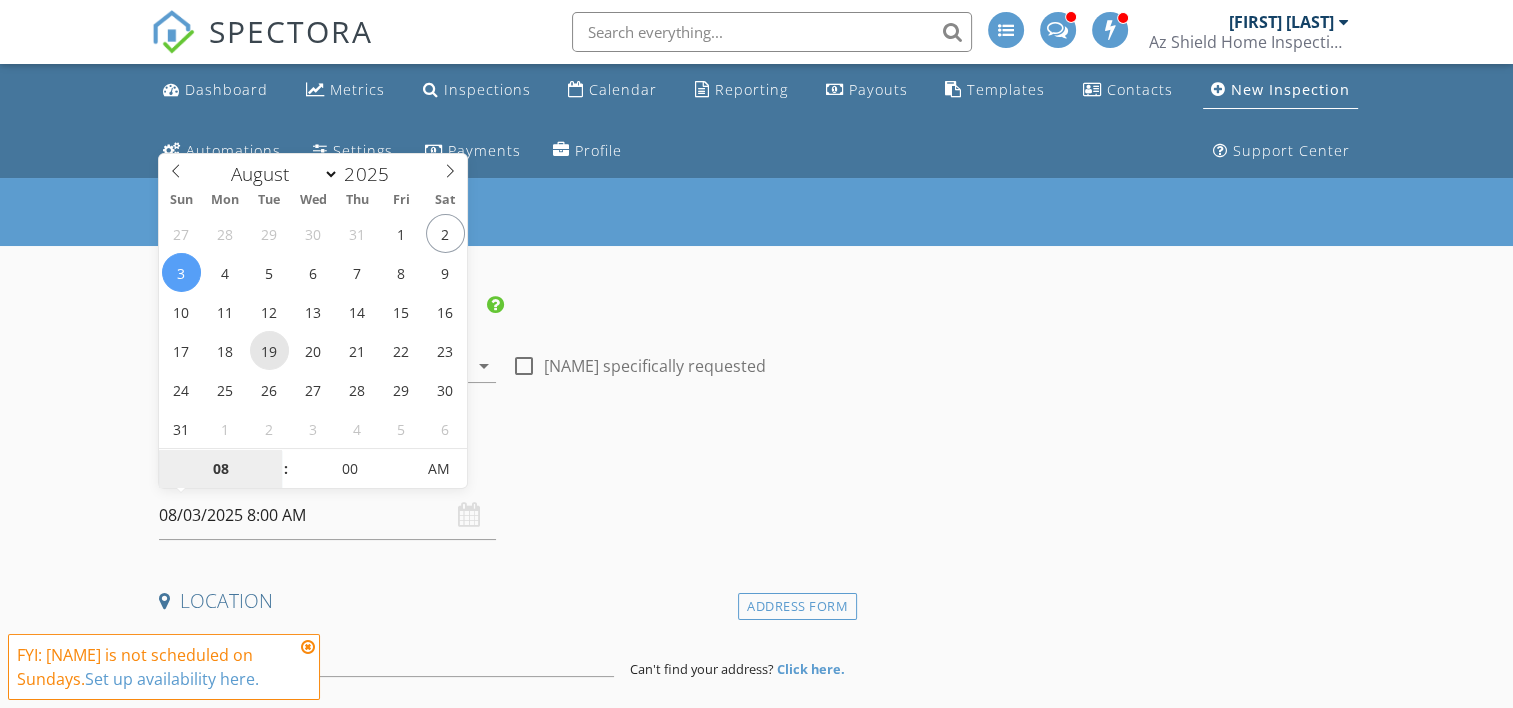 type on "08/19/2025 8:00 AM" 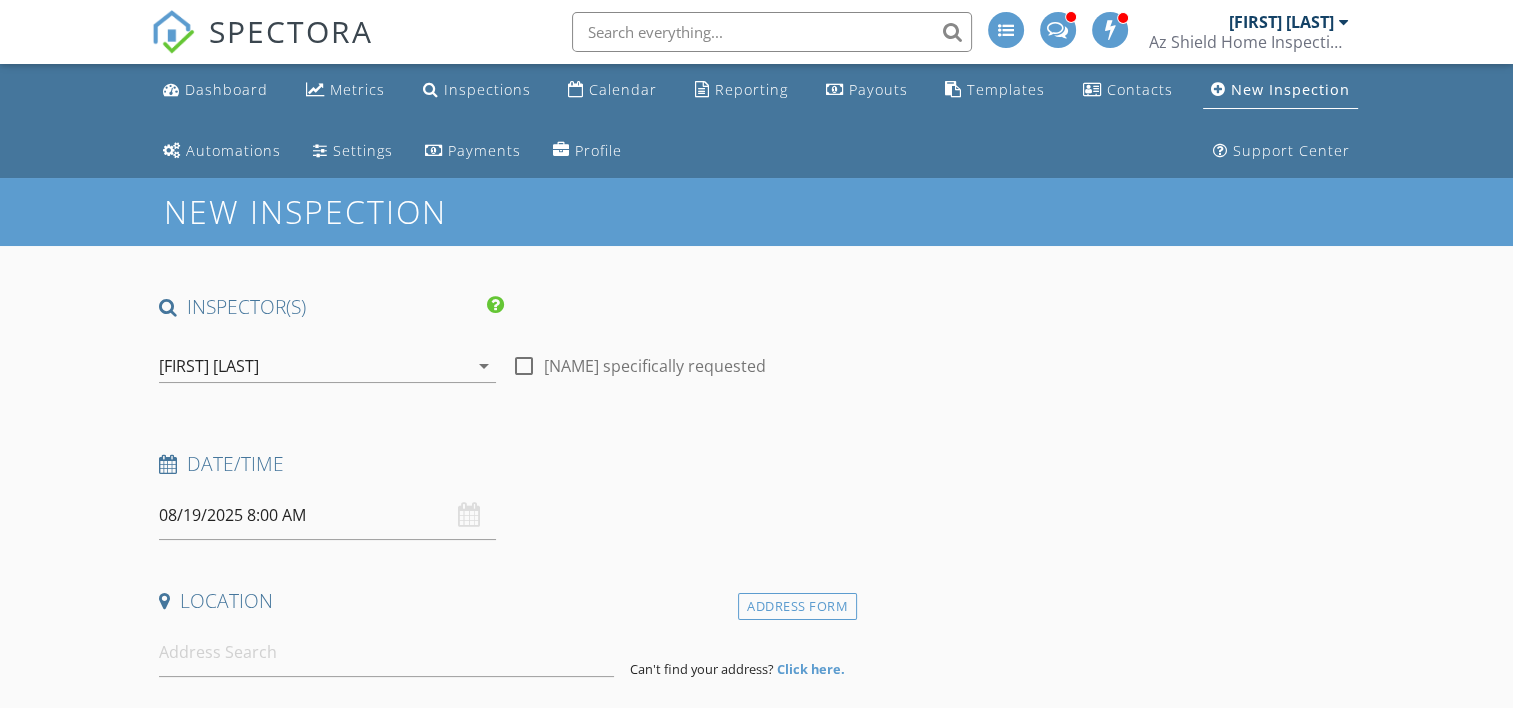 click on "New Inspection
INSPECTOR(S)
check_box   [NAME]   PRIMARY   [NAME] arrow_drop_down   check_box_outline_blank [NAME] specifically requested
Date/Time
08/19/2025 8:00 AM
Location
Address Form       Can't find your address?   Click here.
client
check_box Enable Client CC email for this inspection   Client Search     check_box_outline_blank Client is a Company/Organization     First Name   Last Name   Email   CC Email   Phone           Notes   Private Notes
ADDITIONAL client
SERVICES
check_box_outline_blank   Residential Inspection   check_box_outline_blank   Pre-listing Inspection   check_box_outline_blank    Pre-Drywall Inspection (New Build)   check_box_outline_blank   Final Walk-Through Inspection (New Build)   check_box_outline_blank" at bounding box center [756, 1892] 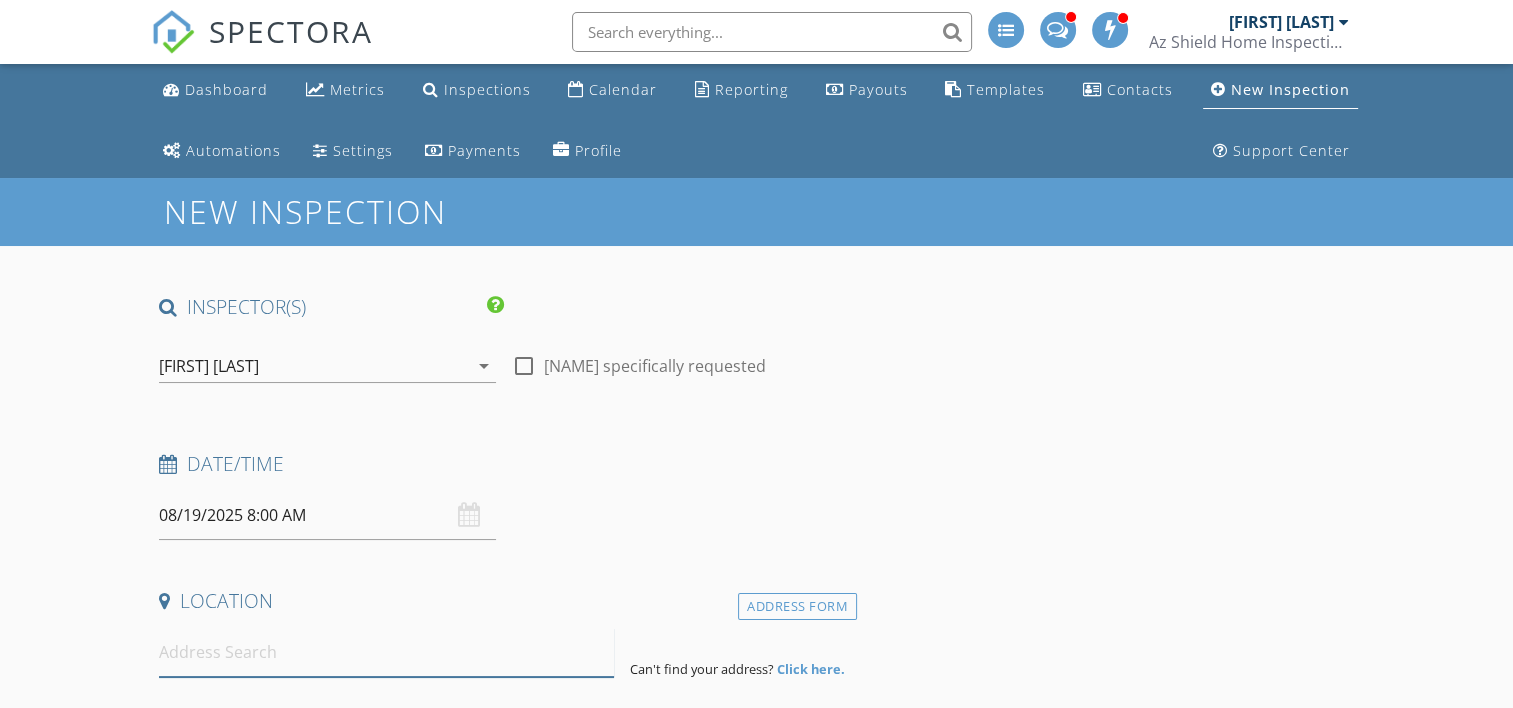 click at bounding box center [386, 652] 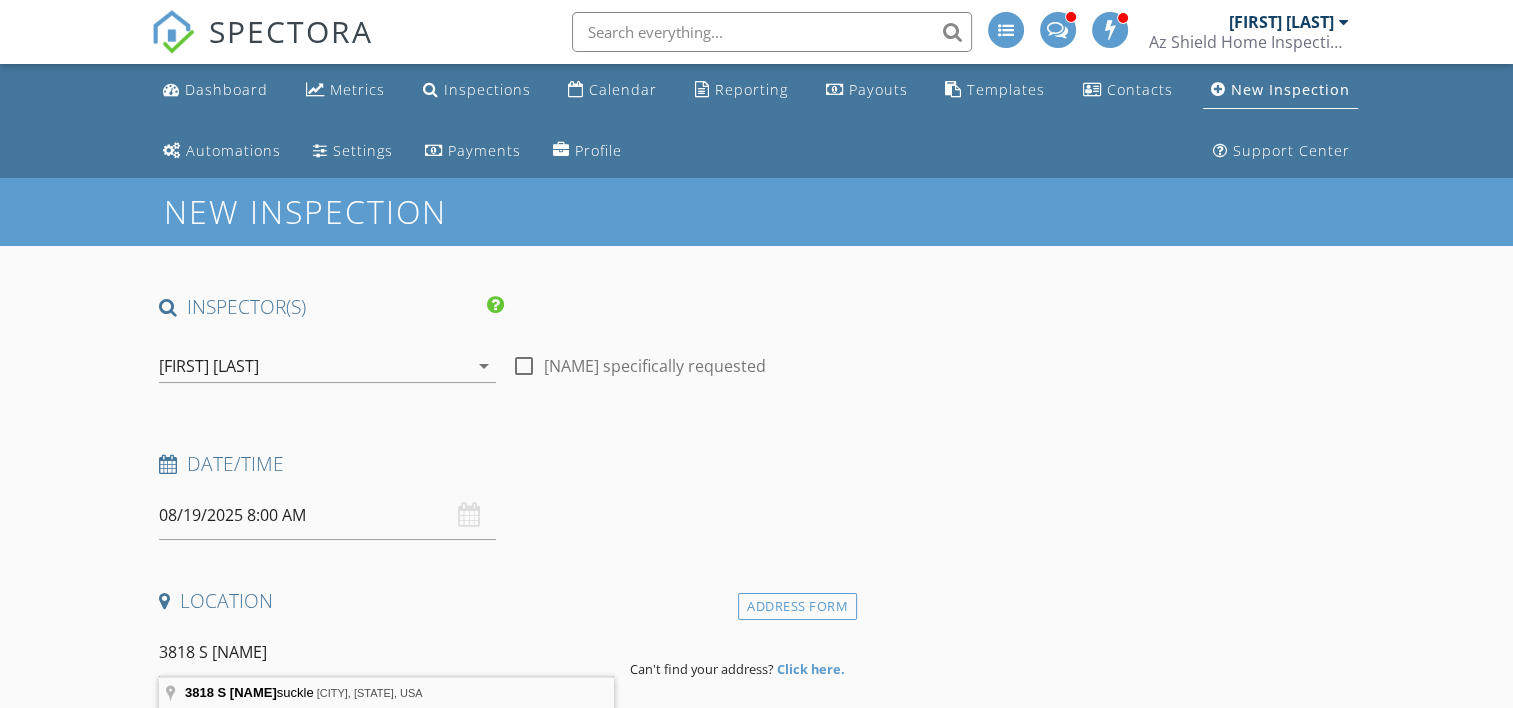 type on "3818 S [NAME], [CITY], [STATE], USA" 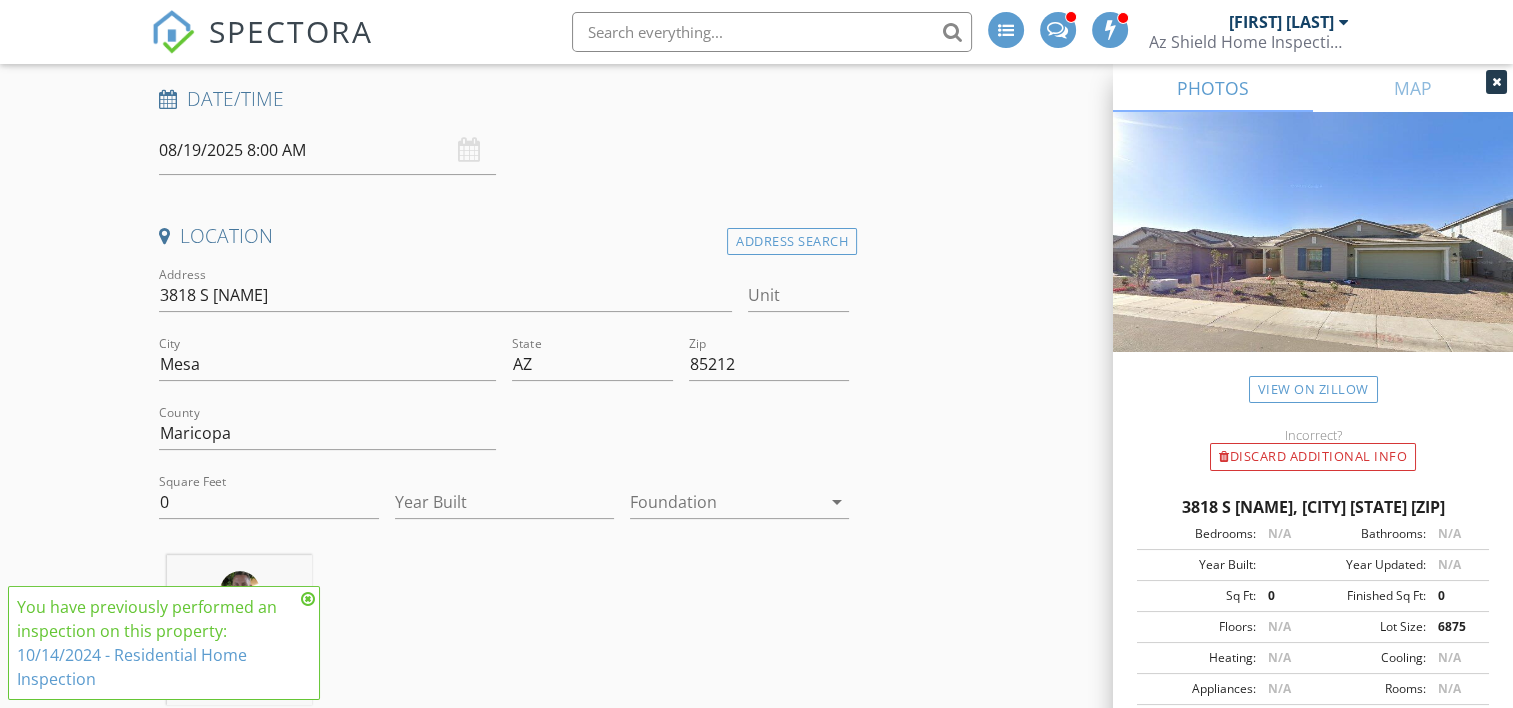 scroll, scrollTop: 400, scrollLeft: 0, axis: vertical 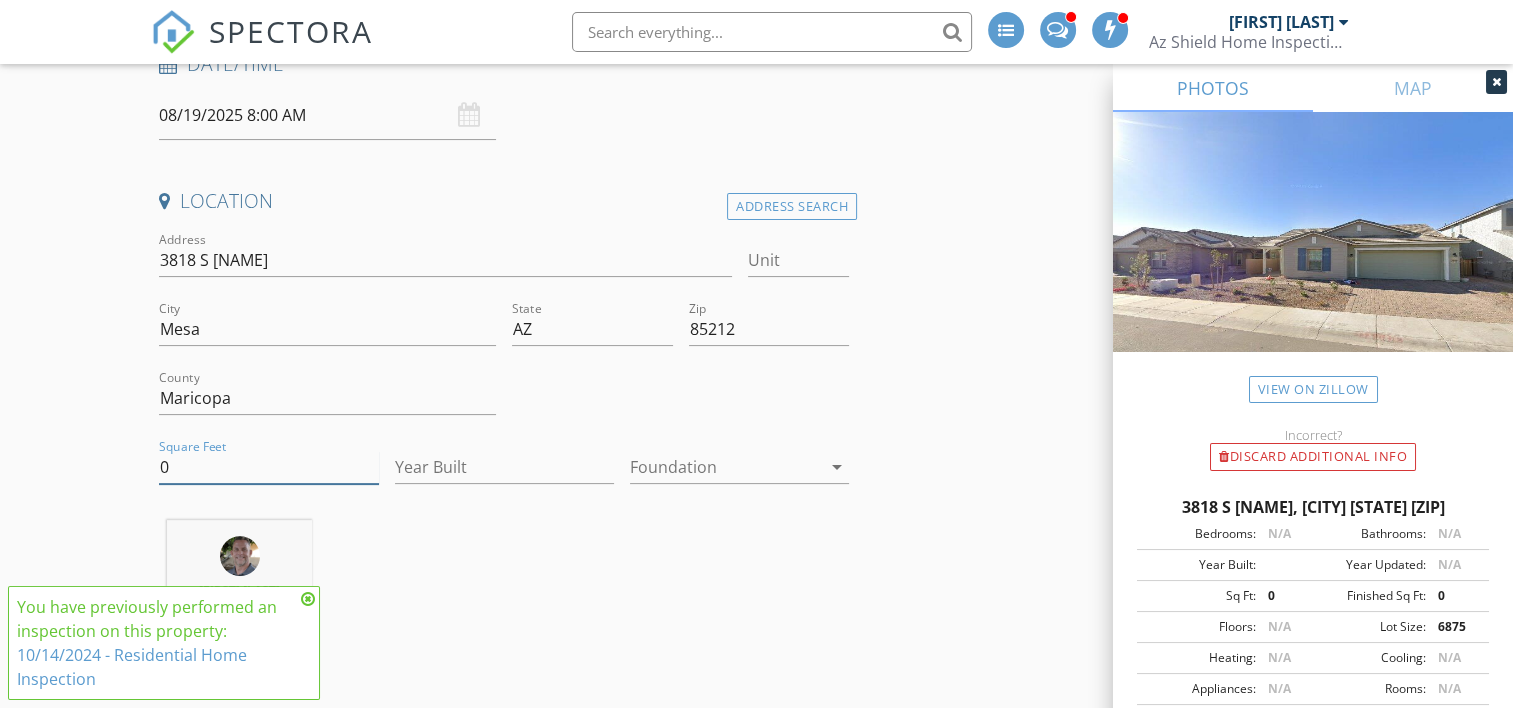 drag, startPoint x: 228, startPoint y: 464, endPoint x: 105, endPoint y: 468, distance: 123.065025 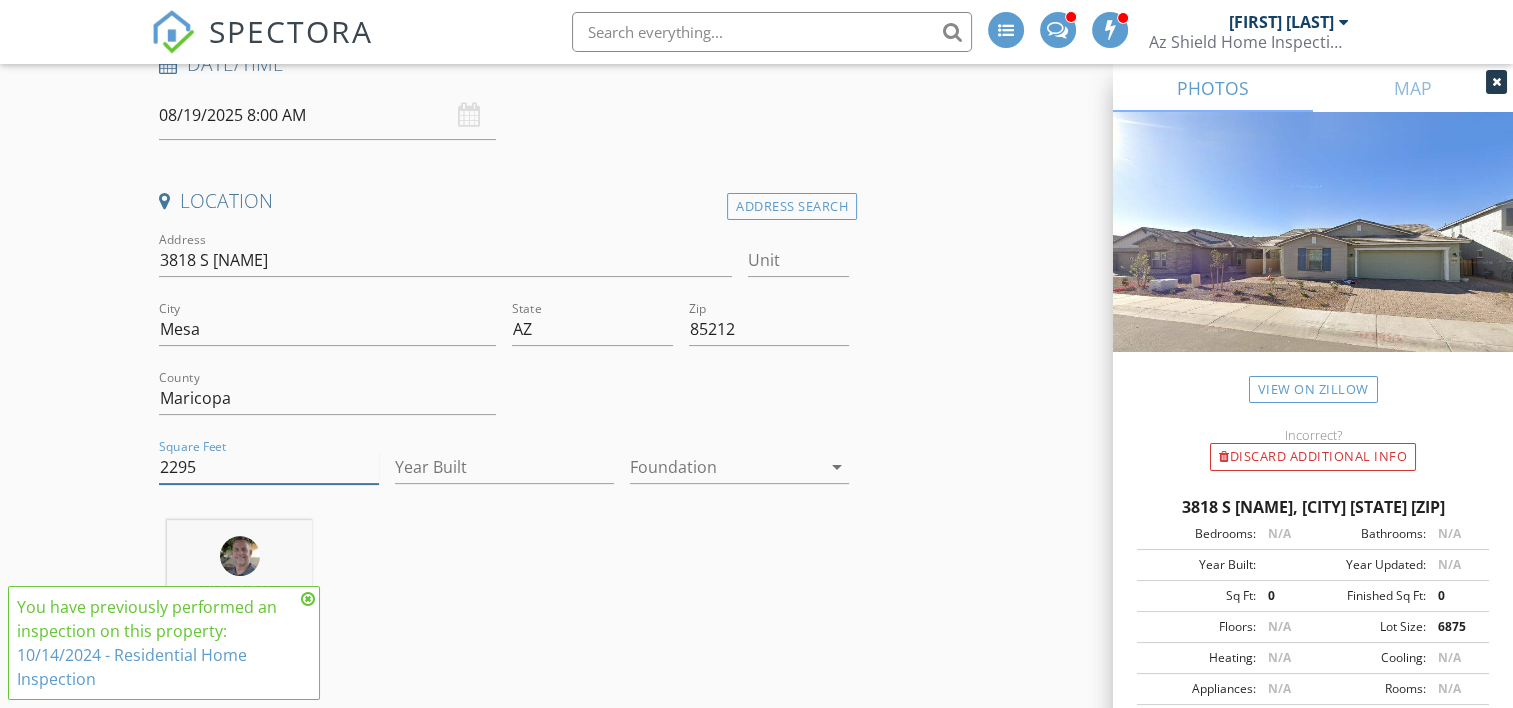 type on "2295" 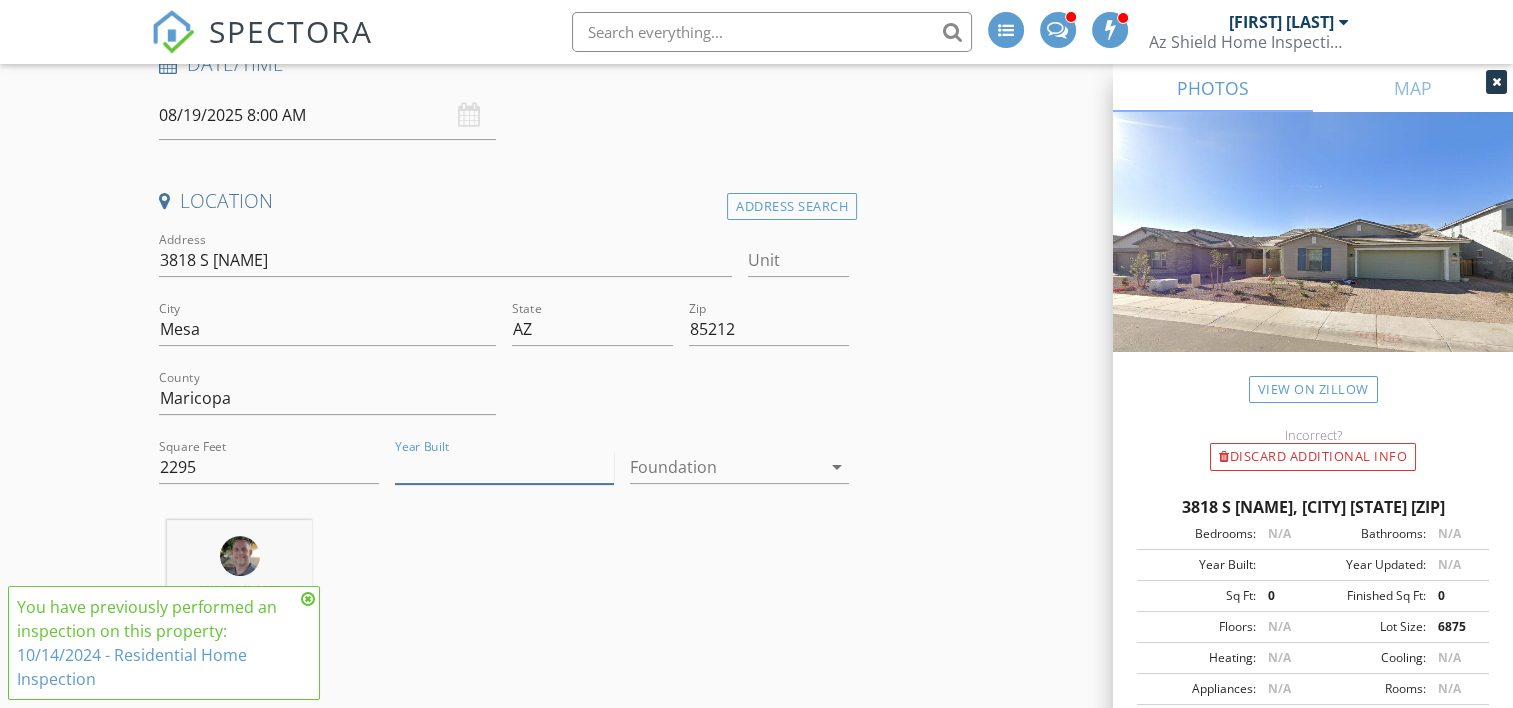 click on "Year Built" at bounding box center (504, 467) 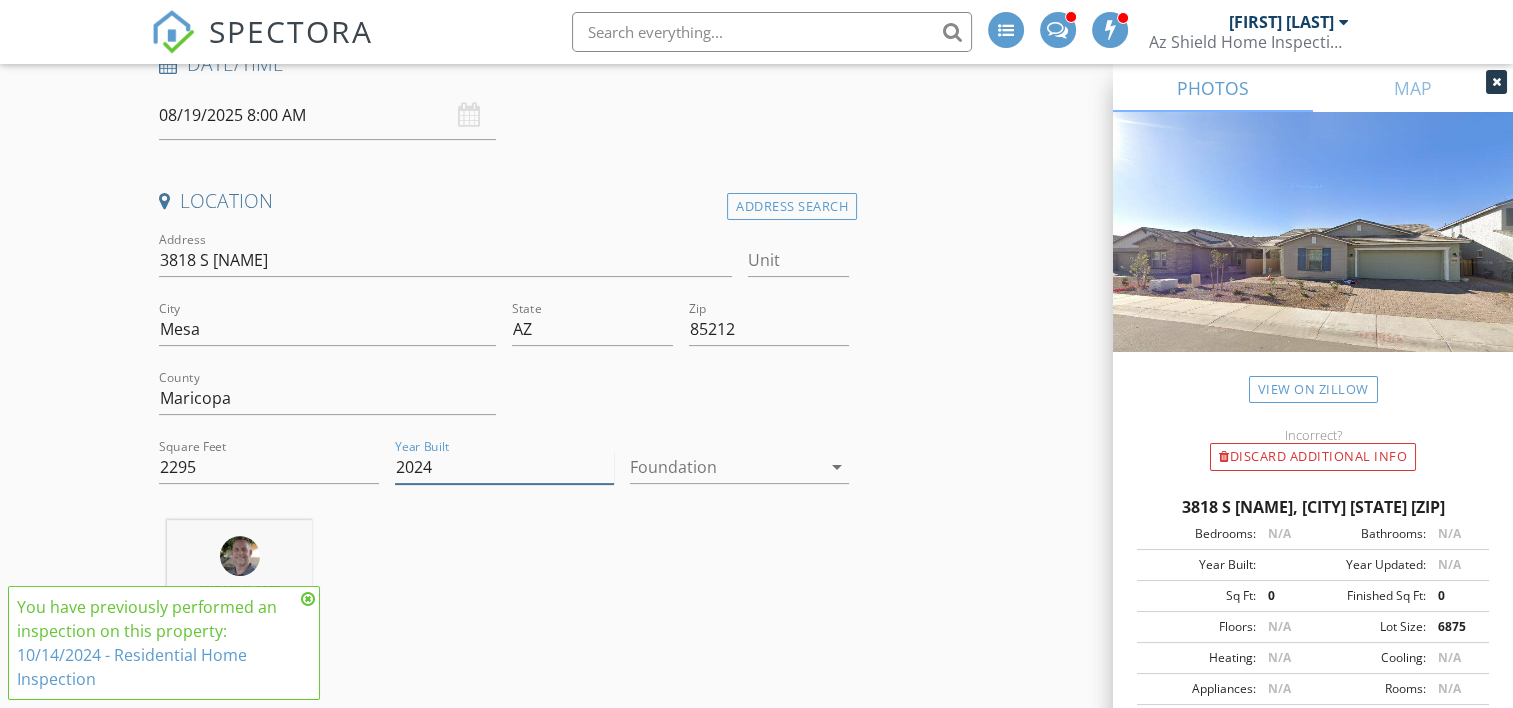 type on "2024" 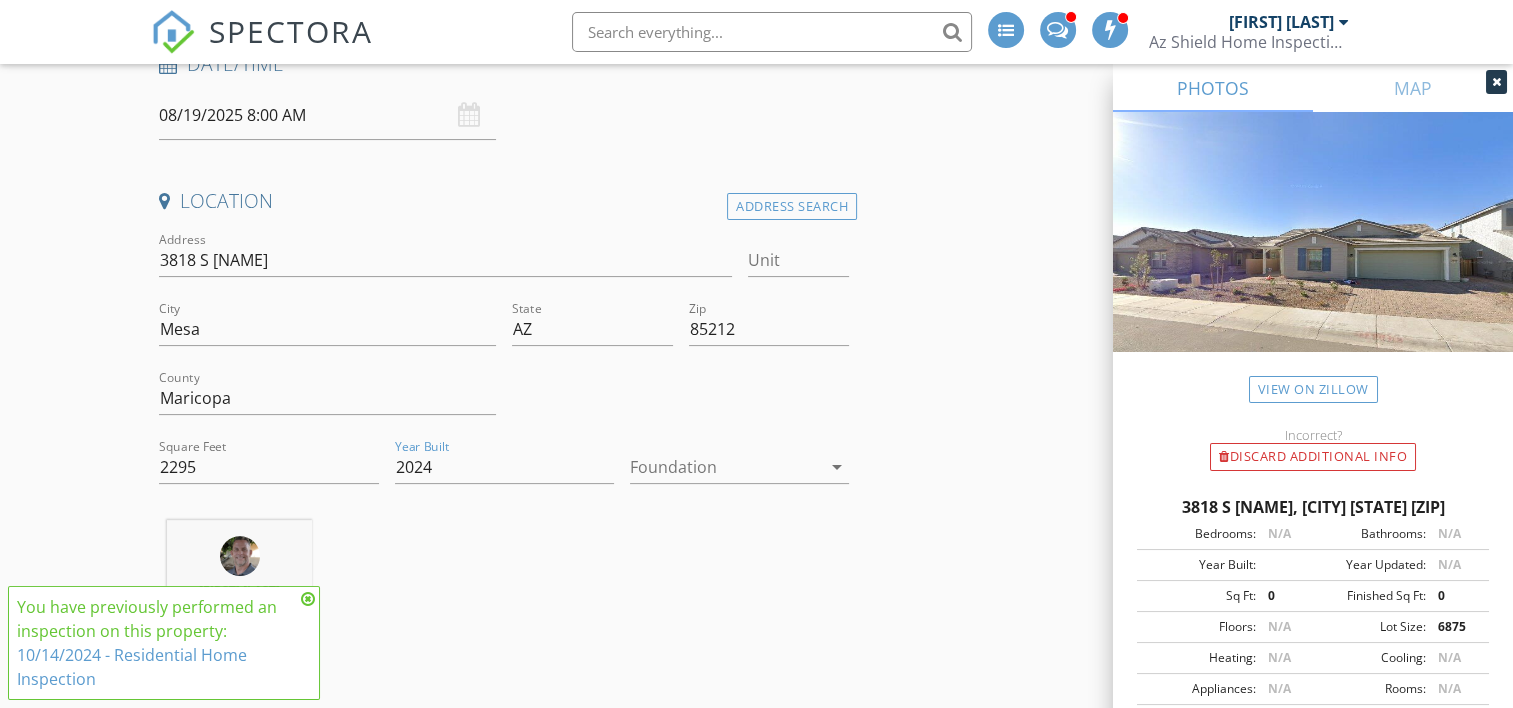 click on "Doug Groshong     55.9 miles     (an hour)" at bounding box center (504, 603) 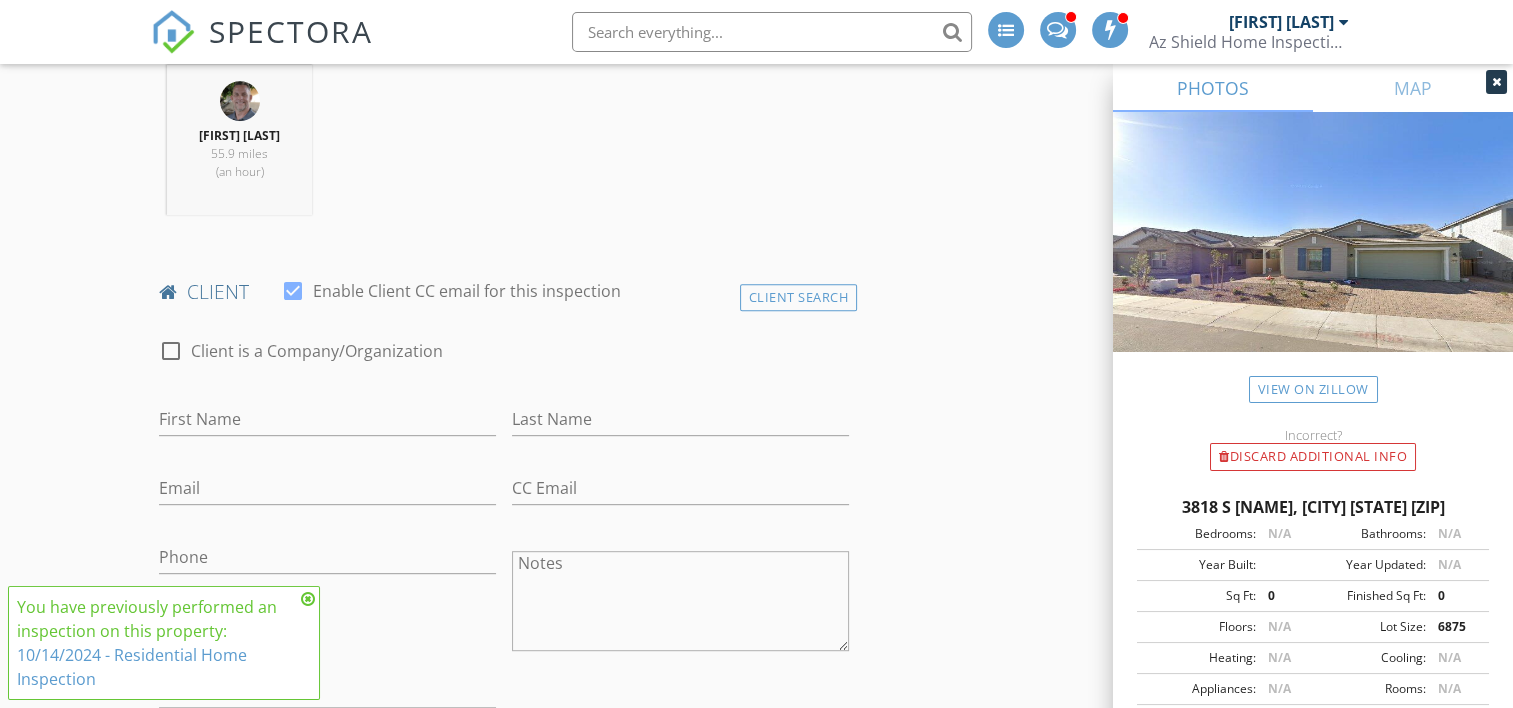 scroll, scrollTop: 900, scrollLeft: 0, axis: vertical 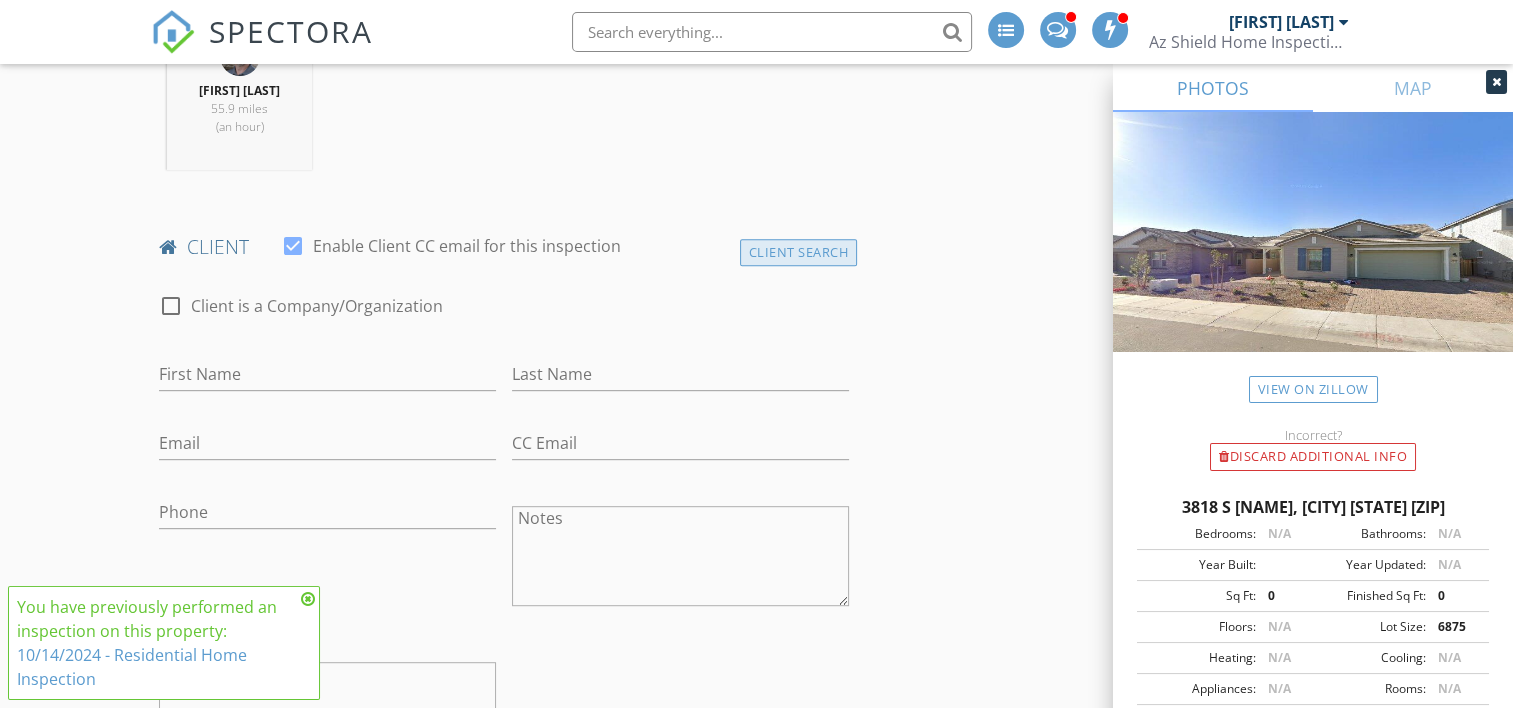 click on "Client Search" at bounding box center [799, 252] 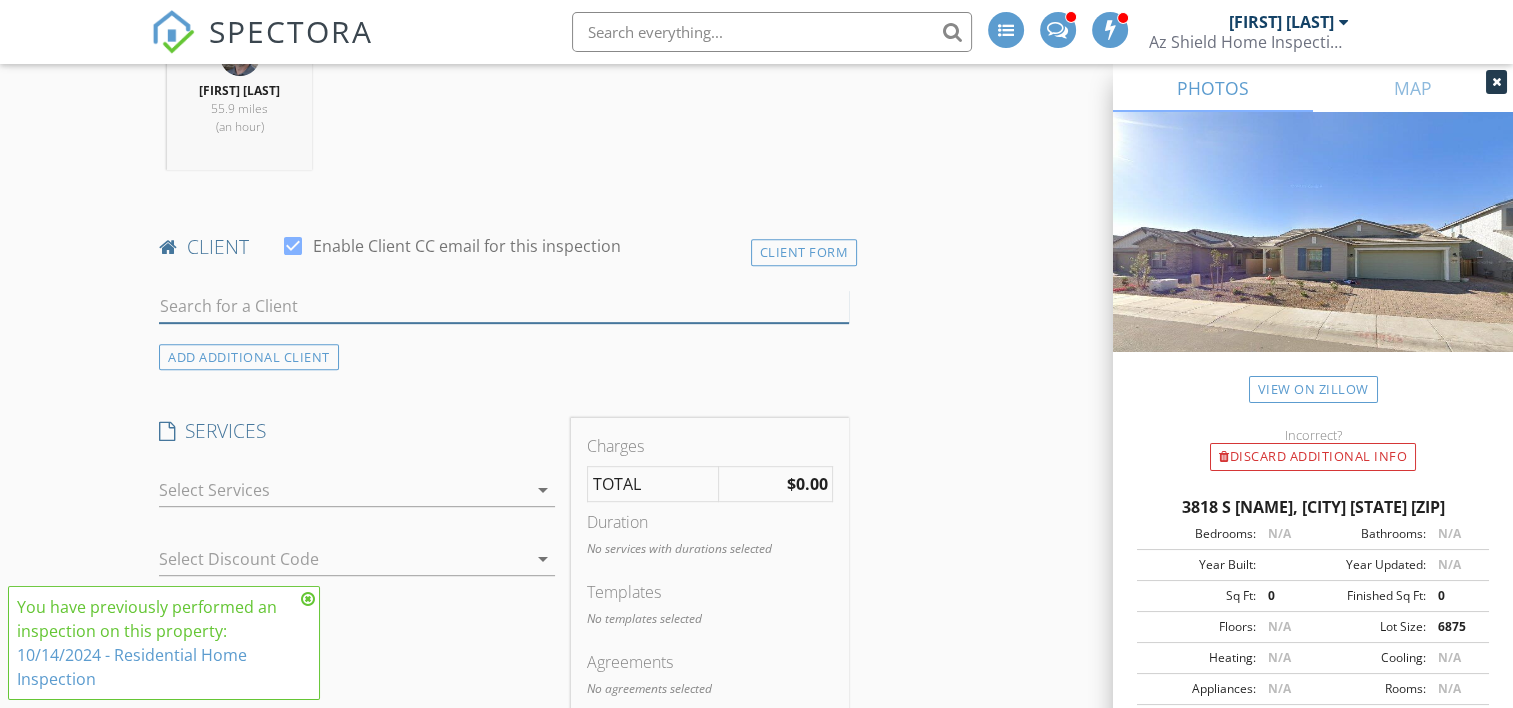 click at bounding box center [504, 306] 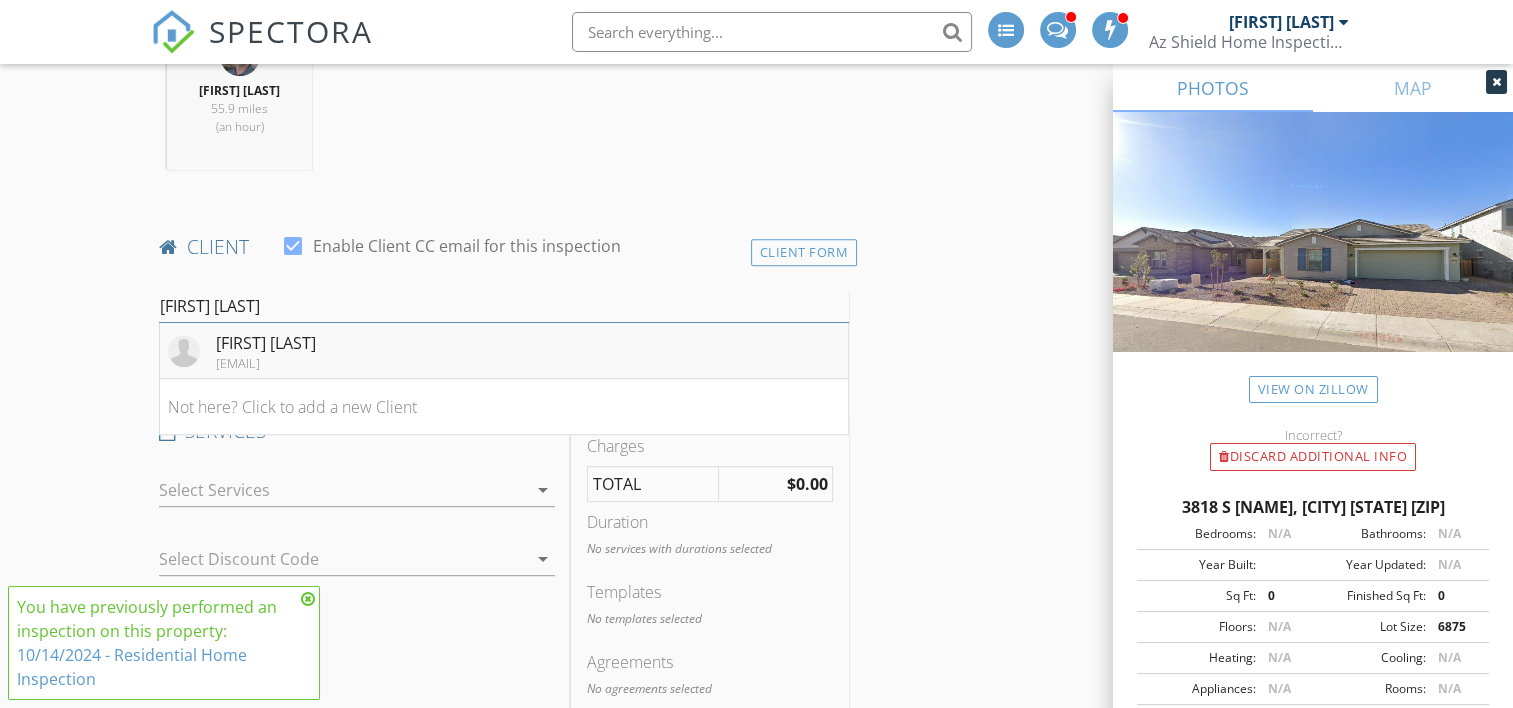 type on "Alex Z" 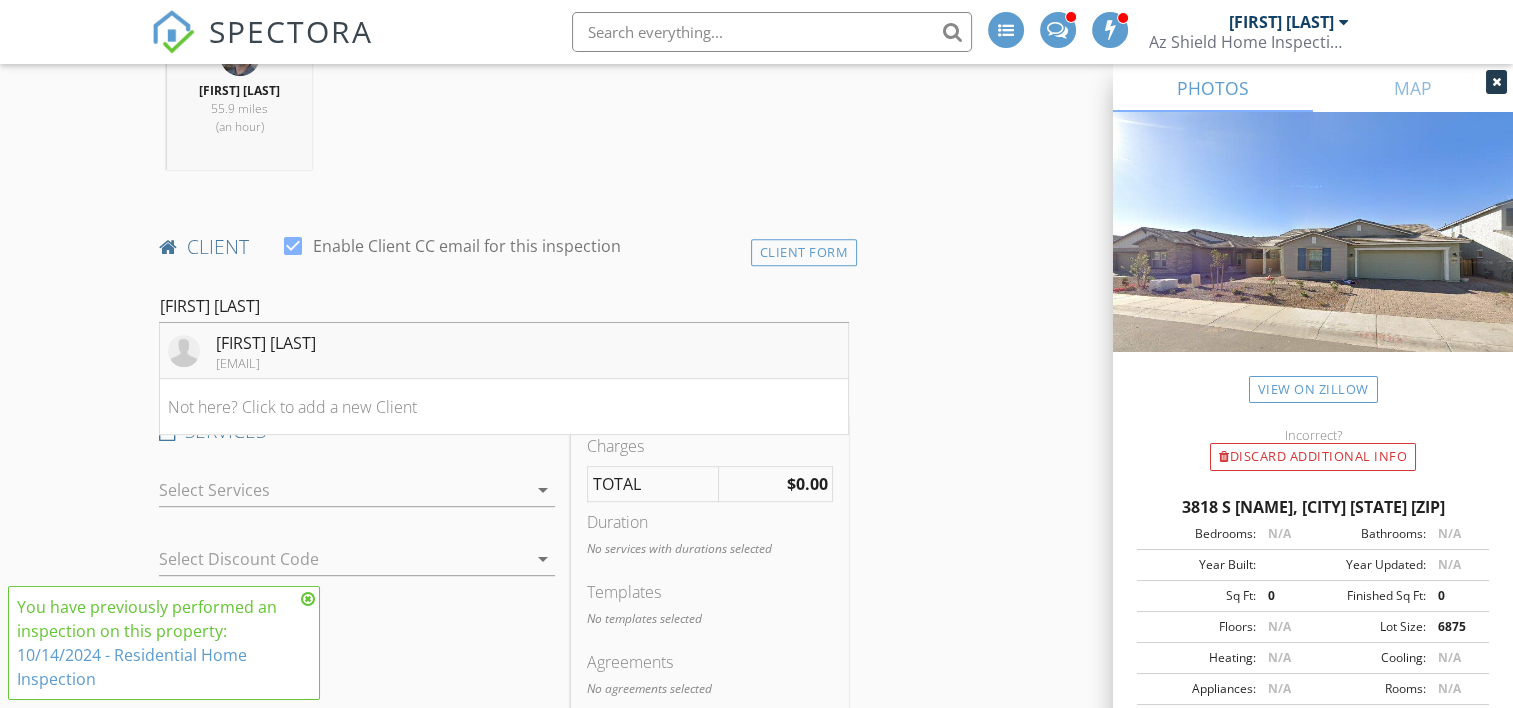 click on "Alex Zavala" at bounding box center (266, 343) 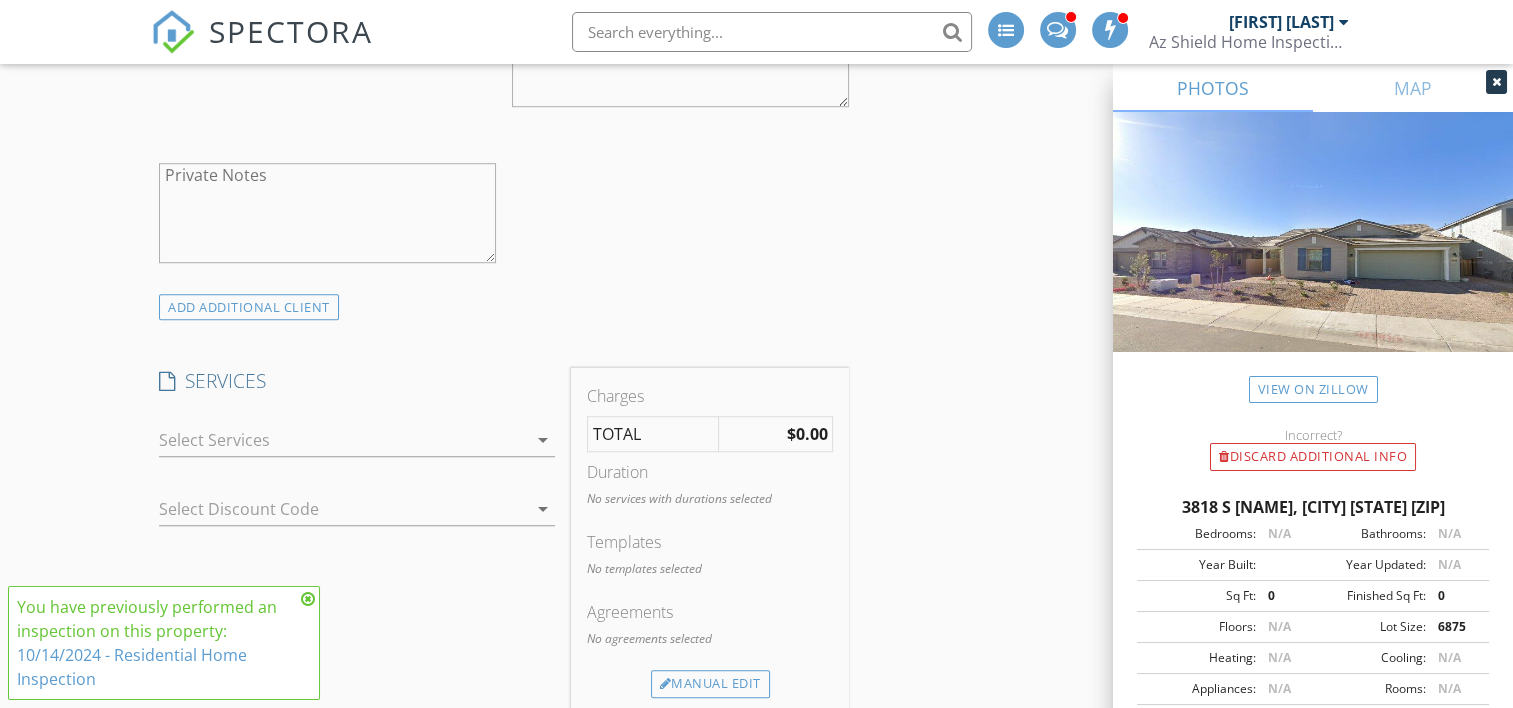 scroll, scrollTop: 1400, scrollLeft: 0, axis: vertical 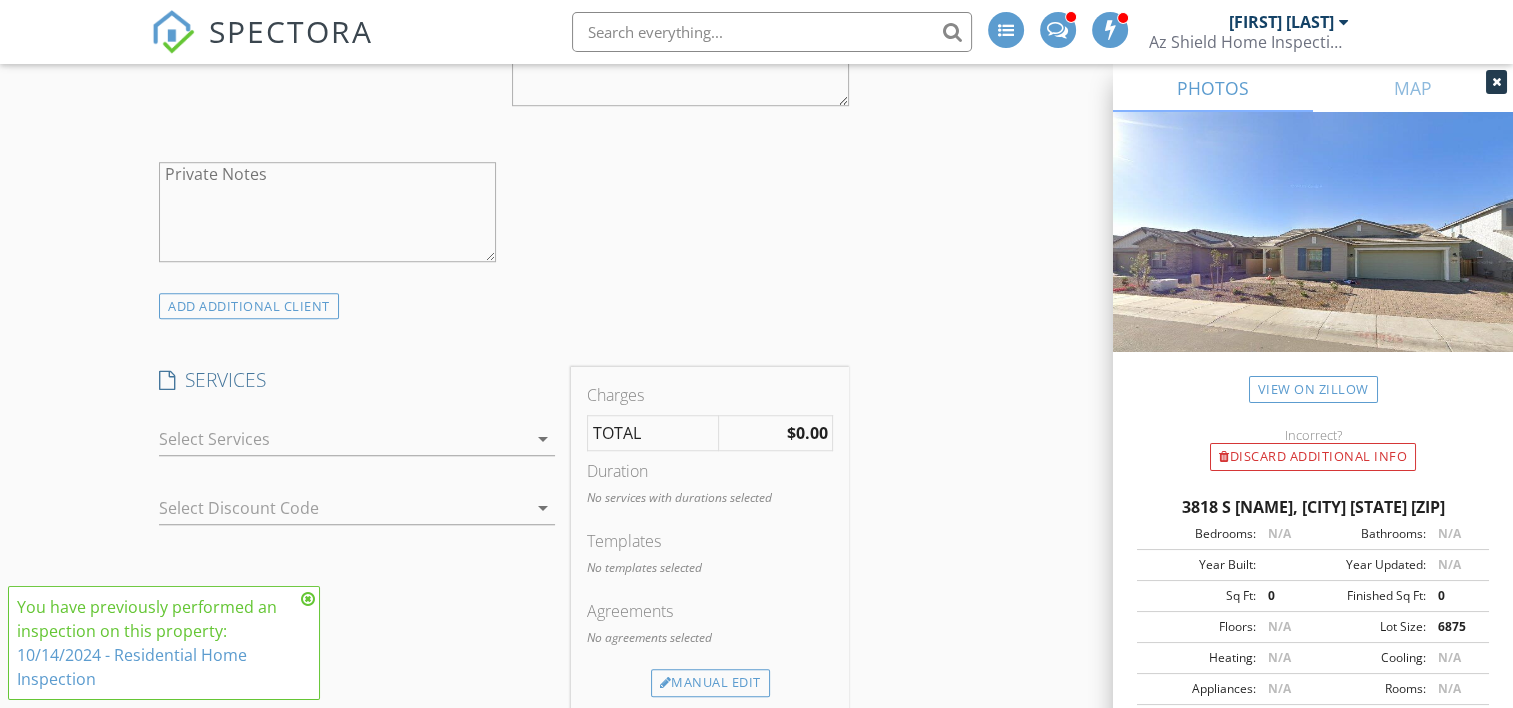 click at bounding box center (343, 439) 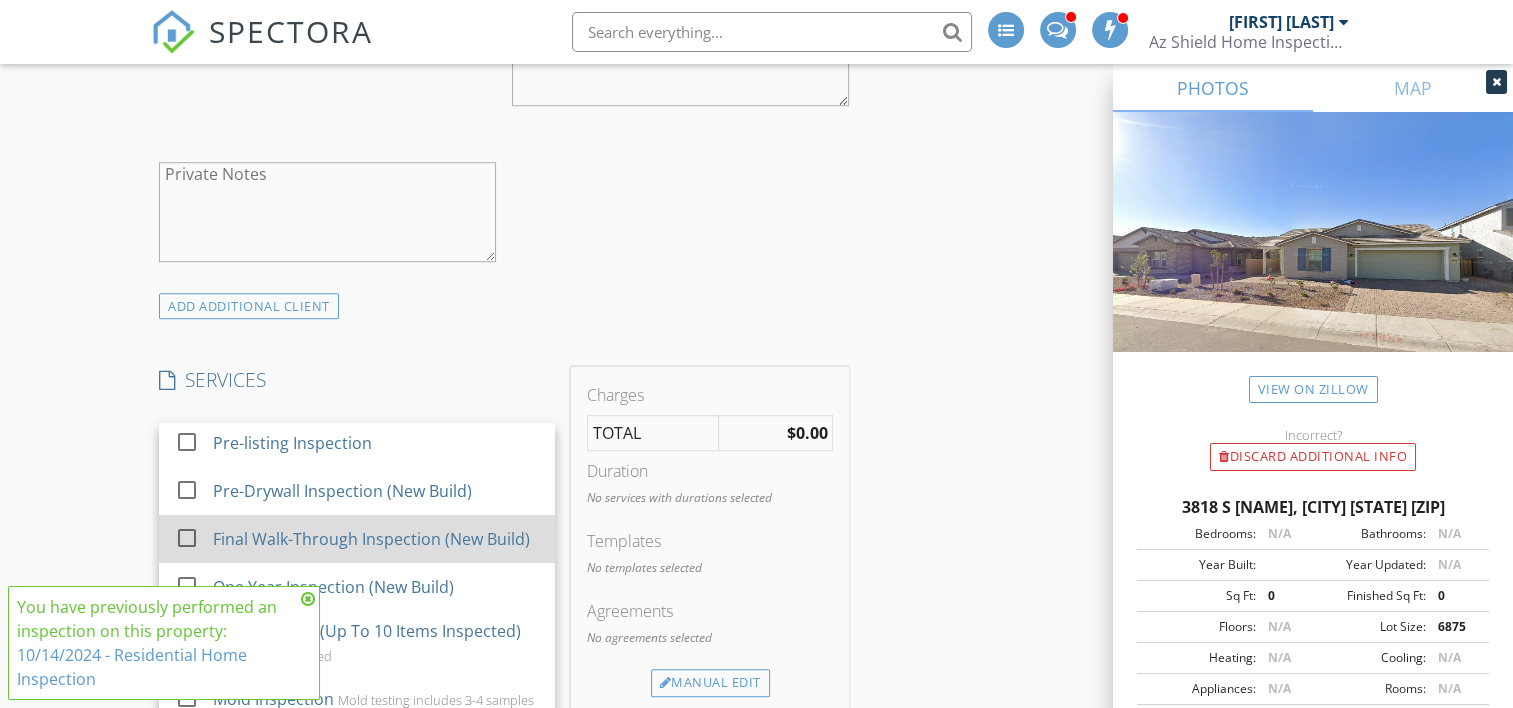 scroll, scrollTop: 108, scrollLeft: 0, axis: vertical 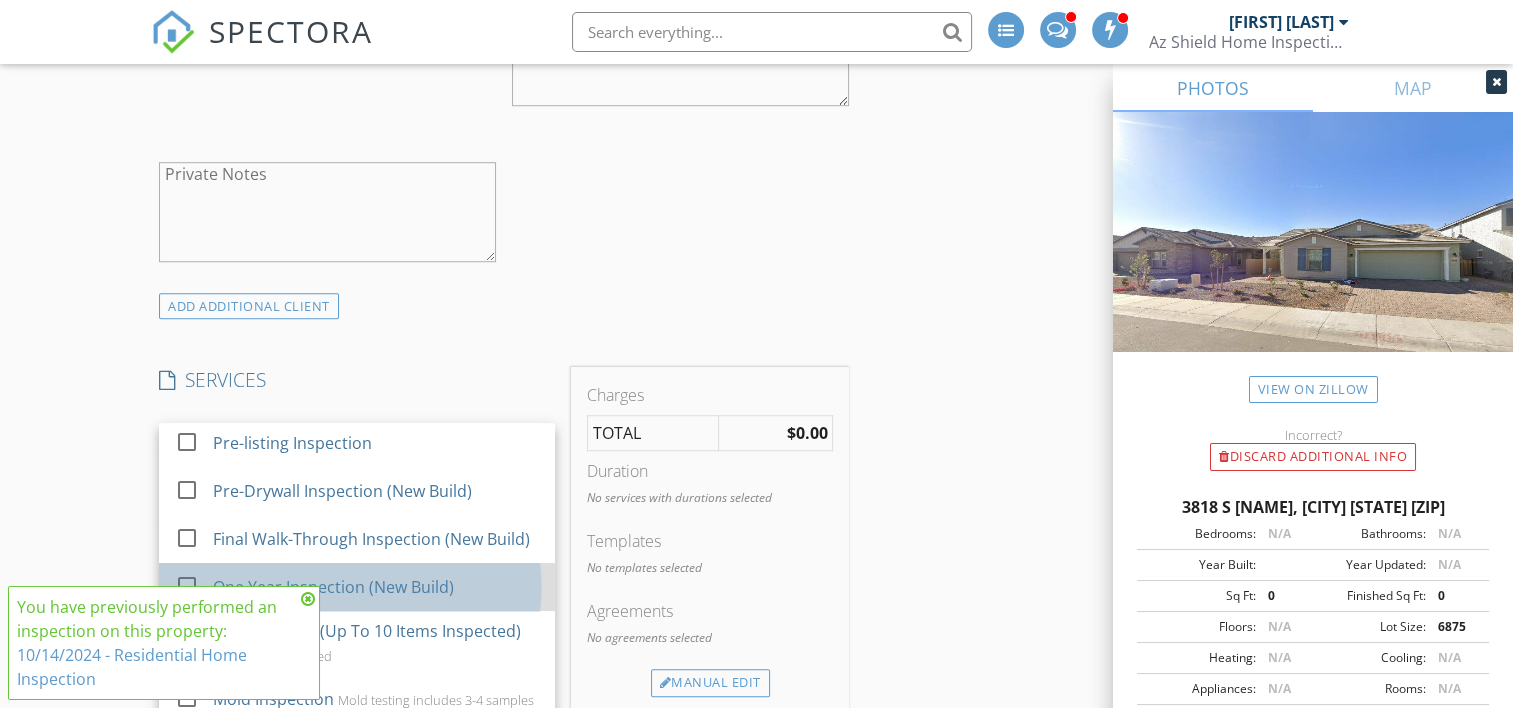 click on "One Year Inspection (New Build)" at bounding box center [334, 587] 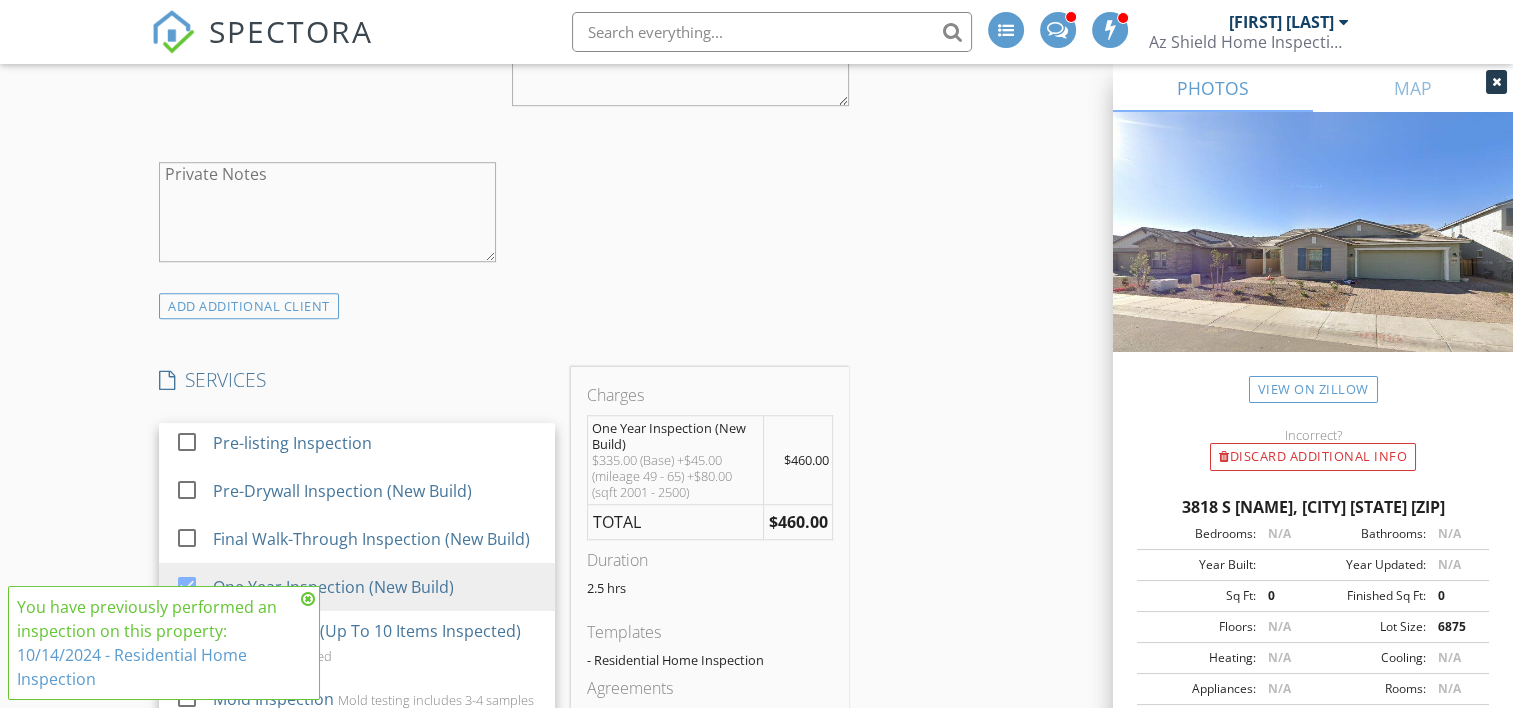 click on "INSPECTOR(S)
check_box   Doug Groshong   PRIMARY   Doug Groshong arrow_drop_down   check_box_outline_blank Doug Groshong specifically requested
Date/Time
08/19/2025 8:00 AM
Location
Address Search       Address 3818 S Honeysuckle   Unit   City Mesa   State AZ   Zip 85212   County Maricopa     Square Feet 2295   Year Built 2024   Foundation arrow_drop_down     Doug Groshong     55.9 miles     (an hour)
client
check_box Enable Client CC email for this inspection   Client Search     check_box_outline_blank Client is a Company/Organization     First Name Alex   Last Name Zavala   Email trade.alexzavala@outlook.com   CC Email   Phone 602-769-8746           Notes   Private Notes
ADD ADDITIONAL client
SERVICES
check_box_outline_blank   Residential Inspection" at bounding box center (756, 762) 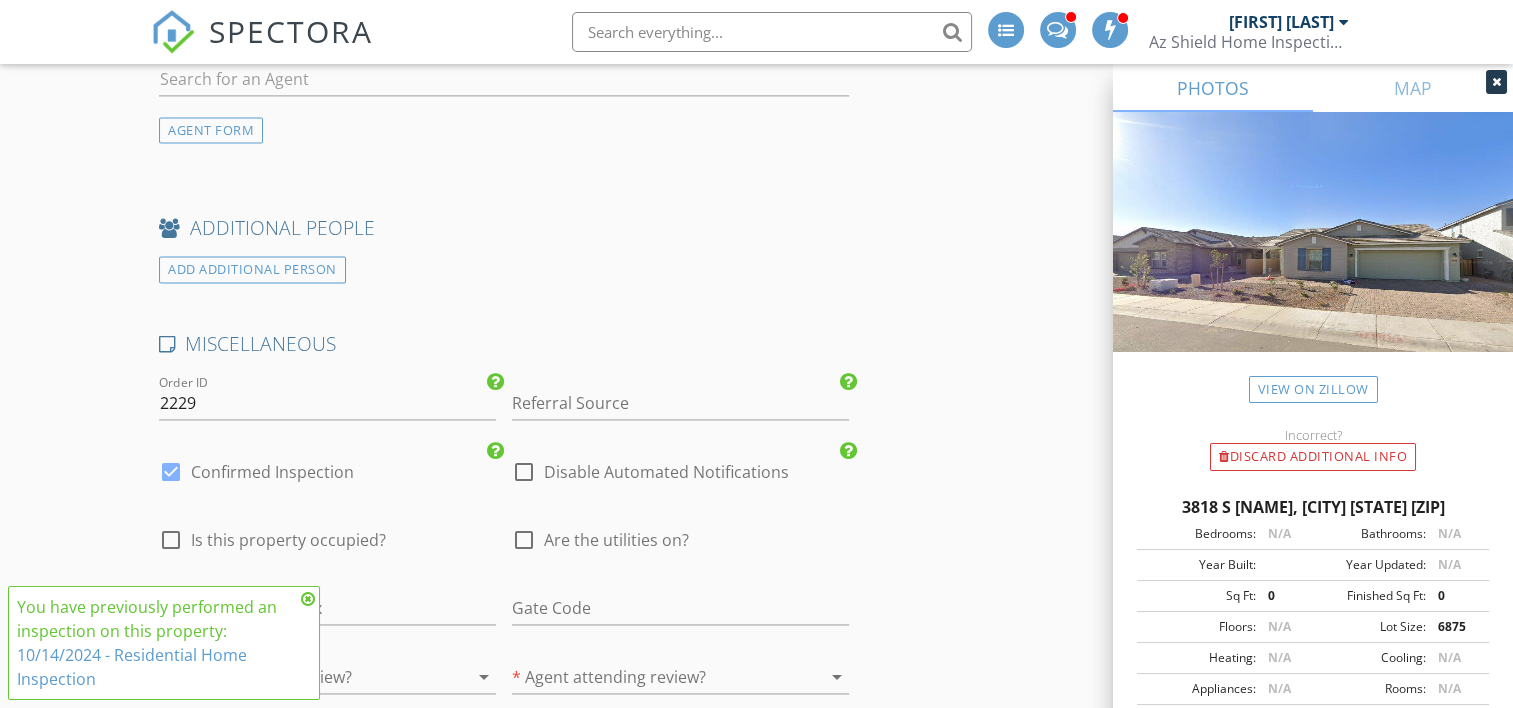 scroll, scrollTop: 3000, scrollLeft: 0, axis: vertical 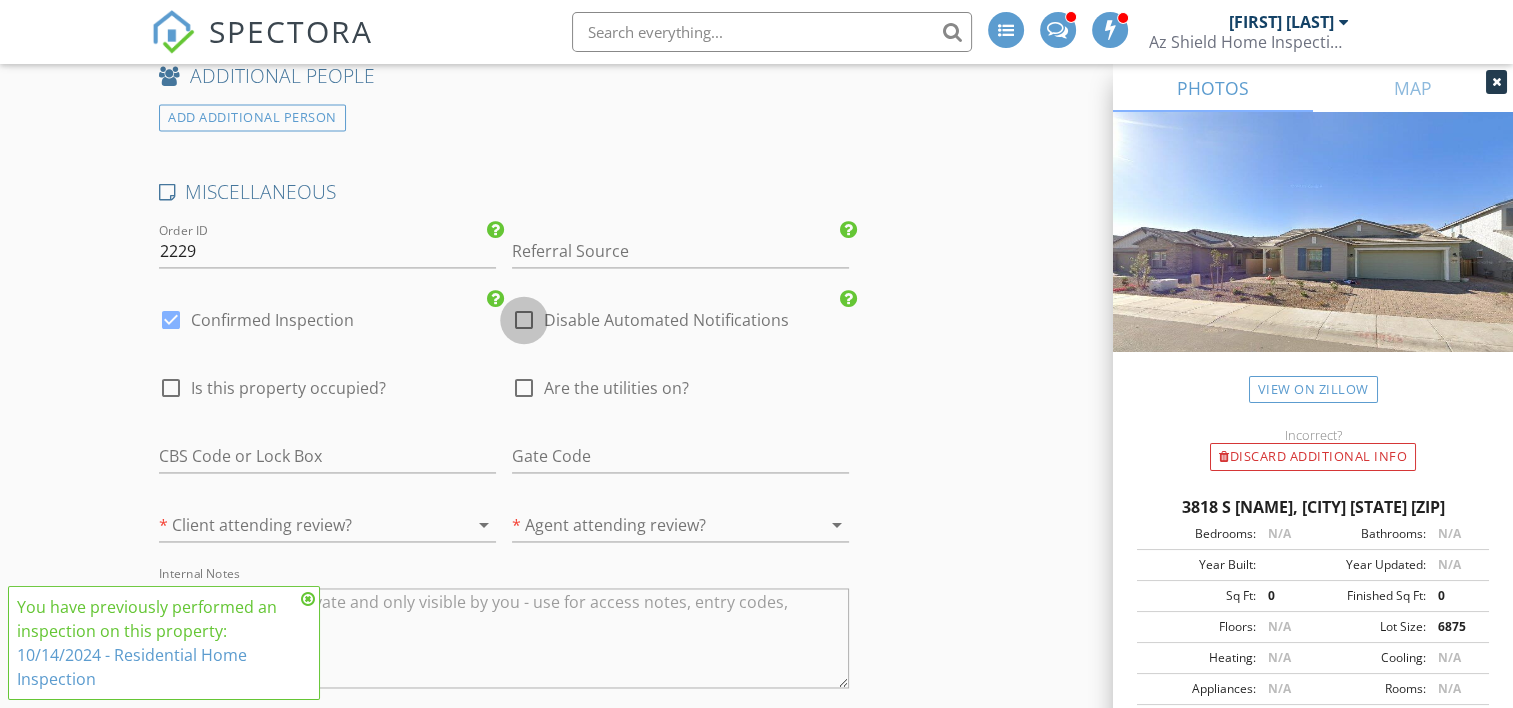 drag, startPoint x: 519, startPoint y: 309, endPoint x: 516, endPoint y: 330, distance: 21.213203 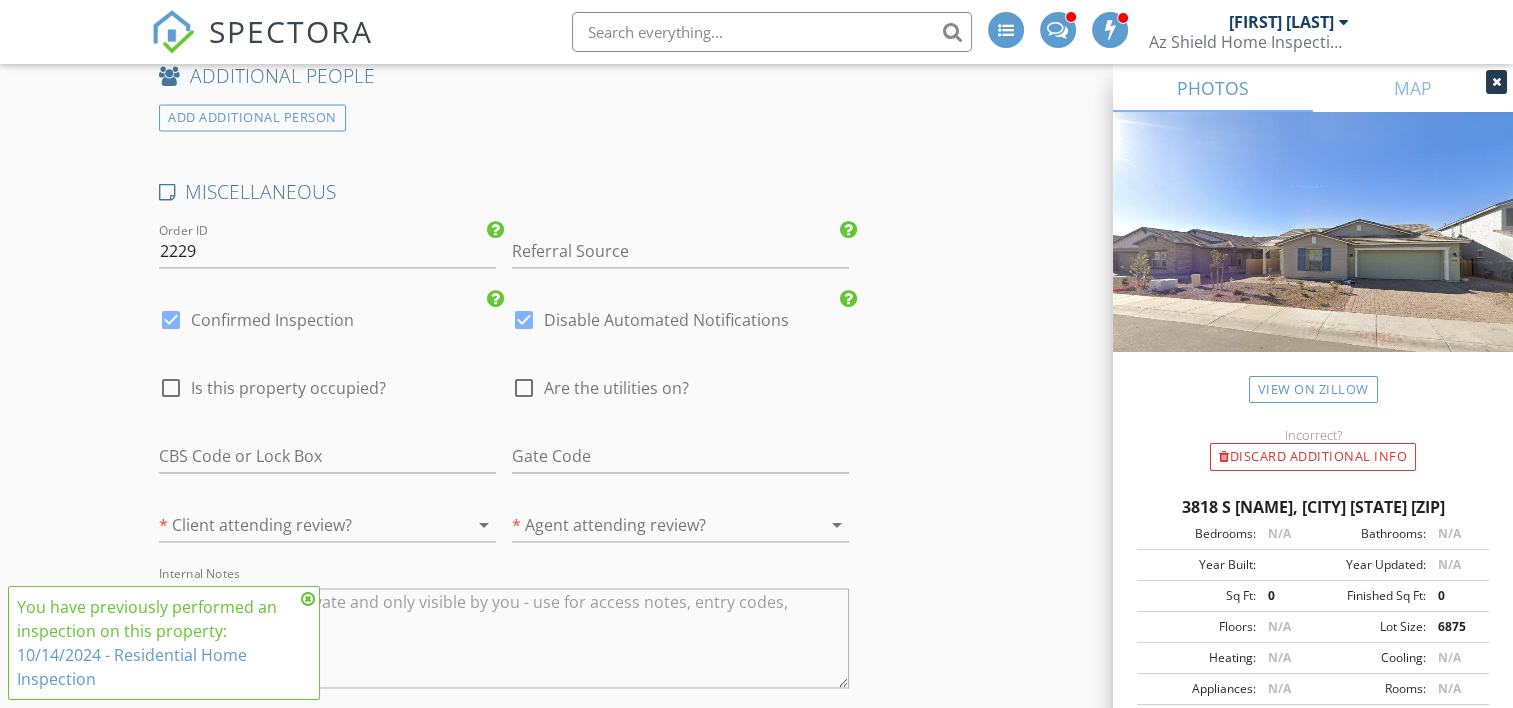 click at bounding box center [524, 388] 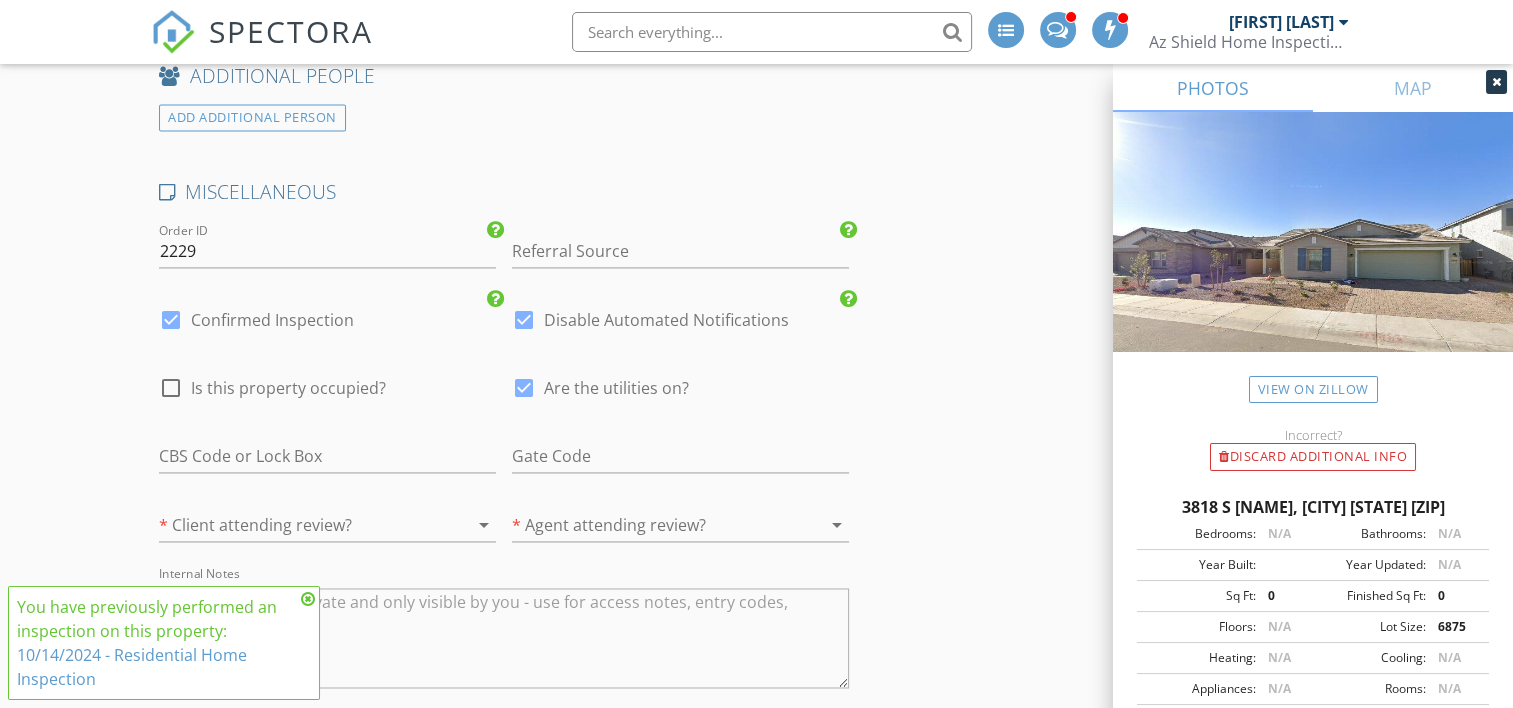 click at bounding box center [171, 388] 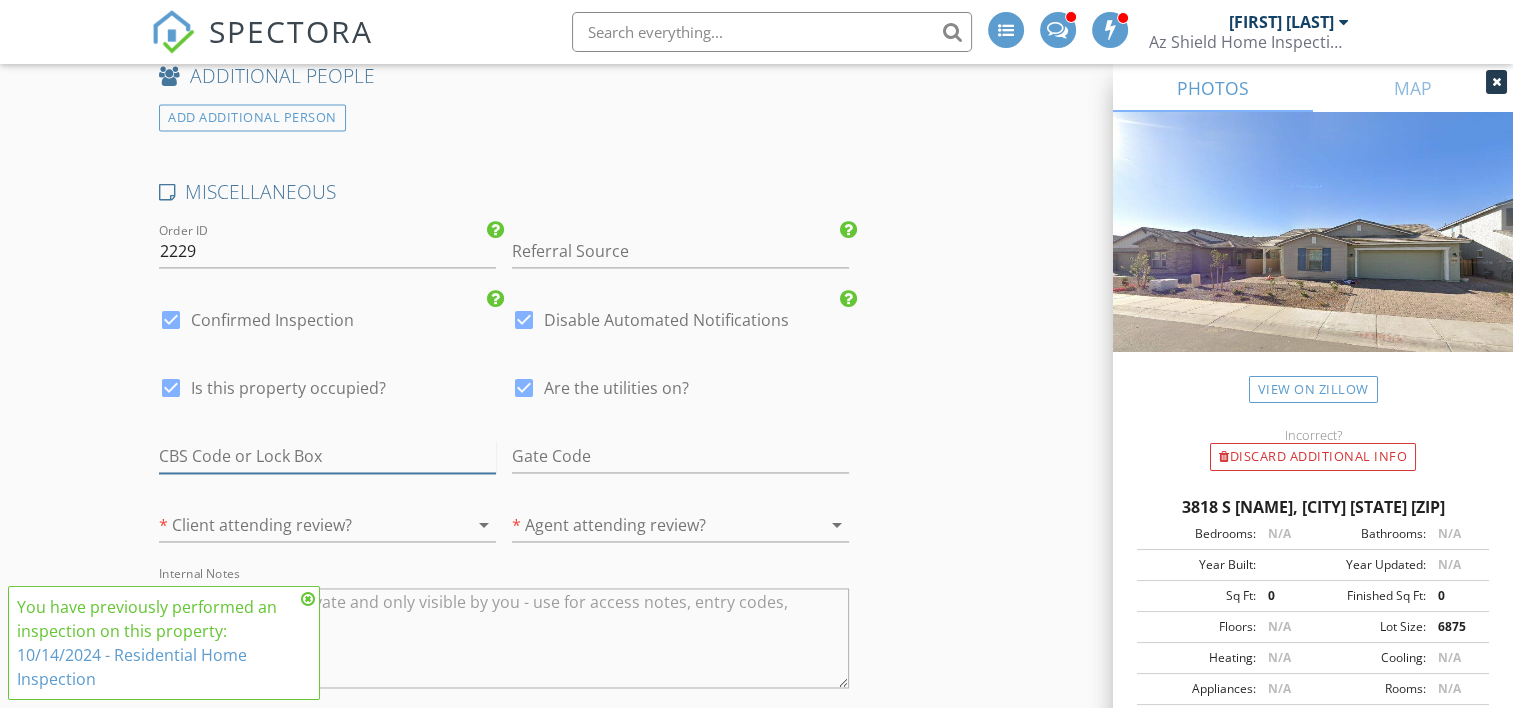 click at bounding box center [327, 456] 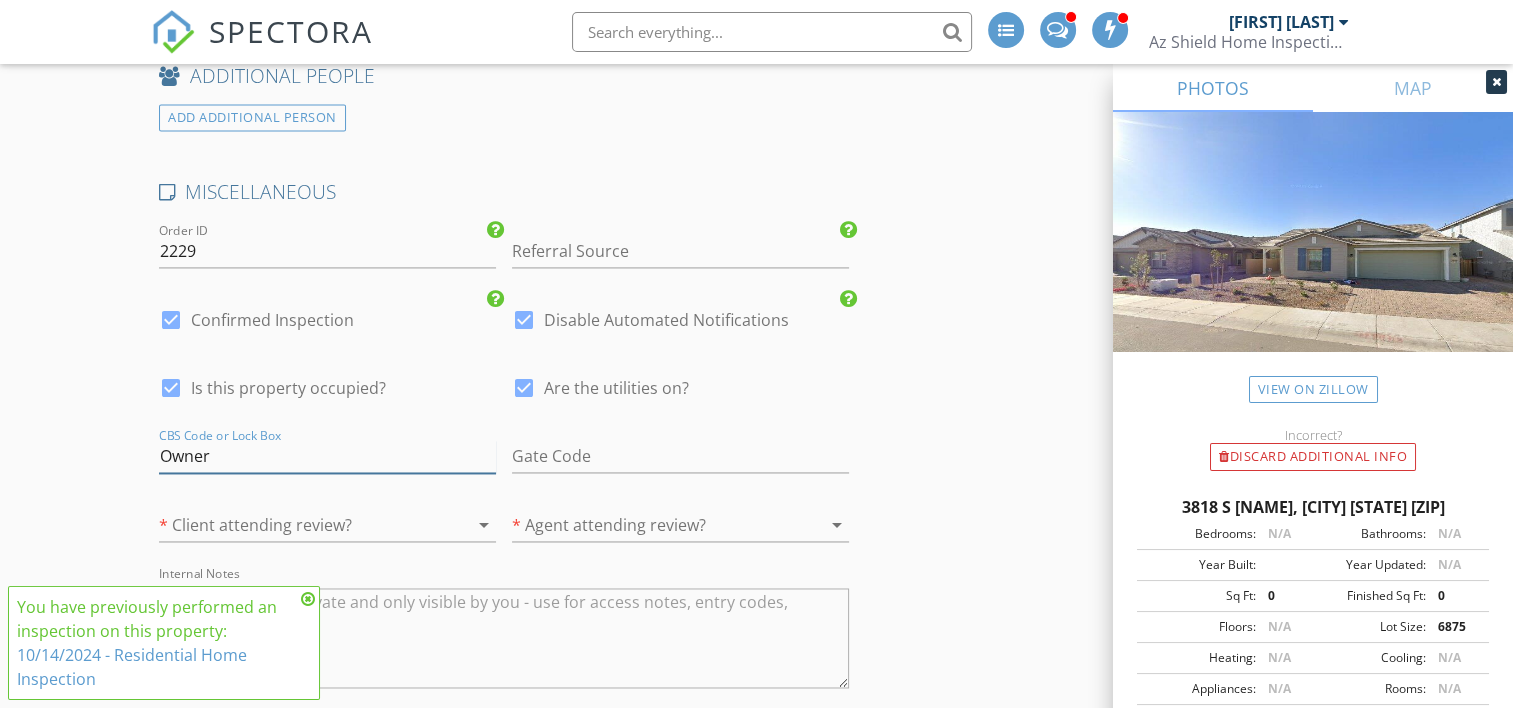 type on "Owner" 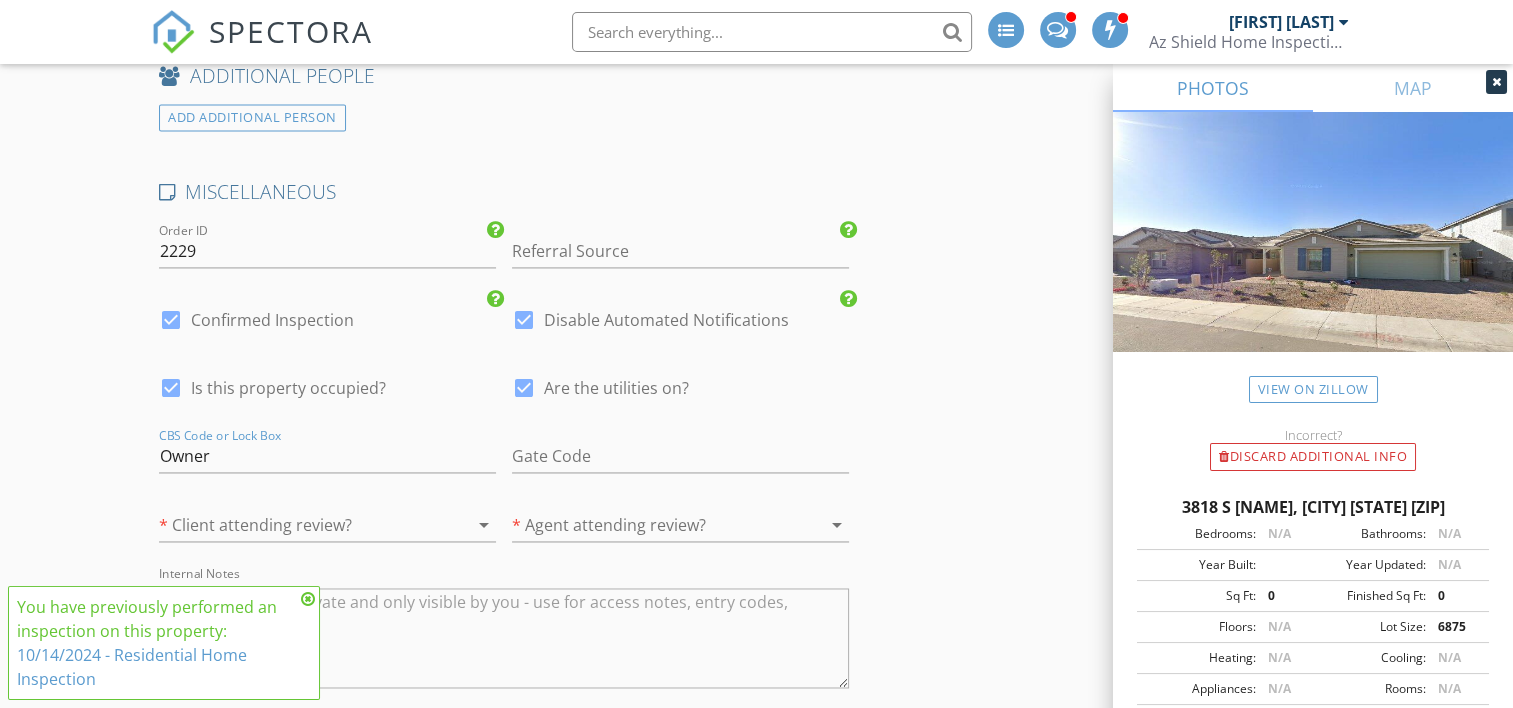 click at bounding box center [299, 525] 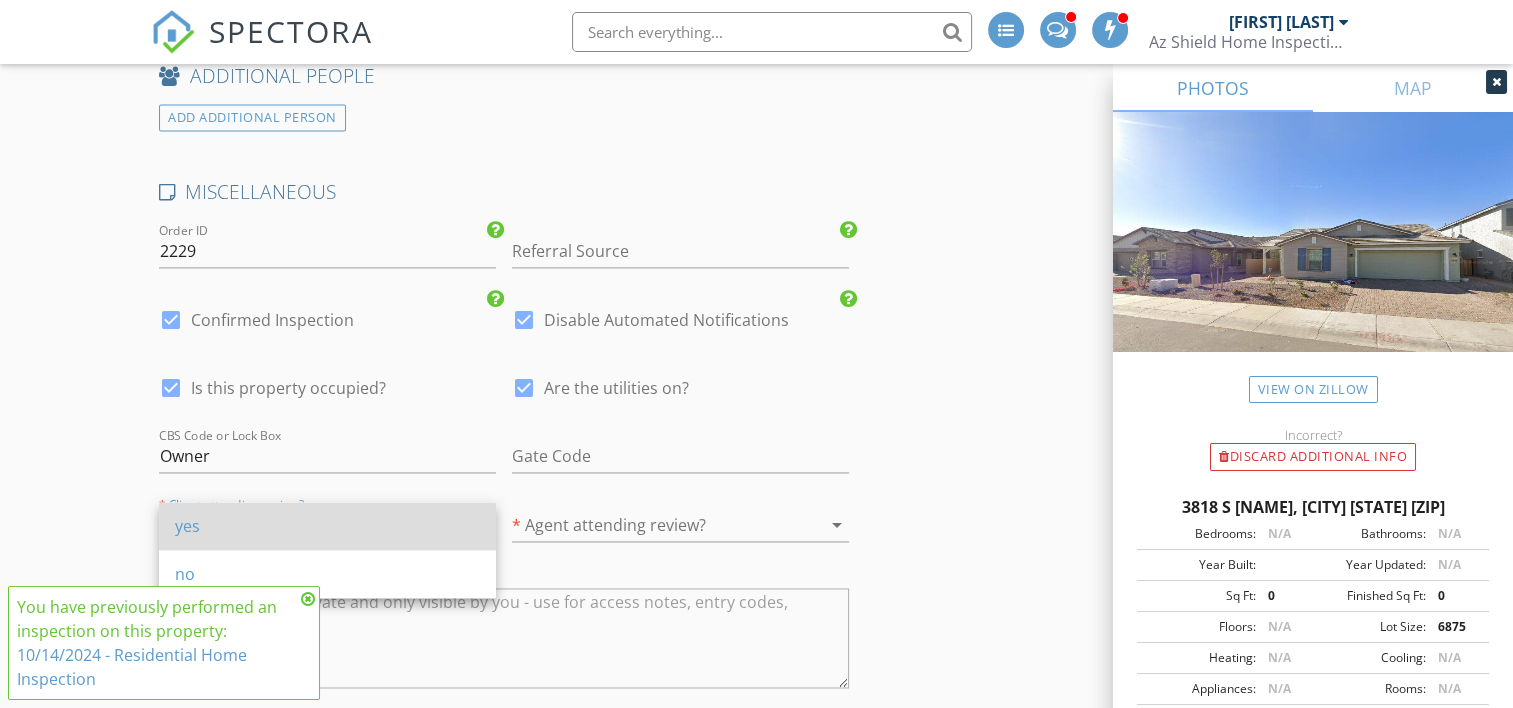 click on "yes" at bounding box center [327, 526] 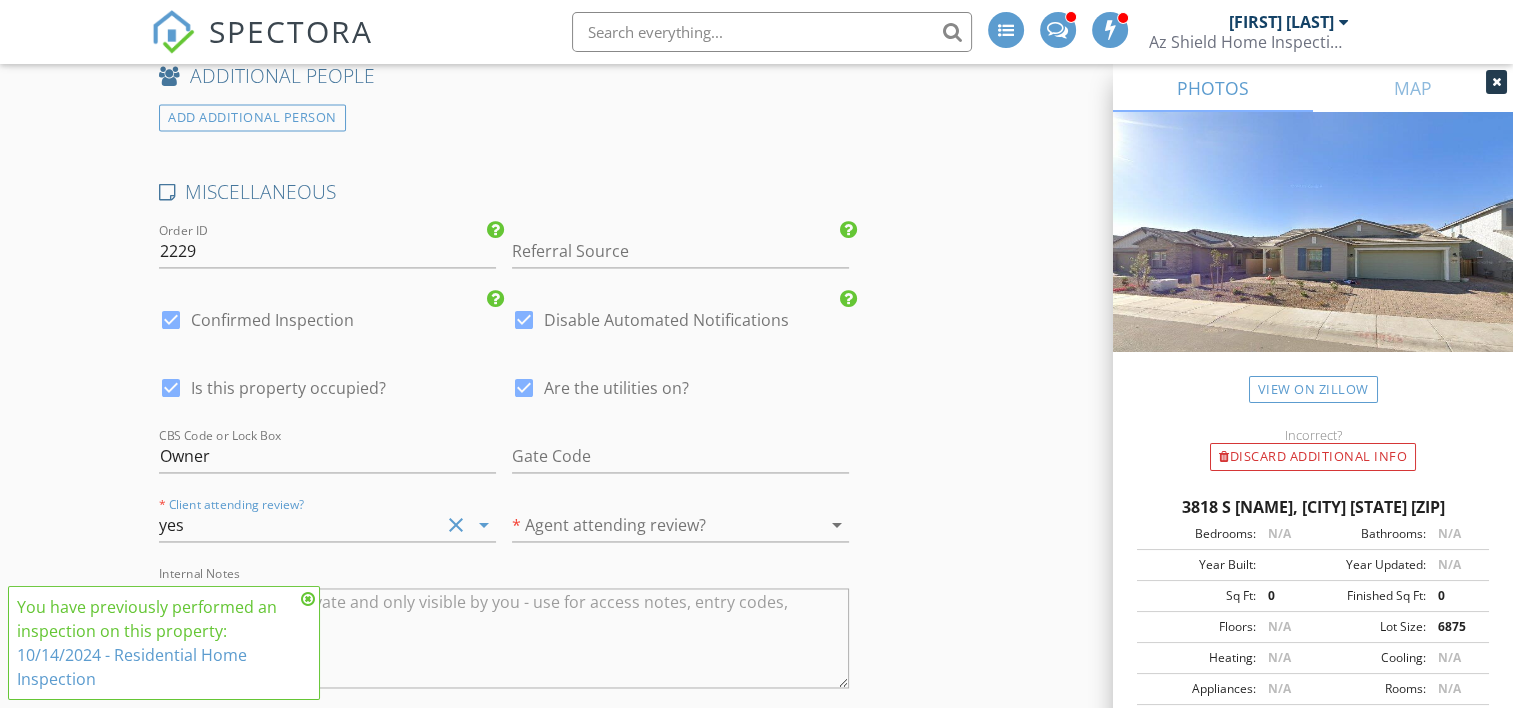 click at bounding box center (652, 525) 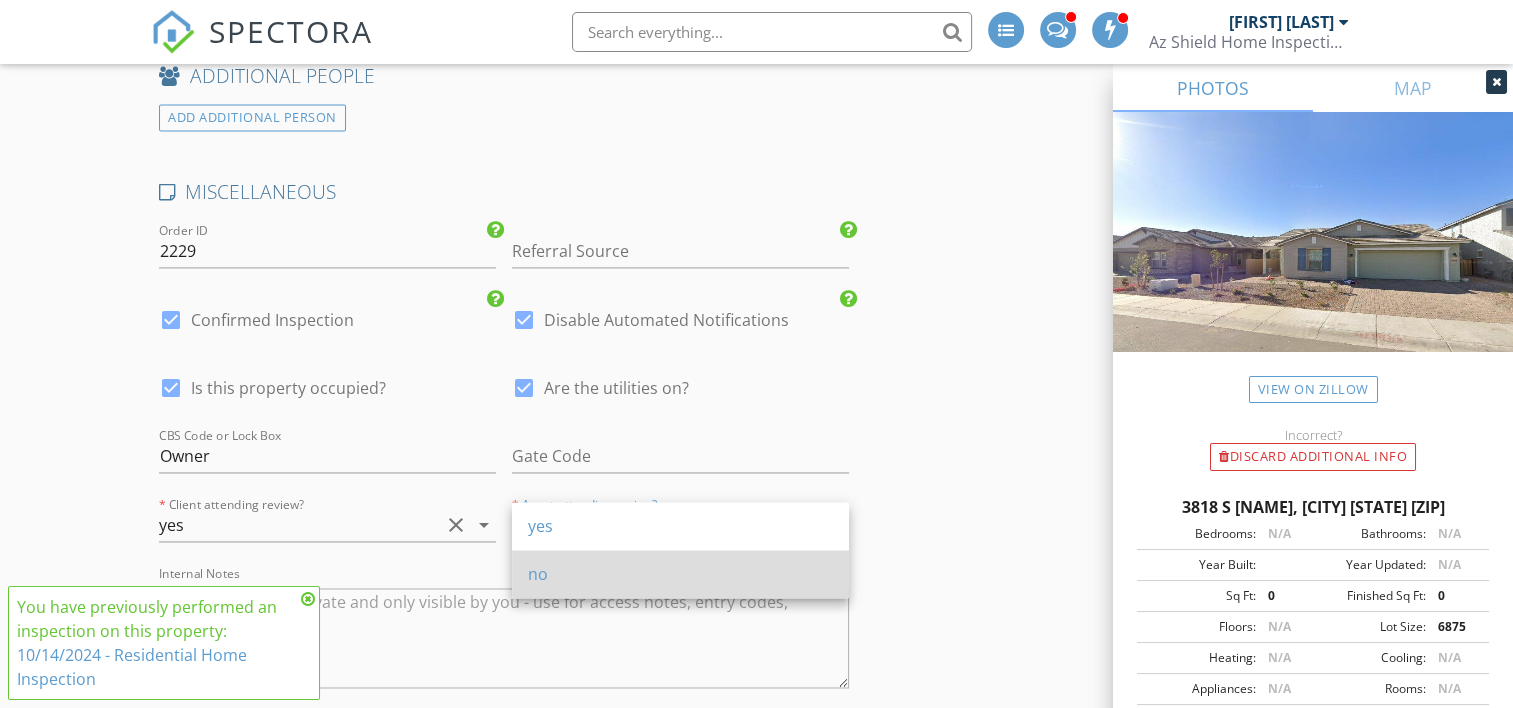 click on "no" at bounding box center [680, 574] 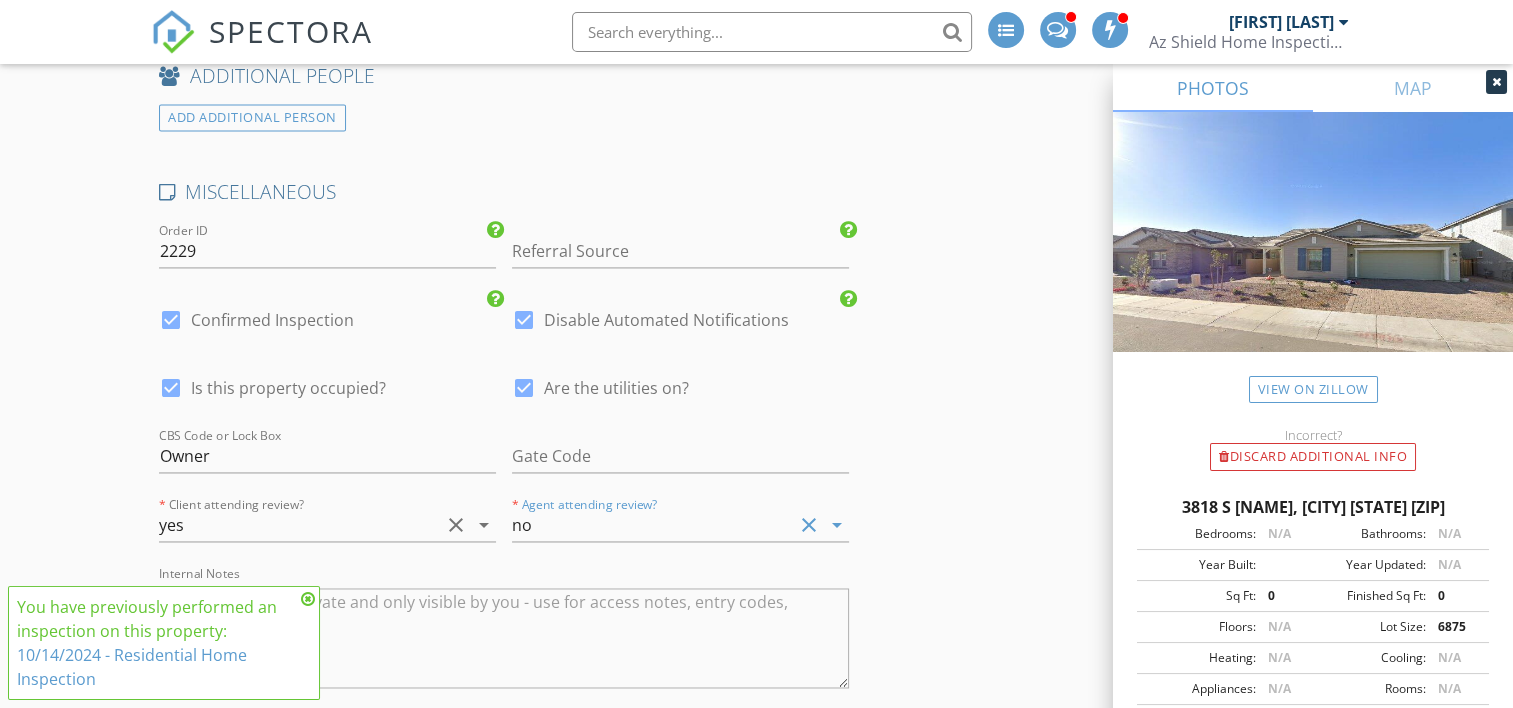 click on "INSPECTOR(S)
check_box   Doug Groshong   PRIMARY   Doug Groshong arrow_drop_down   check_box_outline_blank Doug Groshong specifically requested
Date/Time
08/19/2025 8:00 AM
Location
Address Search       Address 3818 S Honeysuckle   Unit   City Mesa   State AZ   Zip 85212   County Maricopa     Square Feet 2295   Year Built 2024   Foundation arrow_drop_down     Doug Groshong     55.9 miles     (an hour)
client
check_box Enable Client CC email for this inspection   Client Search     check_box_outline_blank Client is a Company/Organization     First Name Alex   Last Name Zavala   Email trade.alexzavala@outlook.com   CC Email   Phone 602-769-8746           Notes   Private Notes
ADD ADDITIONAL client
SERVICES
check_box_outline_blank   Residential Inspection" at bounding box center (756, -838) 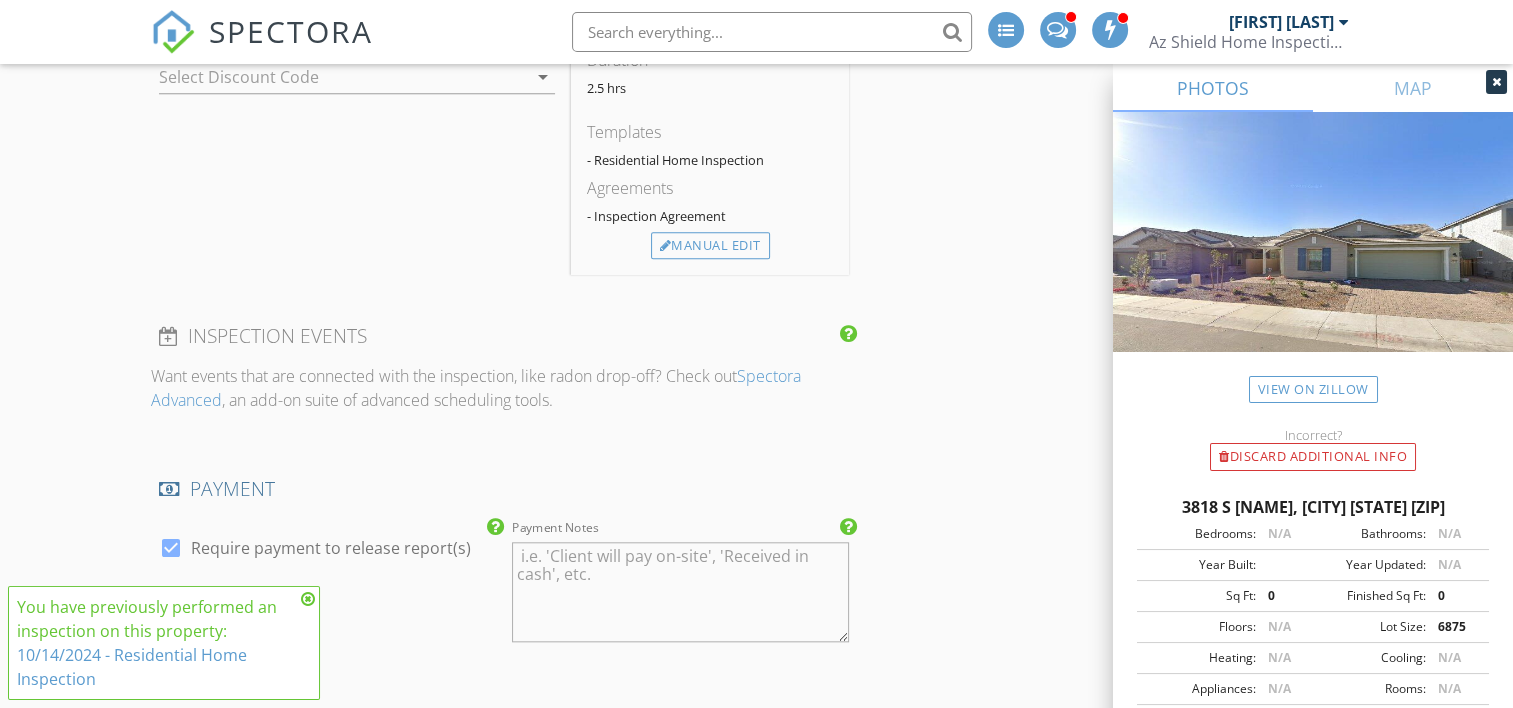 scroll, scrollTop: 1700, scrollLeft: 0, axis: vertical 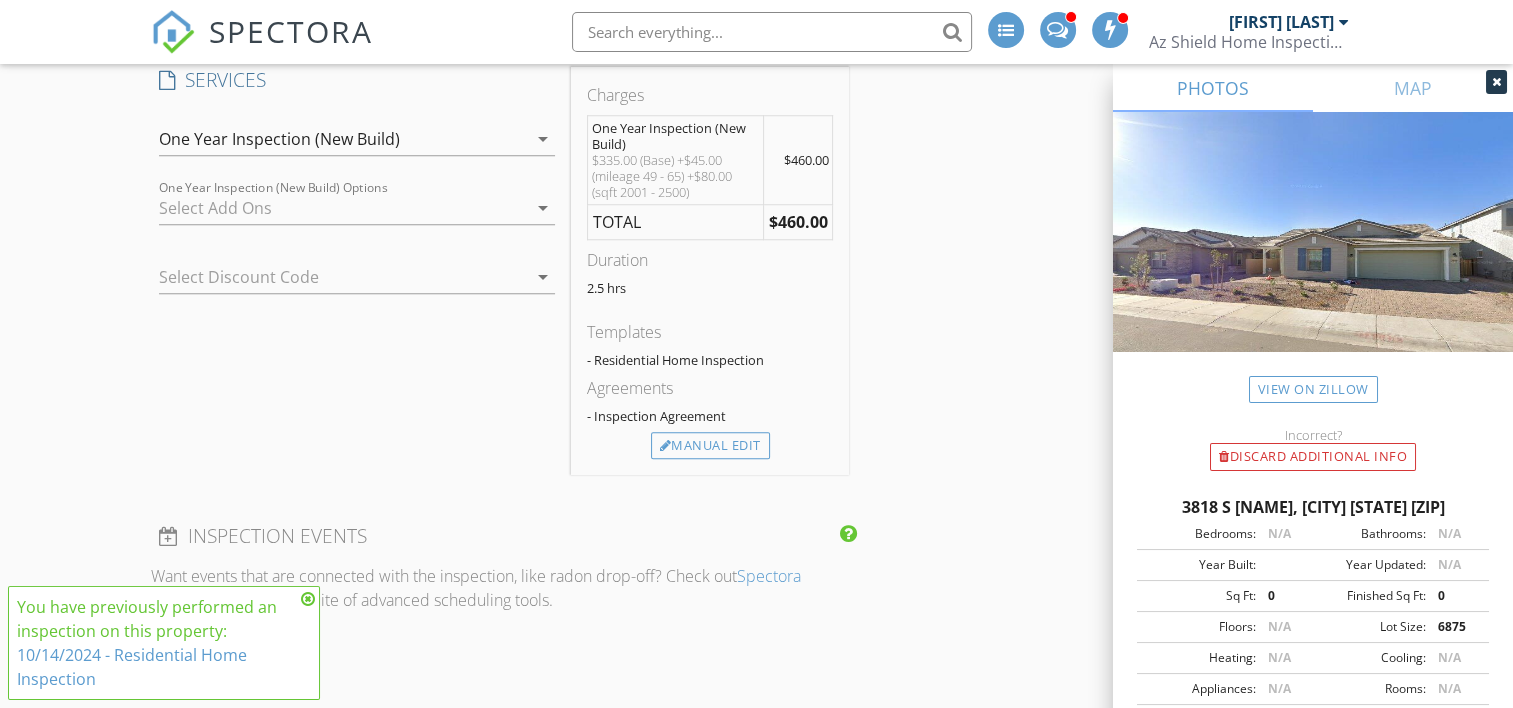 click at bounding box center [308, 599] 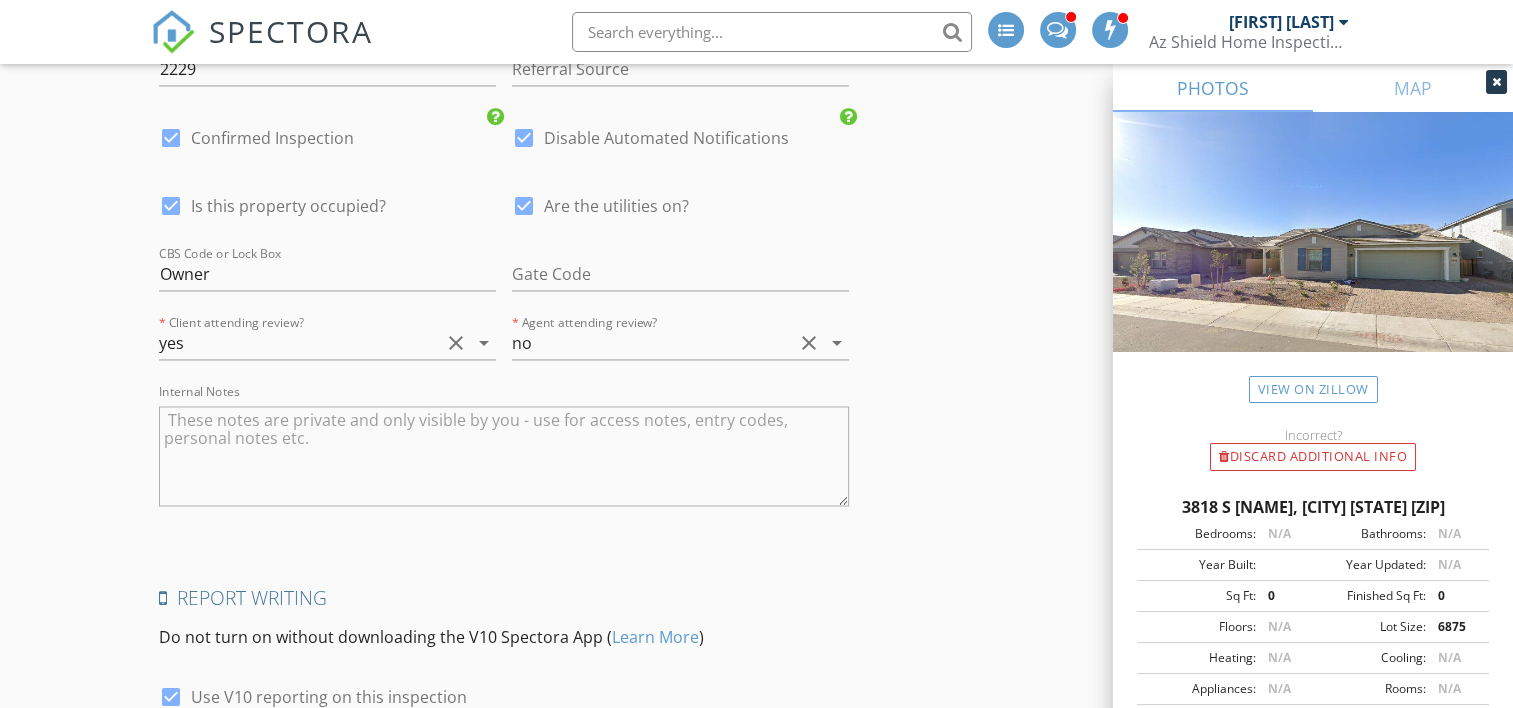 scroll, scrollTop: 3364, scrollLeft: 0, axis: vertical 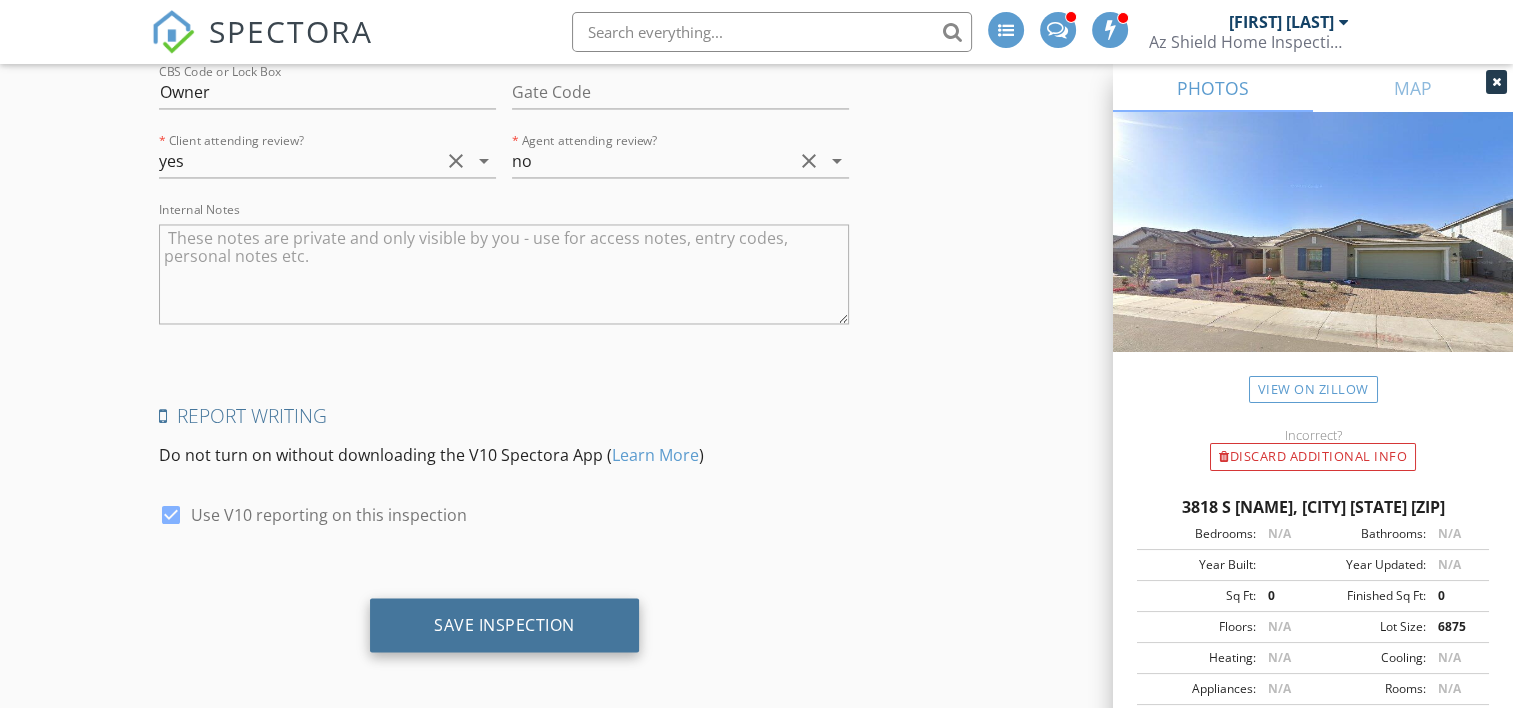 click on "Save Inspection" at bounding box center (504, 624) 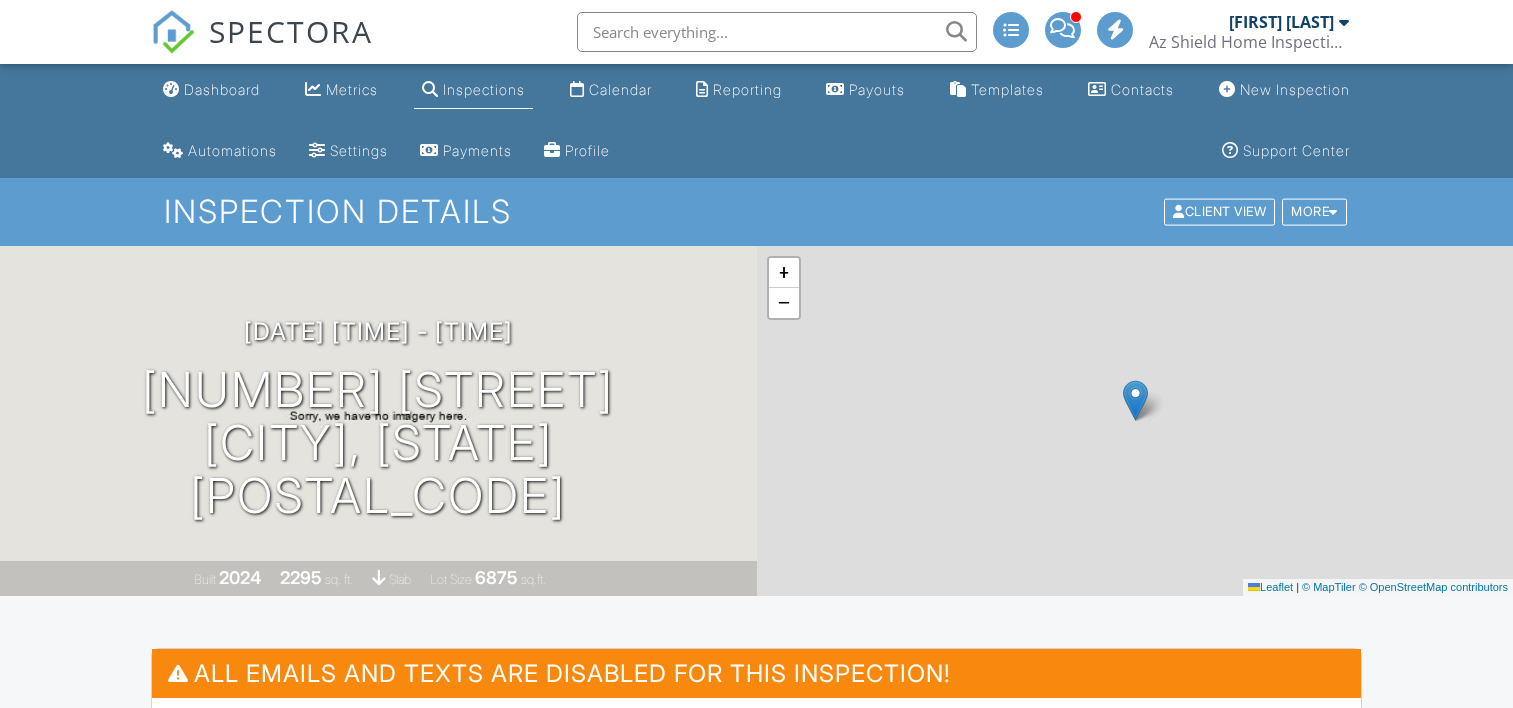 scroll, scrollTop: 0, scrollLeft: 0, axis: both 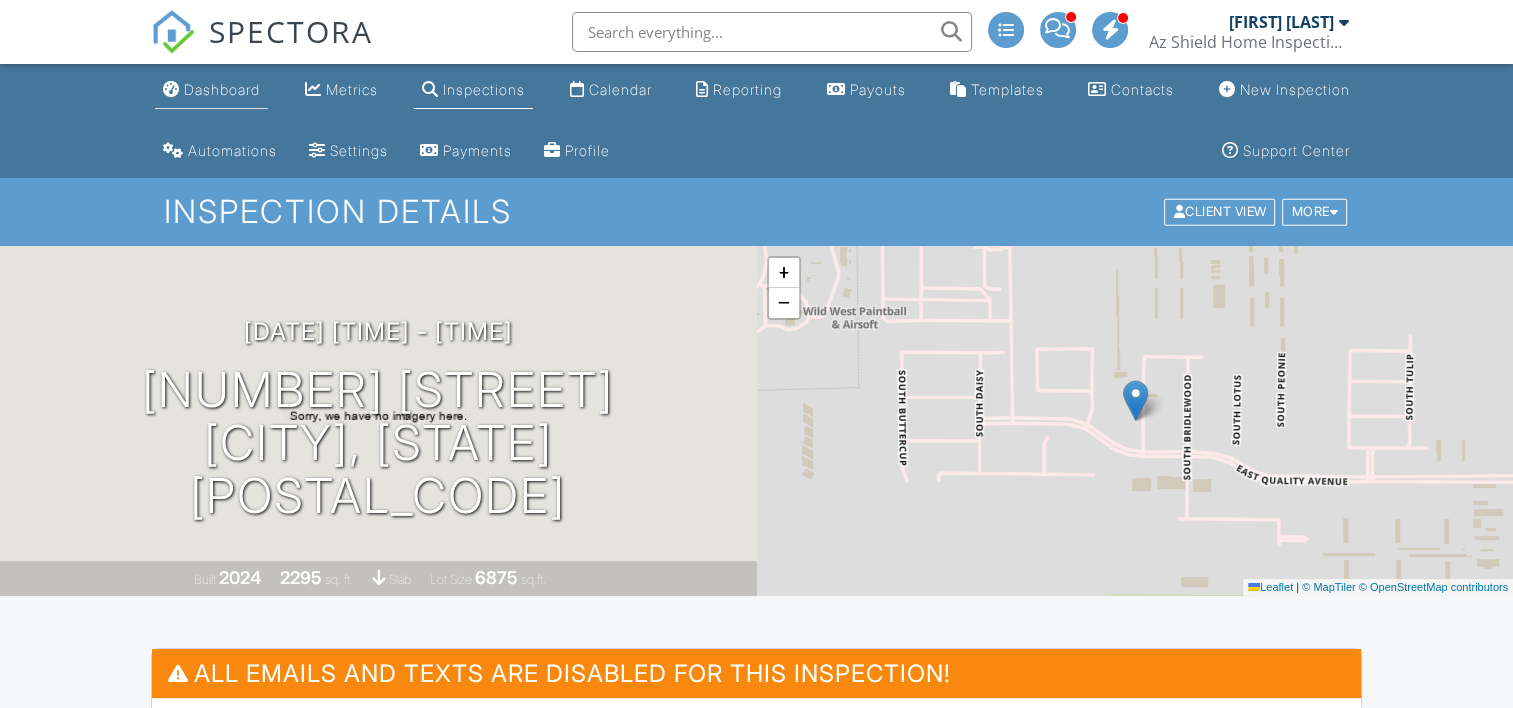 click on "Dashboard" at bounding box center (222, 89) 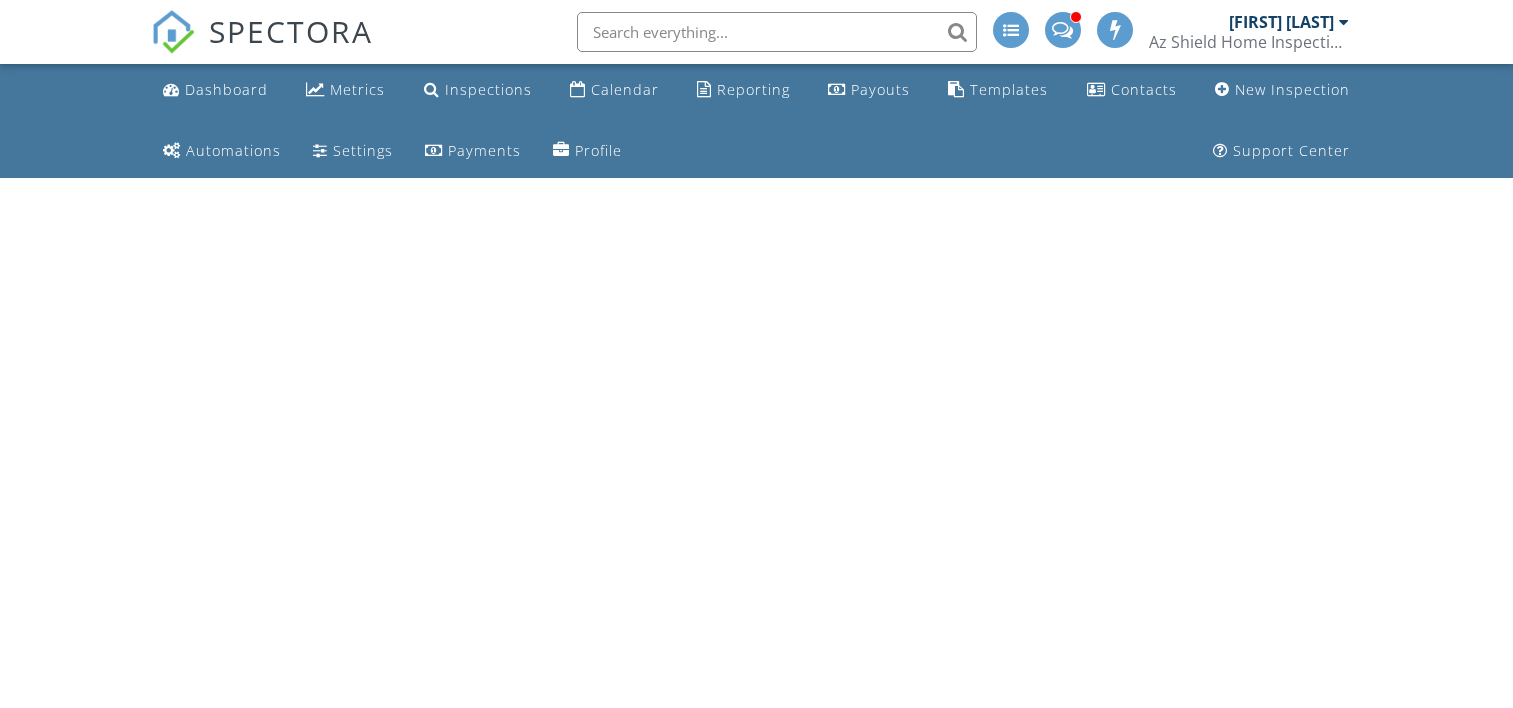 scroll, scrollTop: 0, scrollLeft: 0, axis: both 